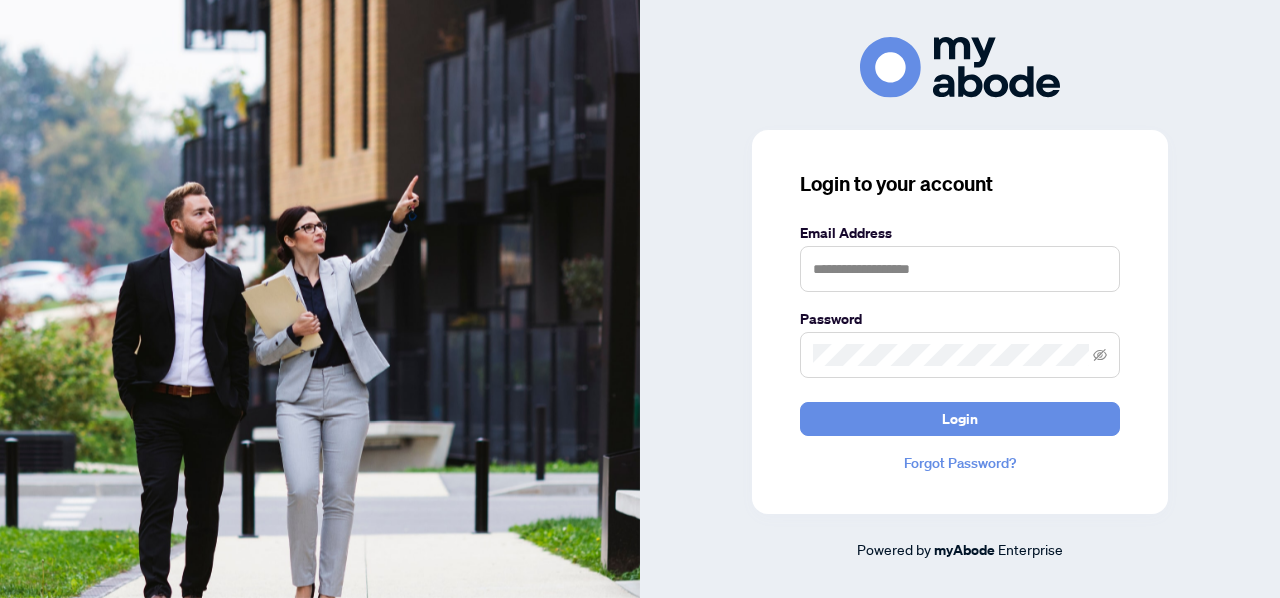 scroll, scrollTop: 0, scrollLeft: 0, axis: both 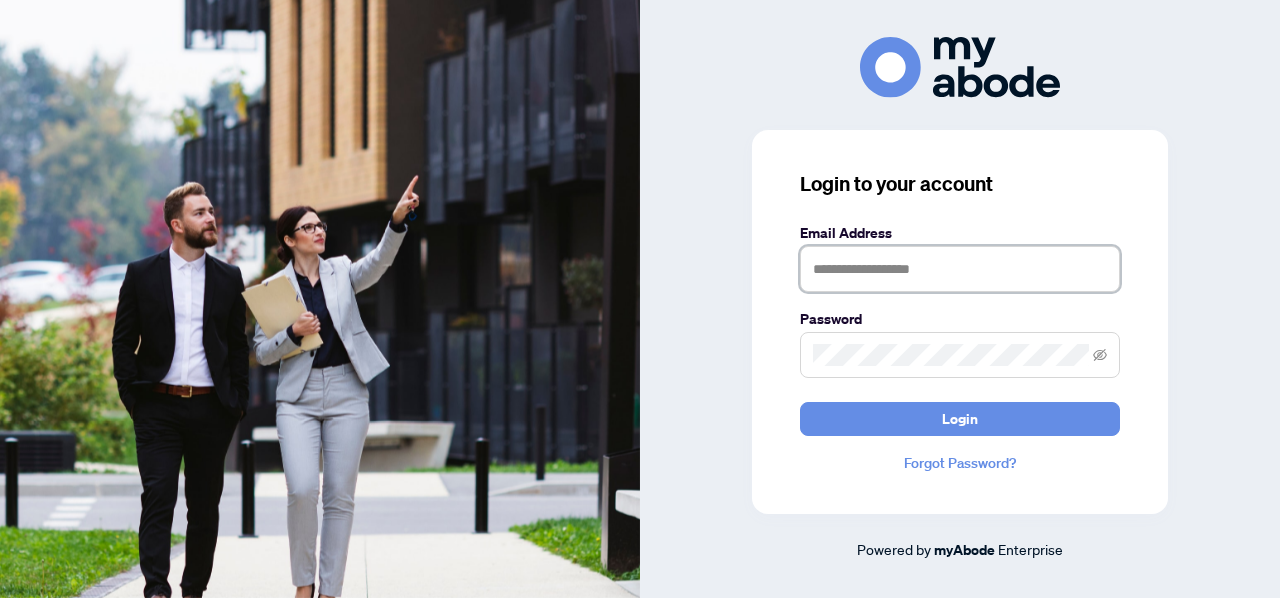 click at bounding box center (960, 269) 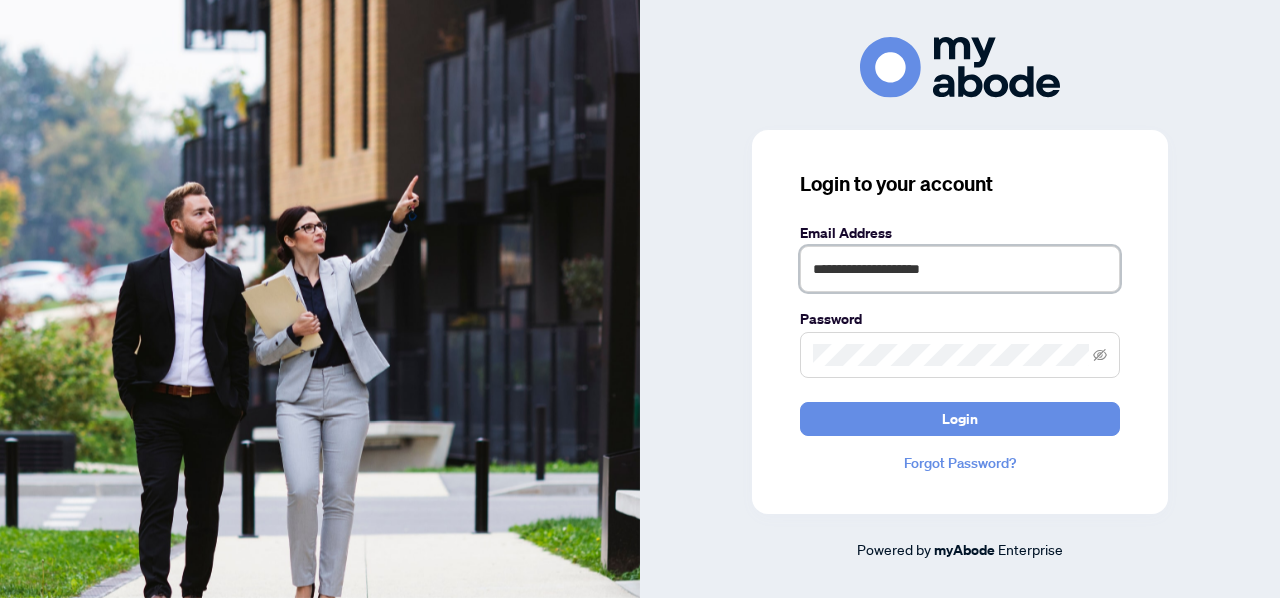 type on "**********" 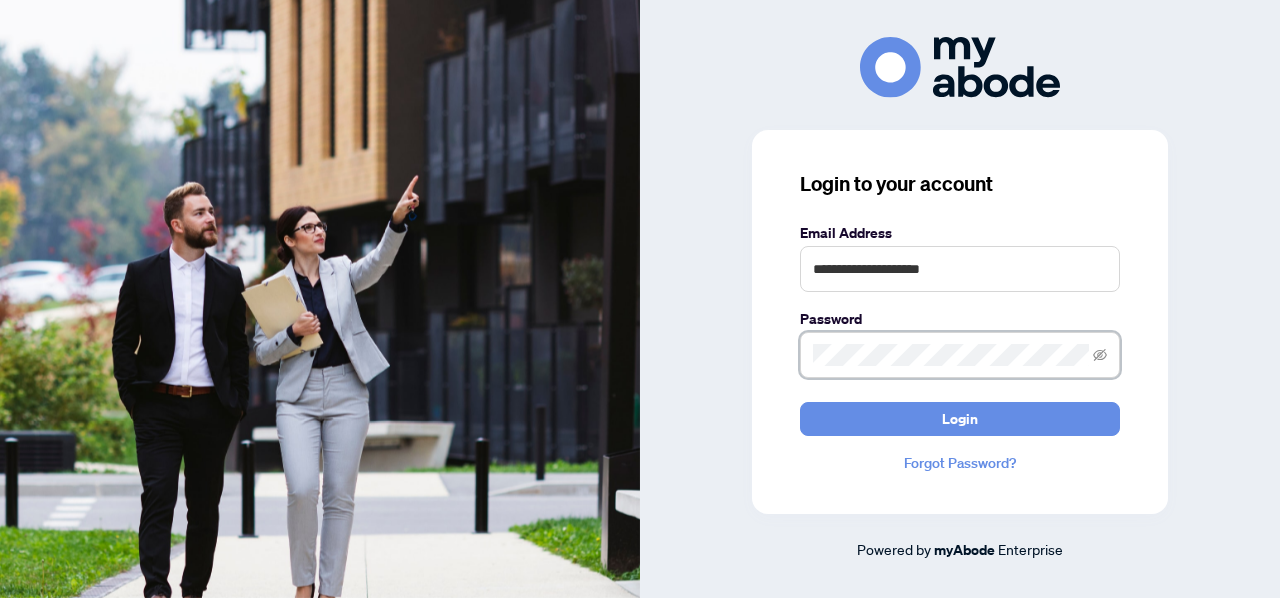 click on "Login" at bounding box center [960, 419] 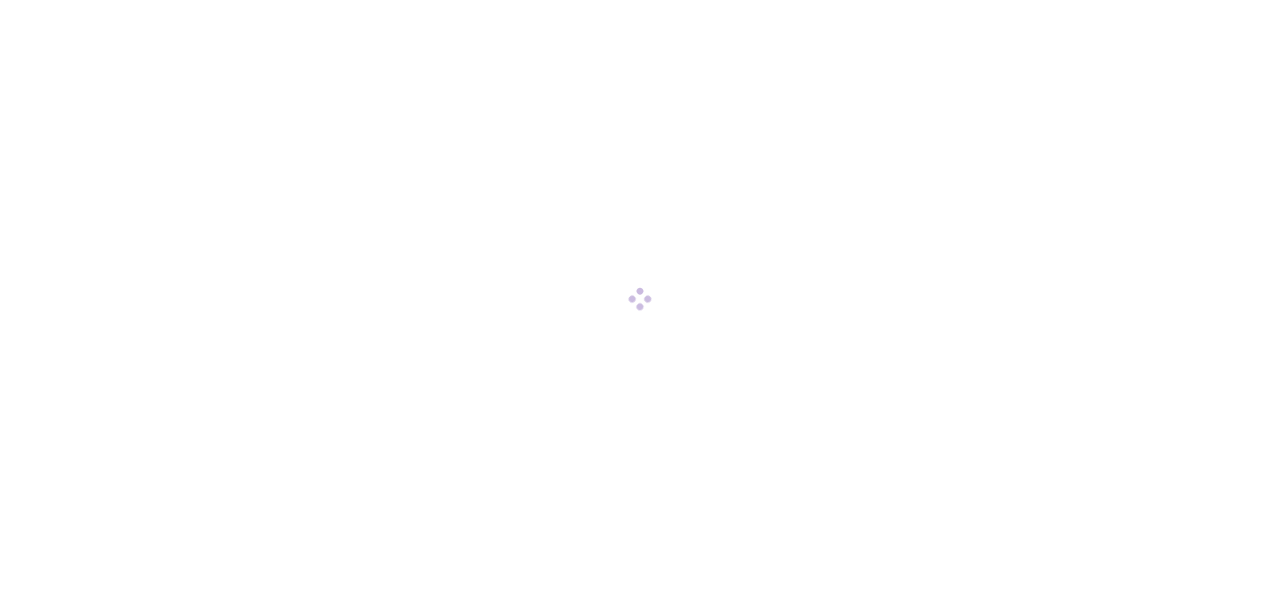 scroll, scrollTop: 0, scrollLeft: 0, axis: both 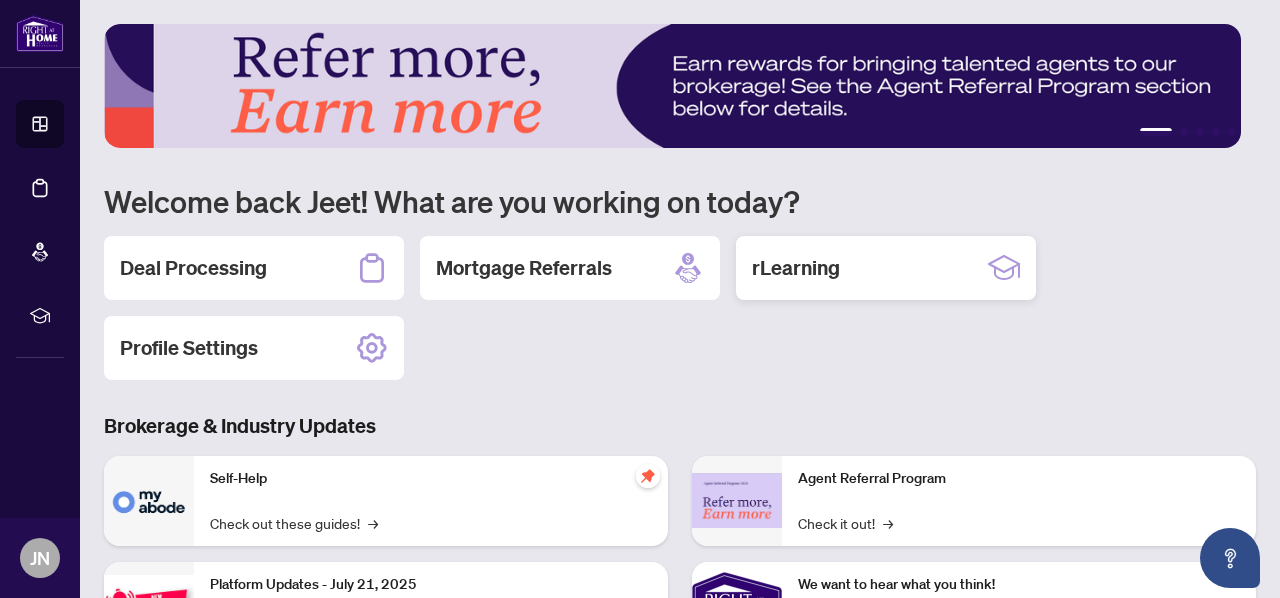 click on "rLearning" at bounding box center (886, 268) 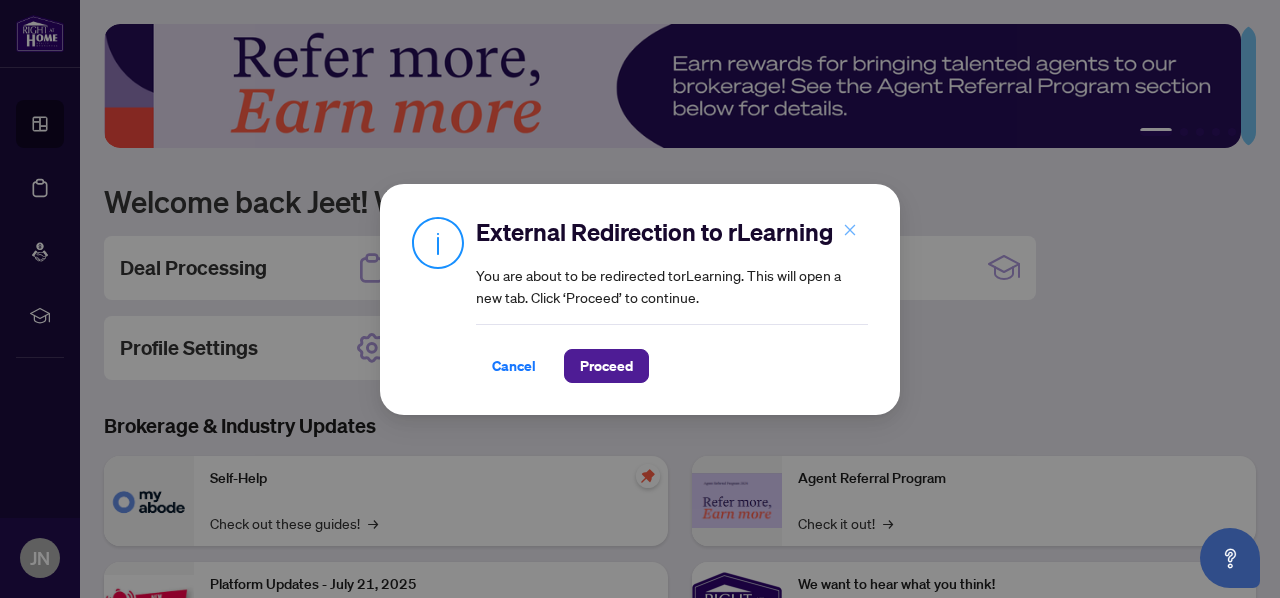 click at bounding box center [850, 231] 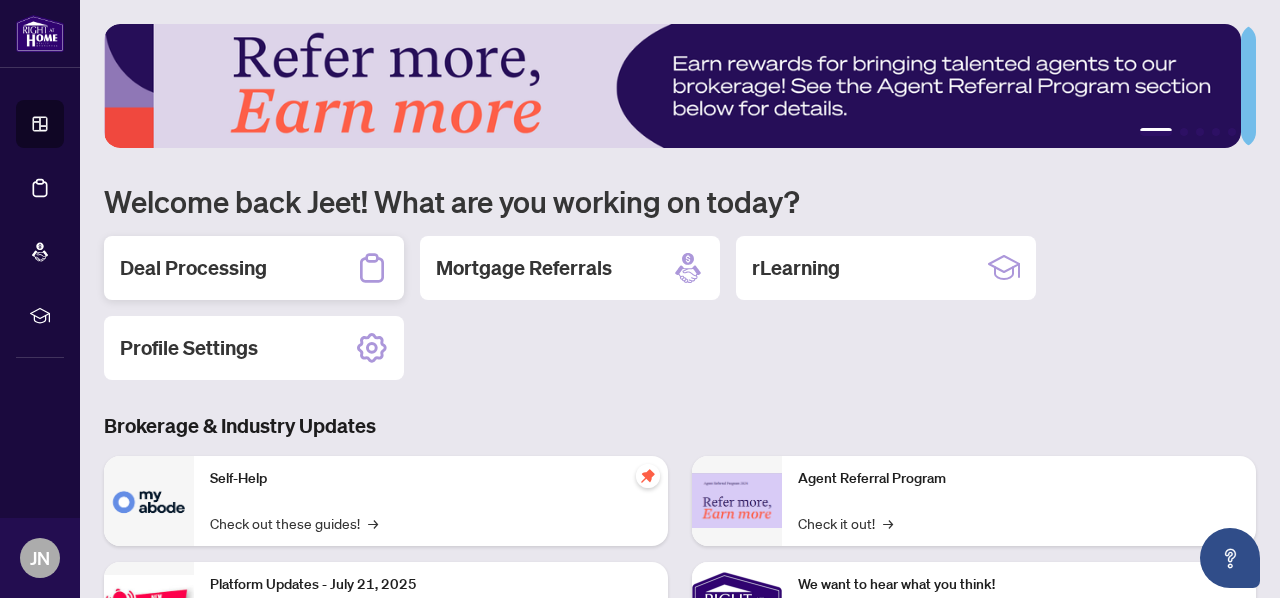 click on "Deal Processing" at bounding box center [193, 268] 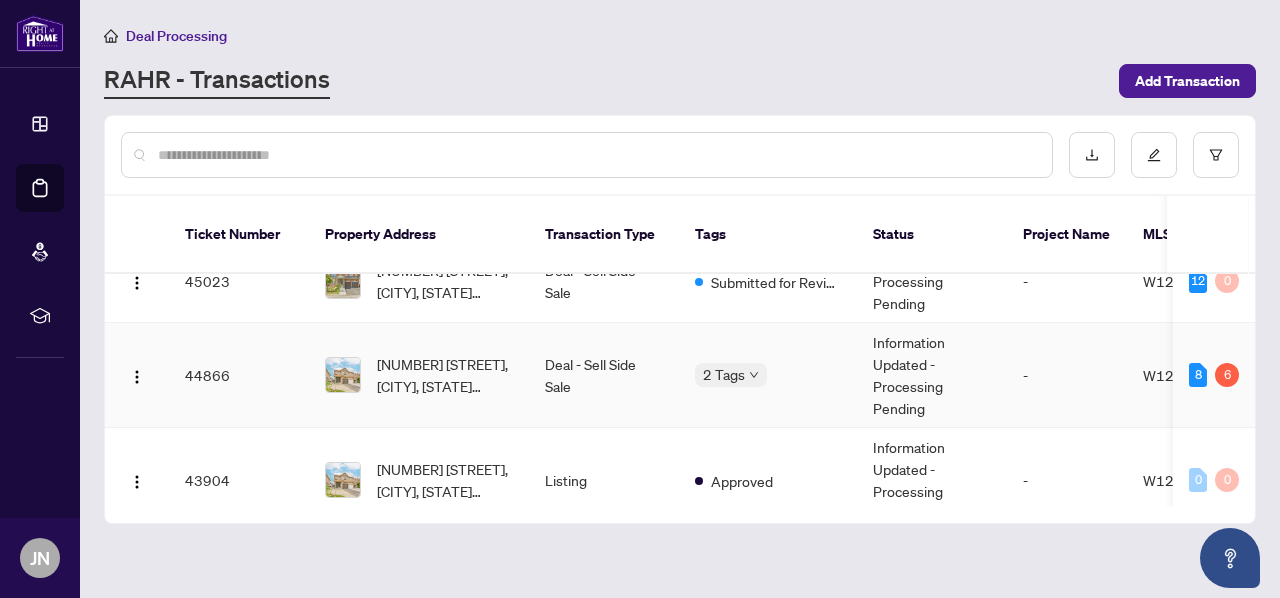 scroll, scrollTop: 140, scrollLeft: 0, axis: vertical 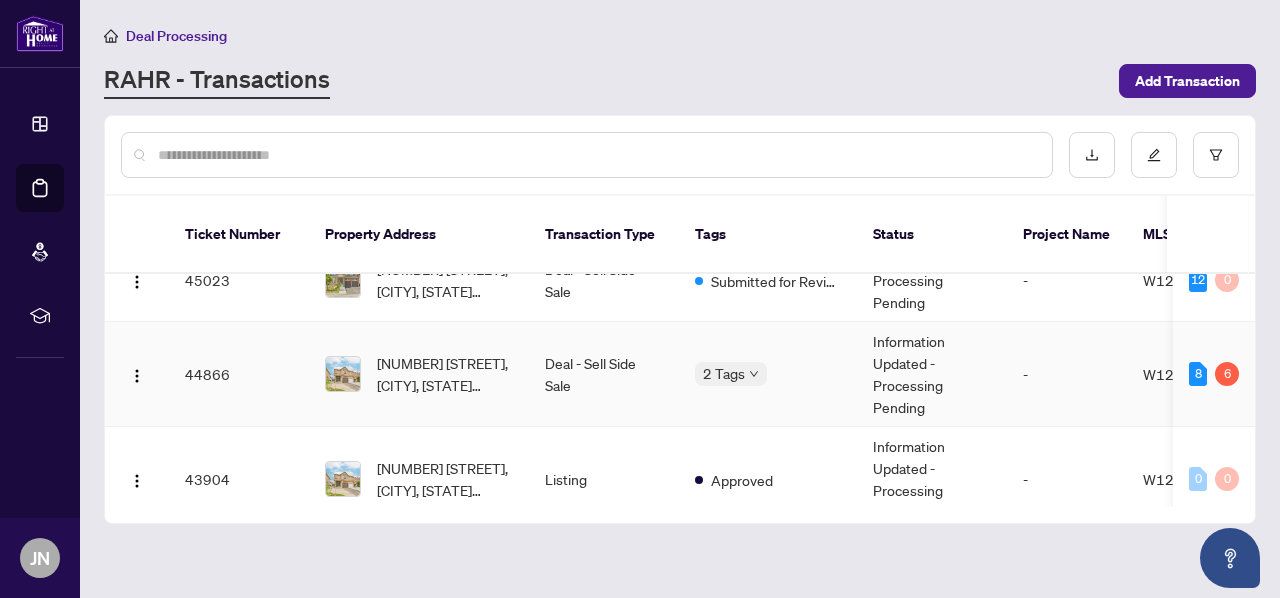 click on "Deal - Sell Side Sale" at bounding box center (604, 374) 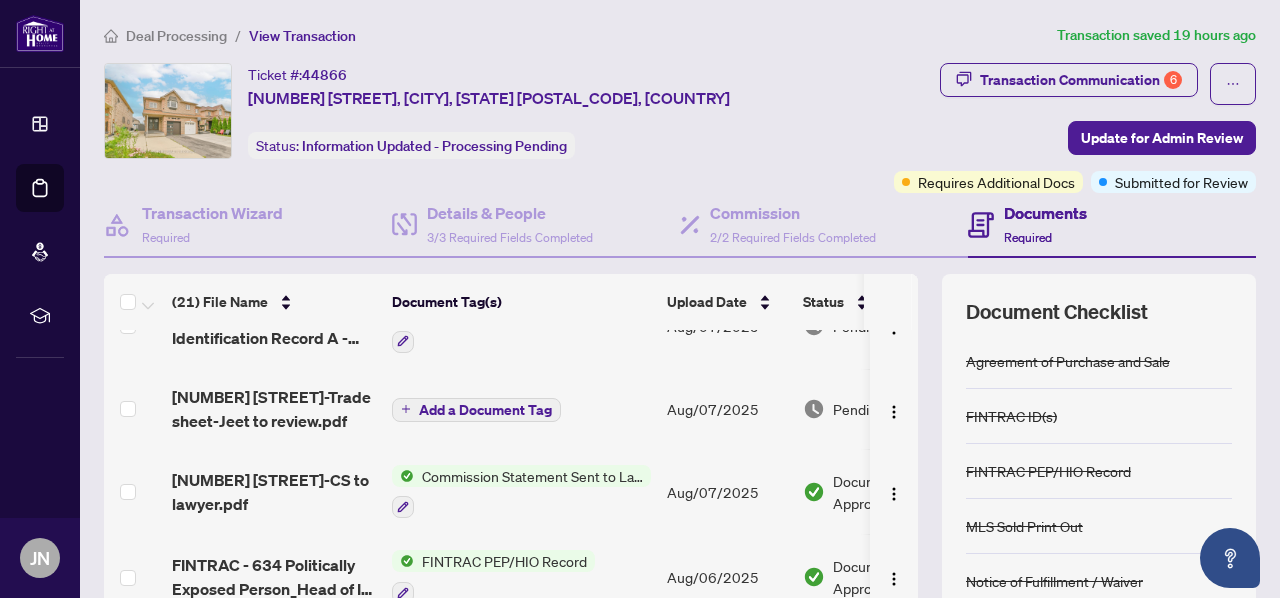 scroll, scrollTop: 574, scrollLeft: 0, axis: vertical 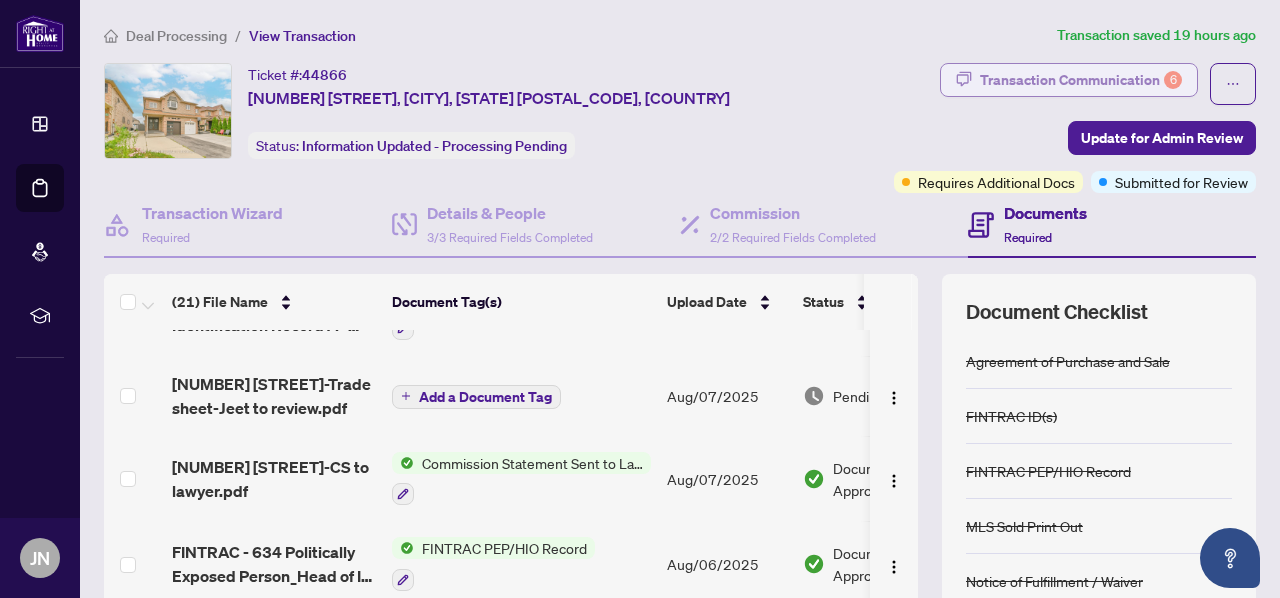 click on "Transaction Communication 6" at bounding box center (1081, 80) 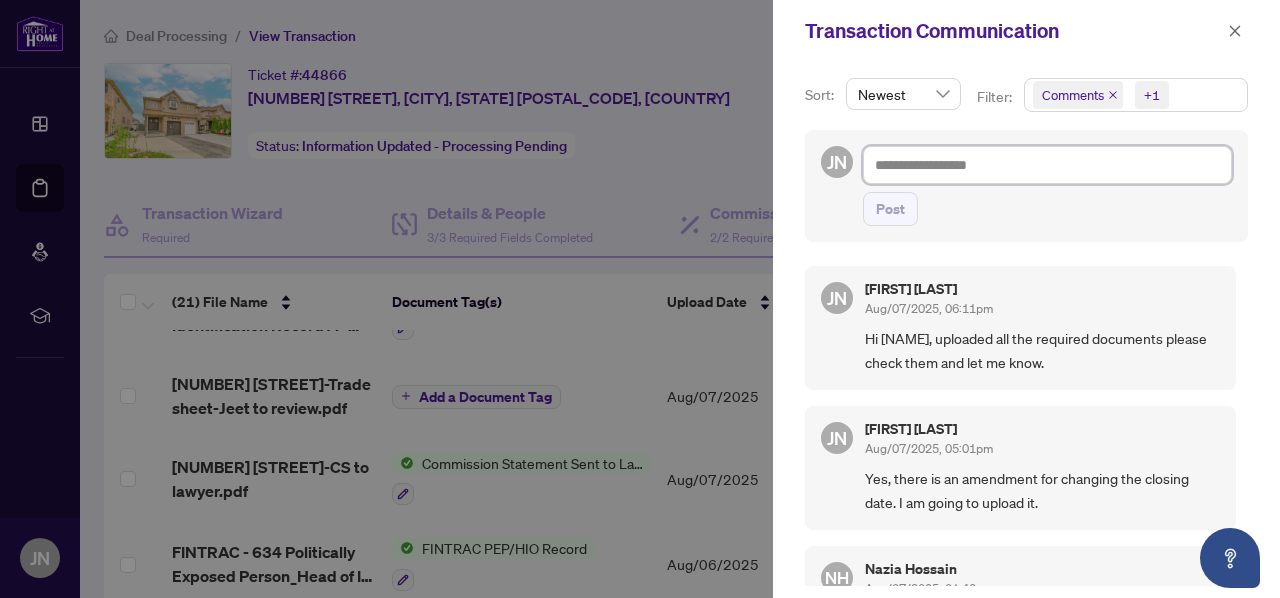 click at bounding box center [1047, 165] 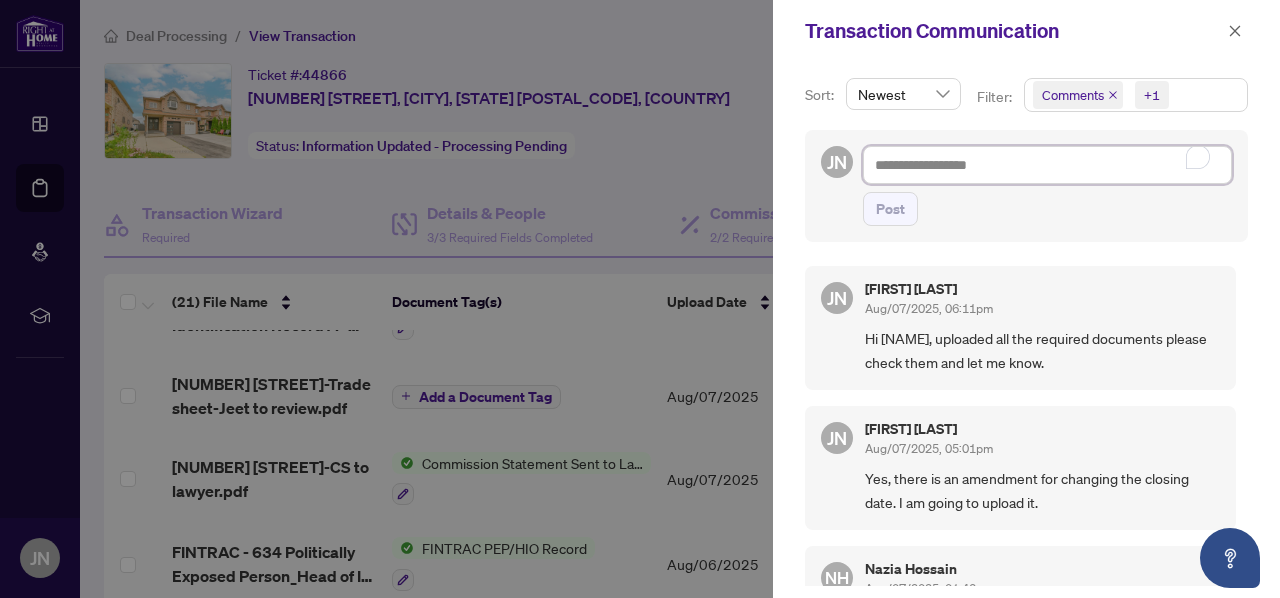 type on "*" 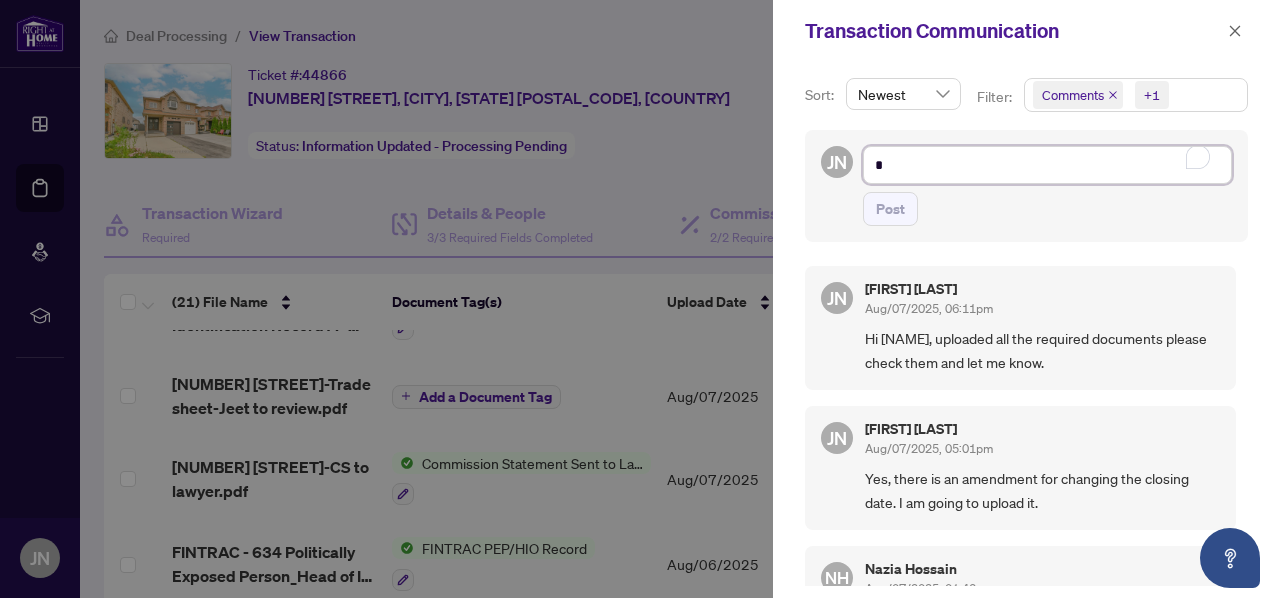 type on "**" 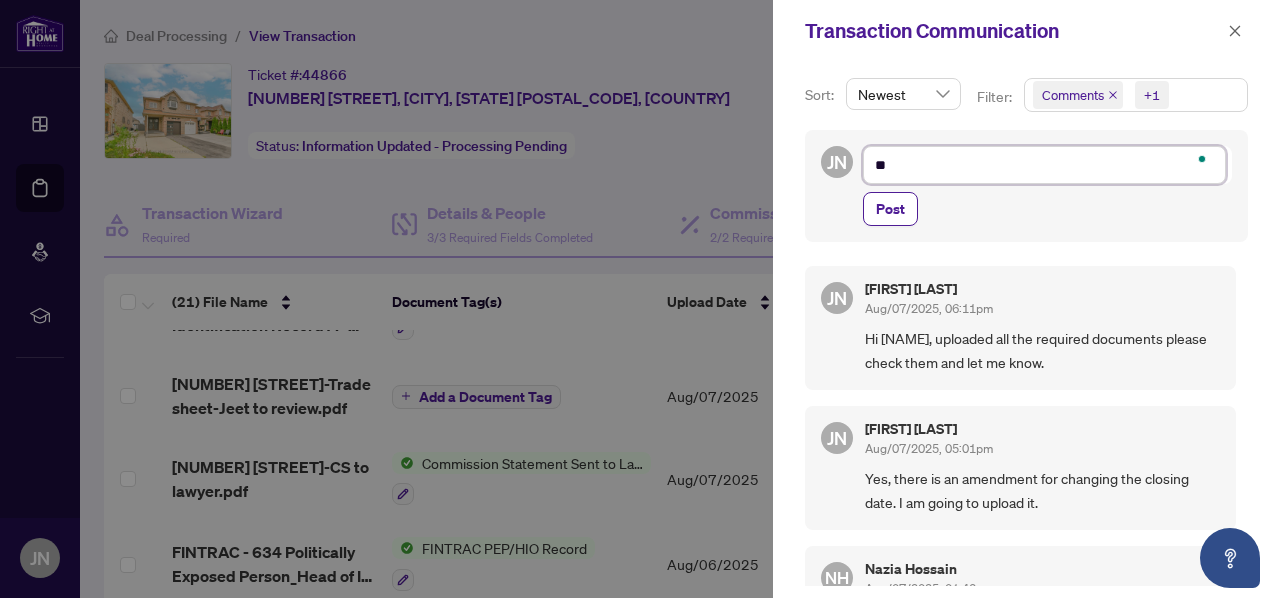type on "**" 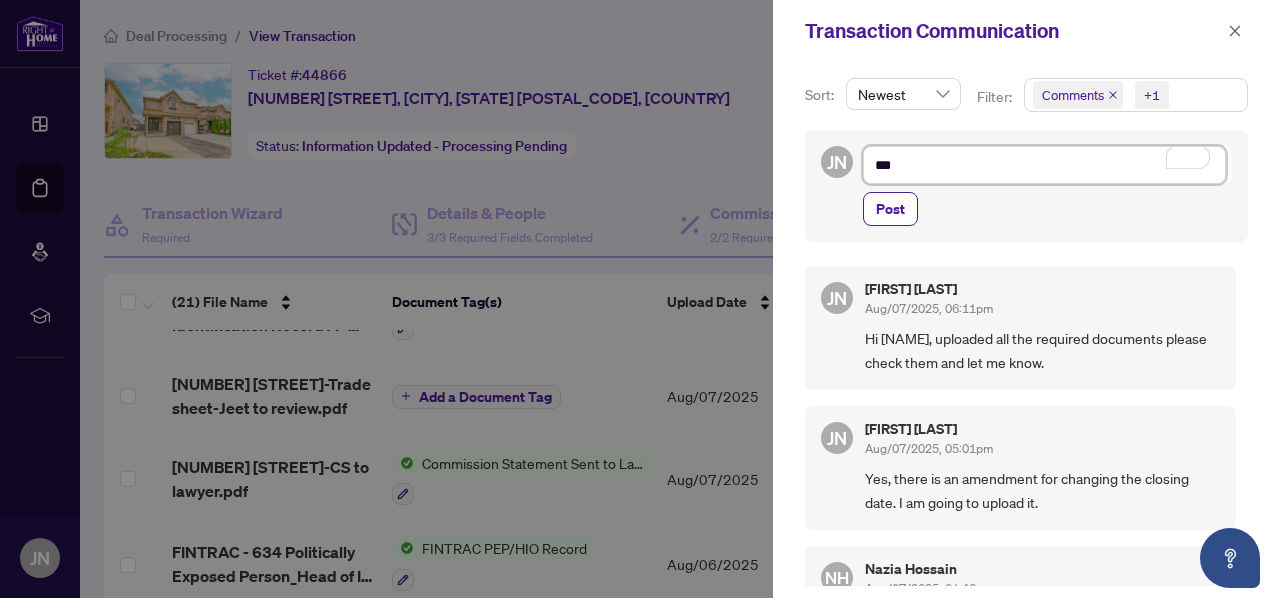 type on "****" 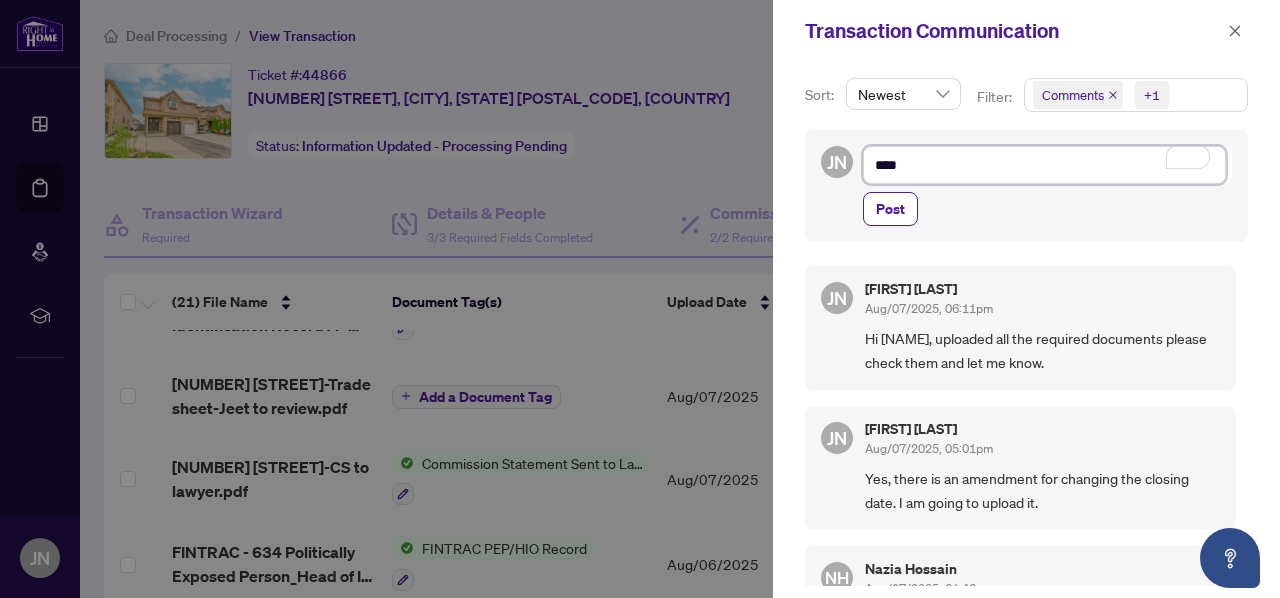 type on "****" 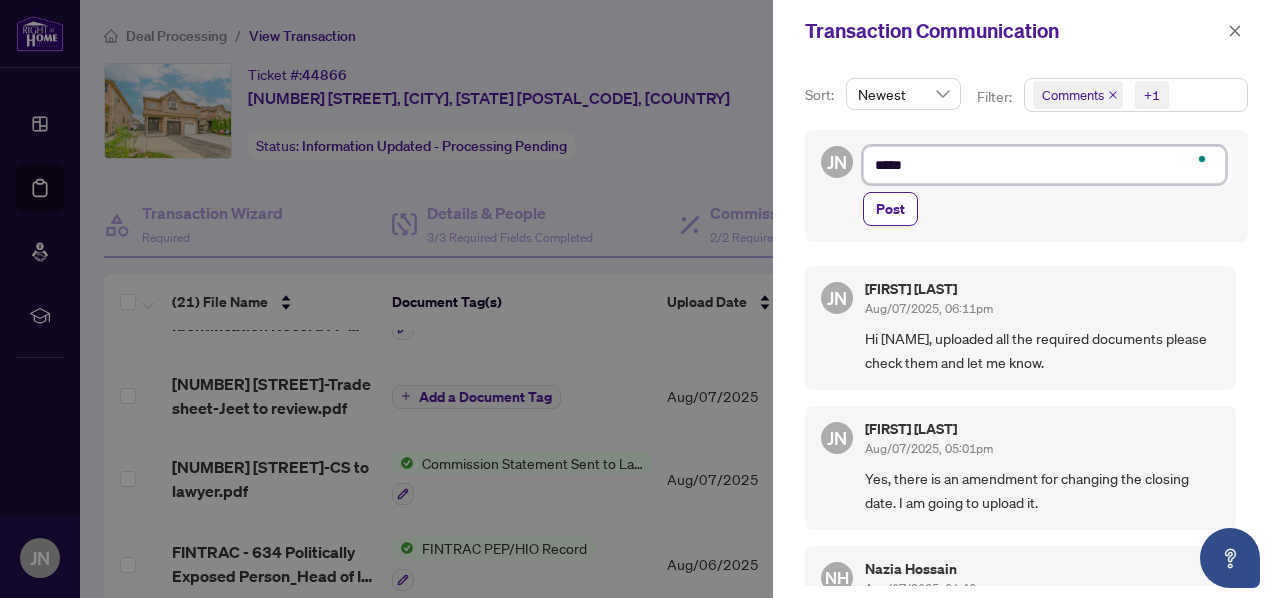 type on "******" 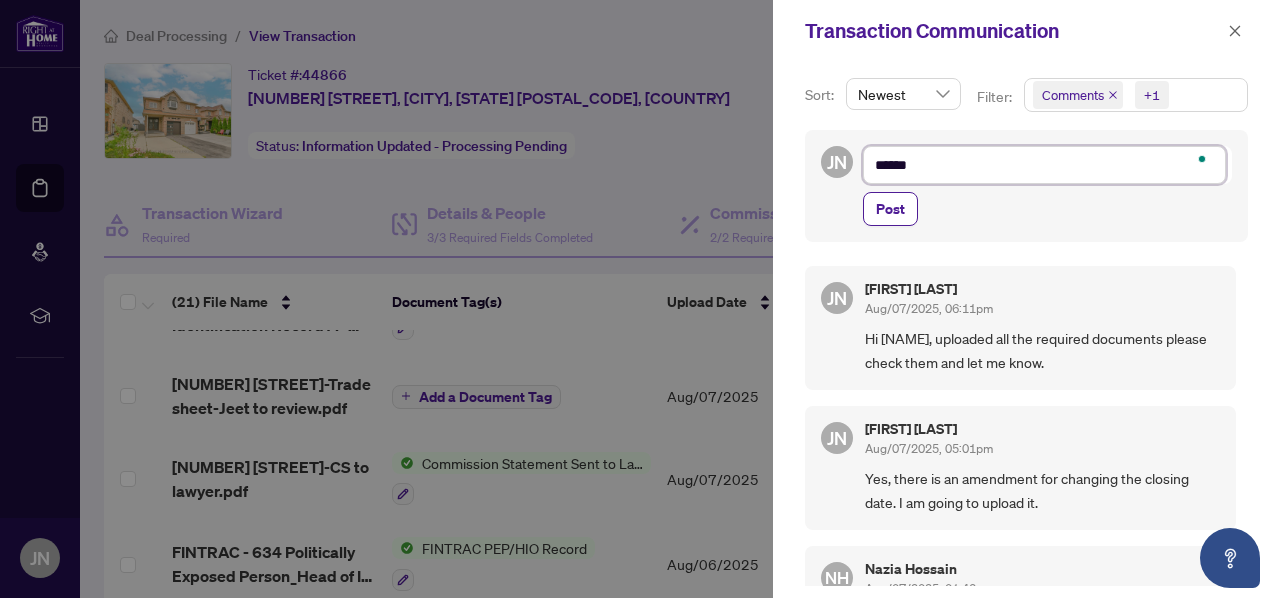type on "*******" 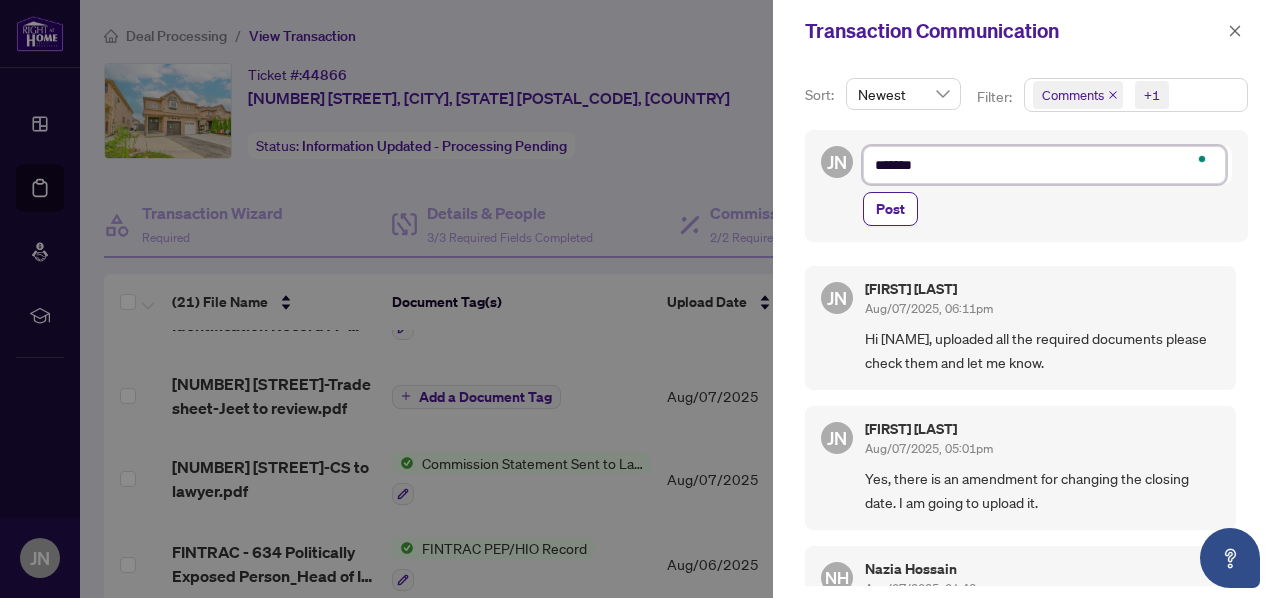 type on "********" 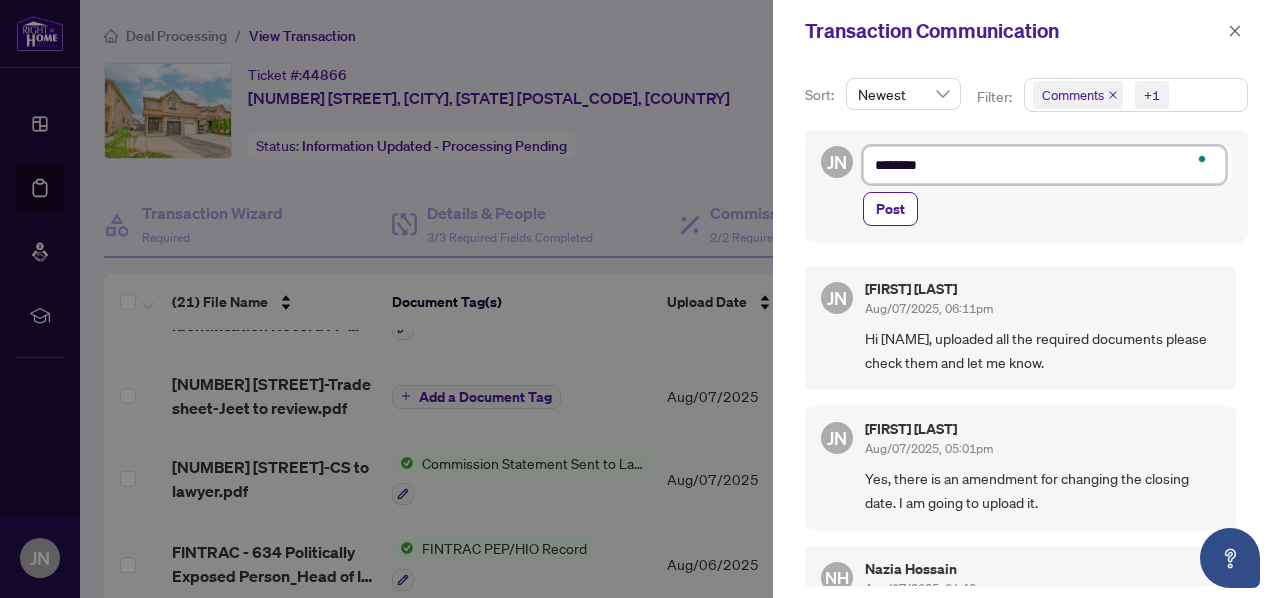 type on "********" 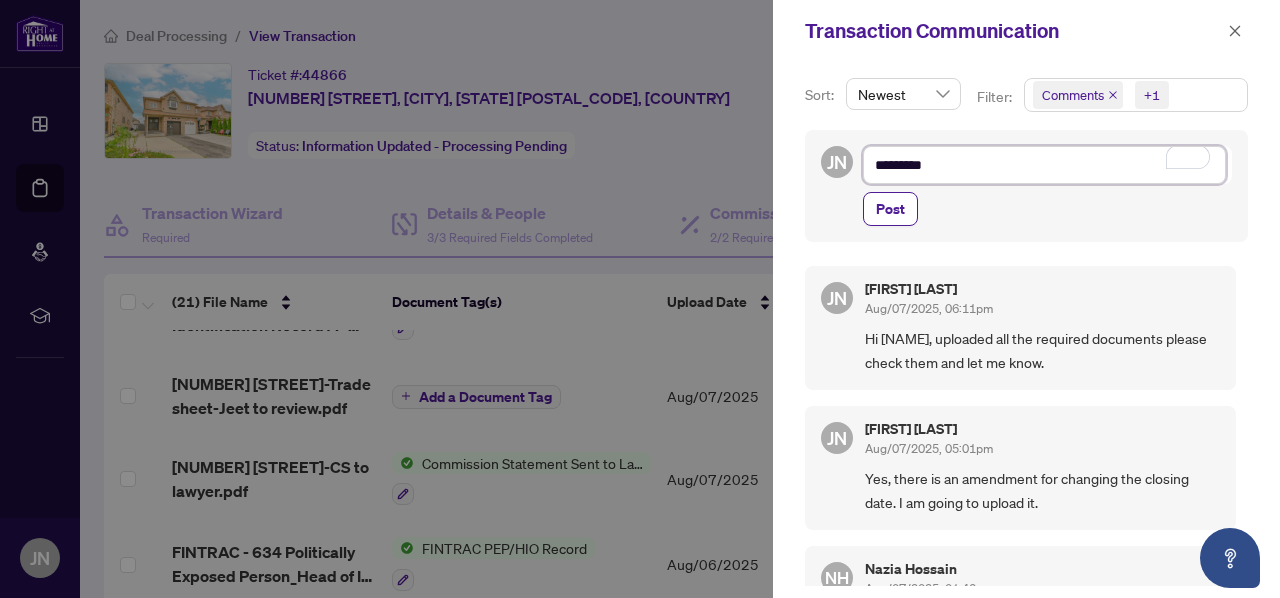 type on "********" 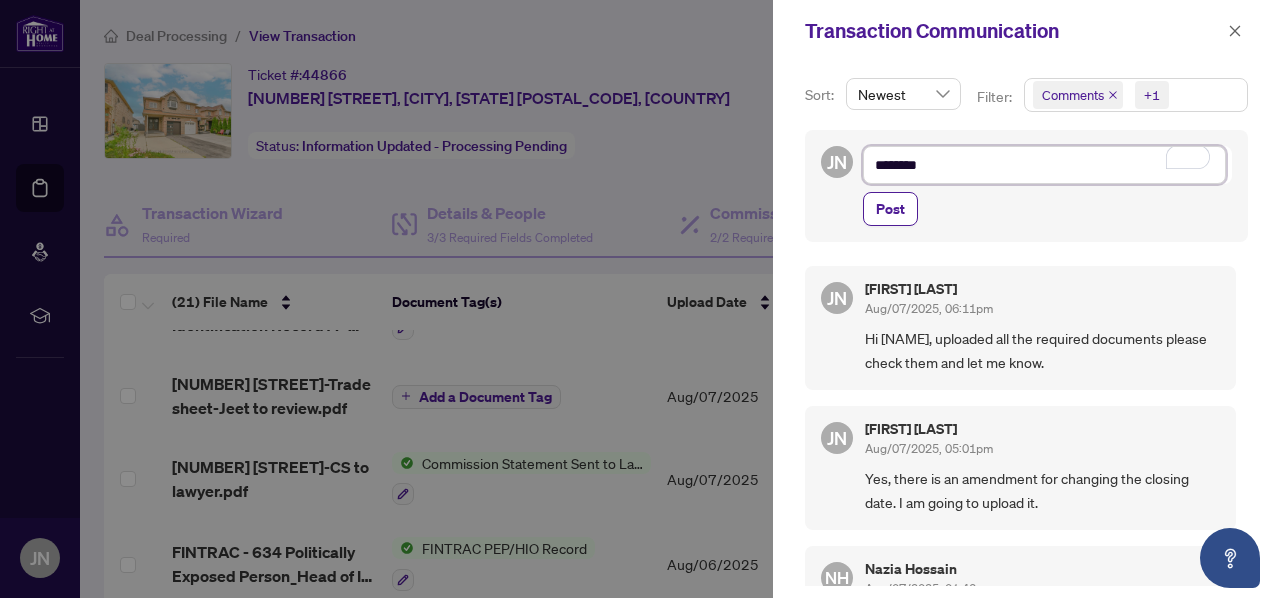 type on "*********" 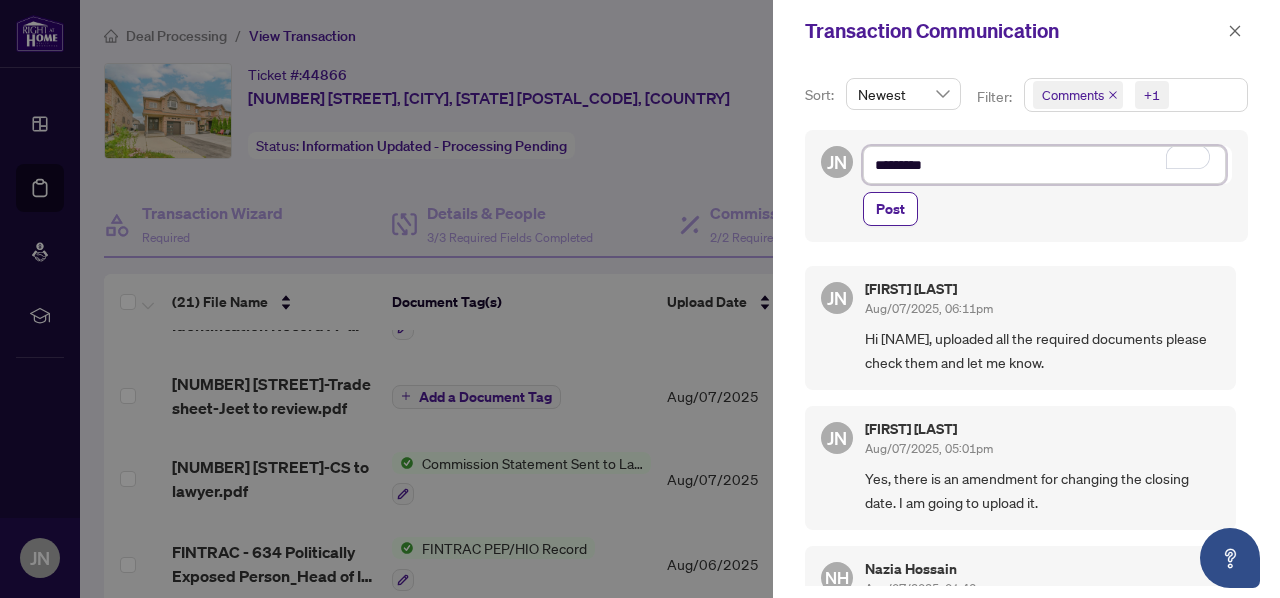 type on "*********" 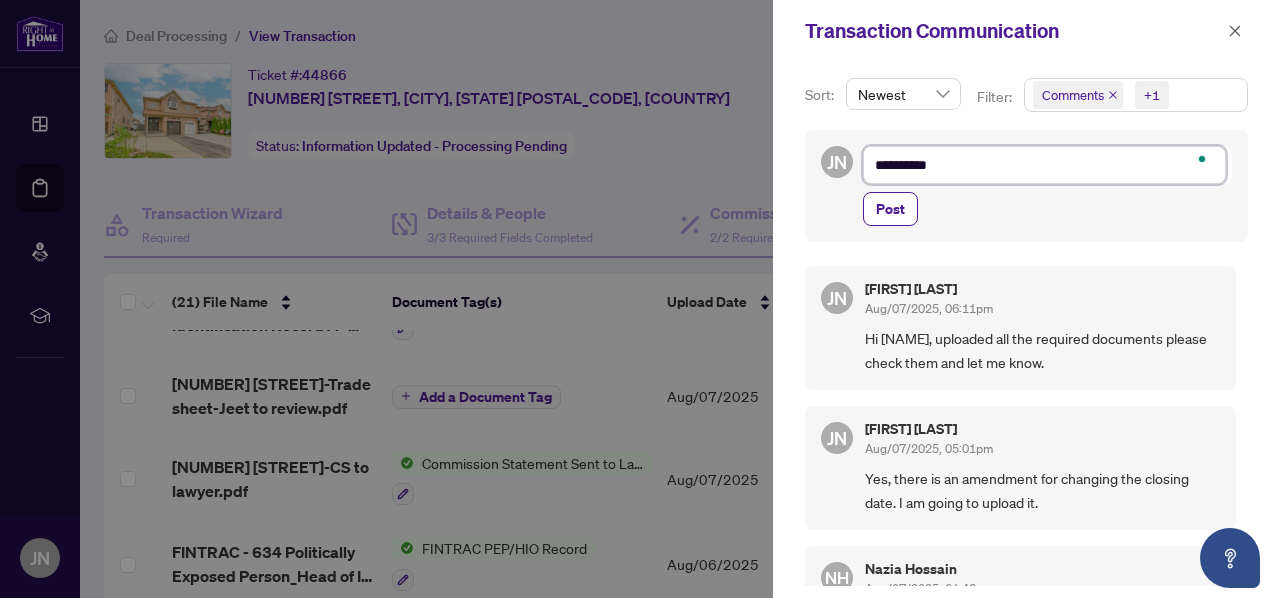 type on "**********" 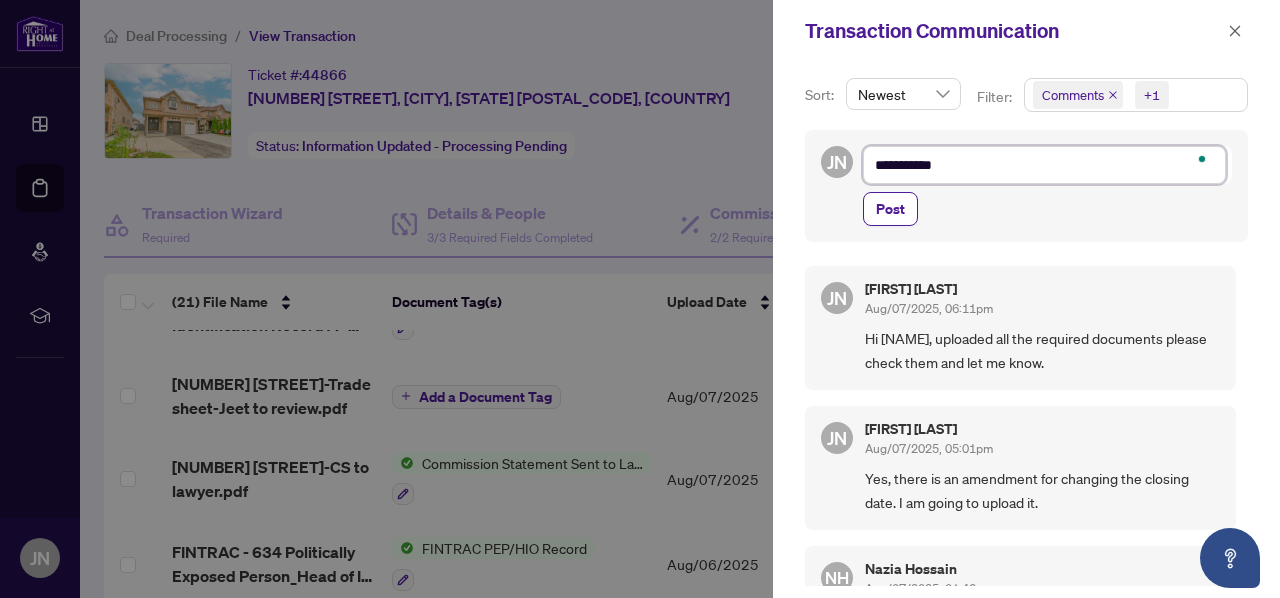 type on "**********" 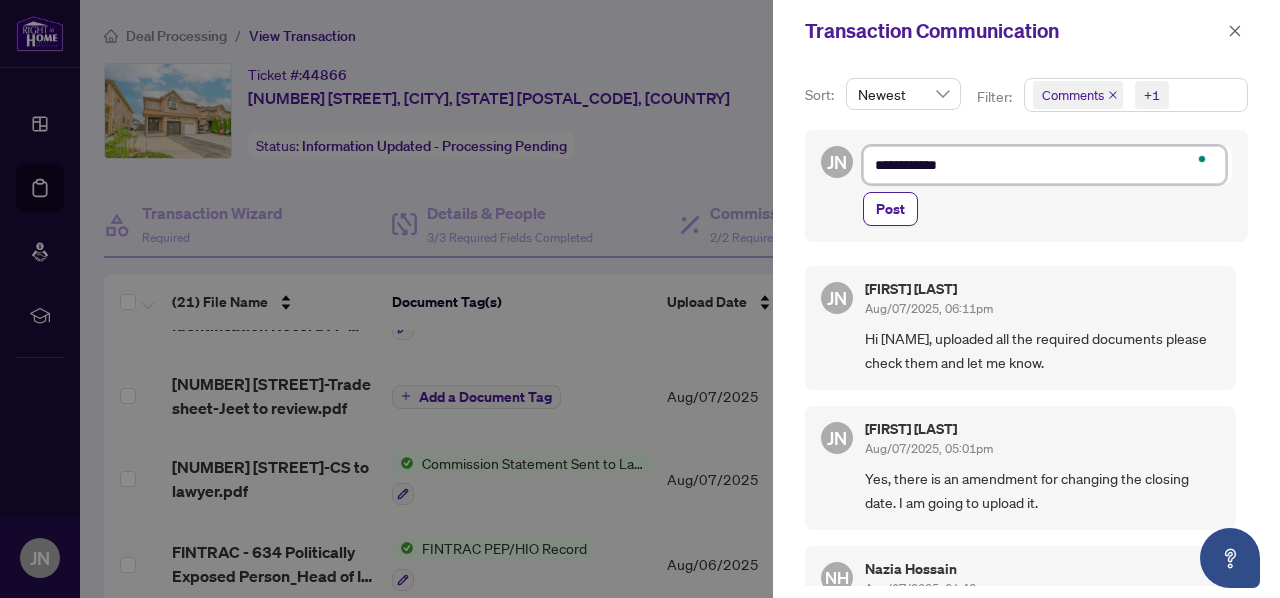 type on "**********" 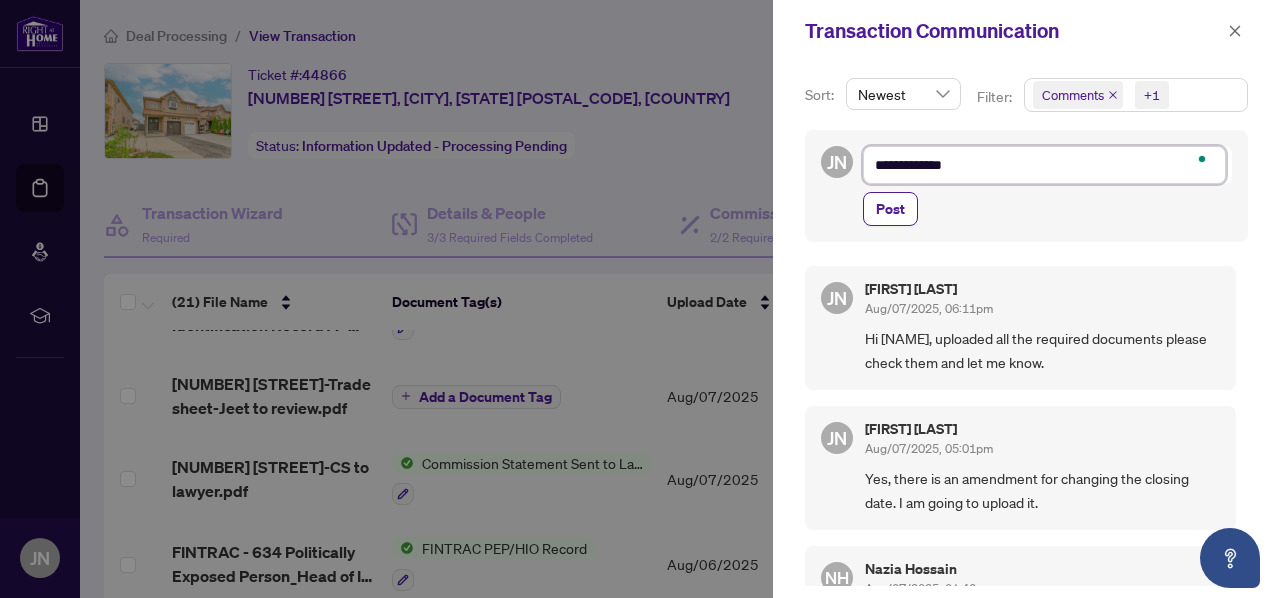 type on "**********" 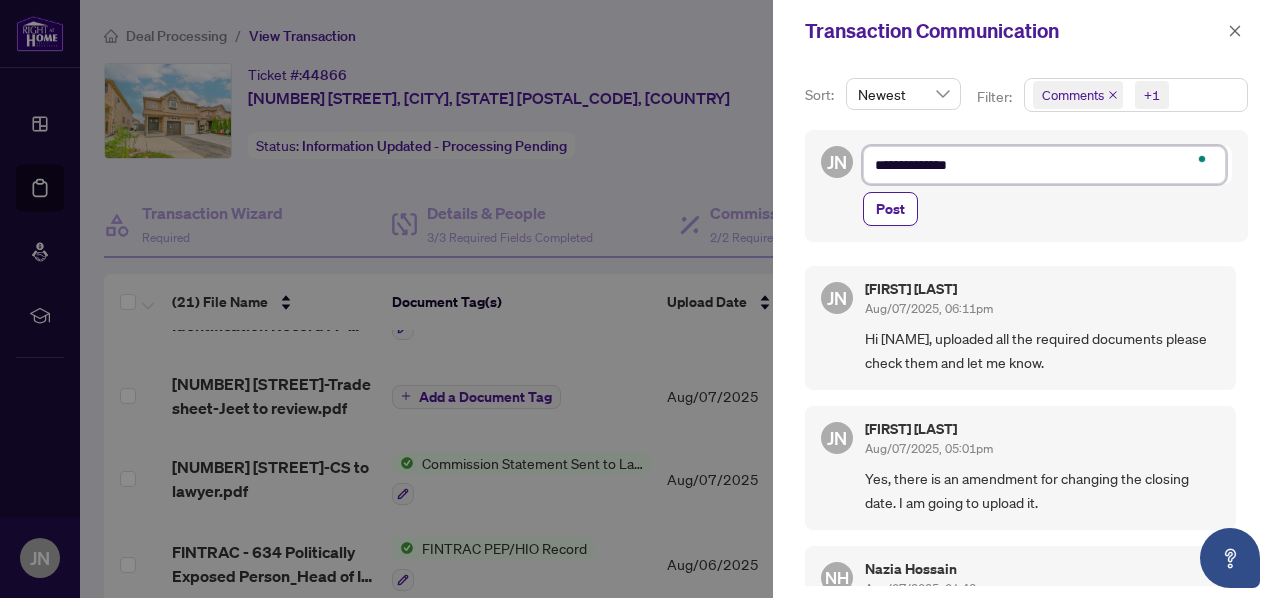 type on "**********" 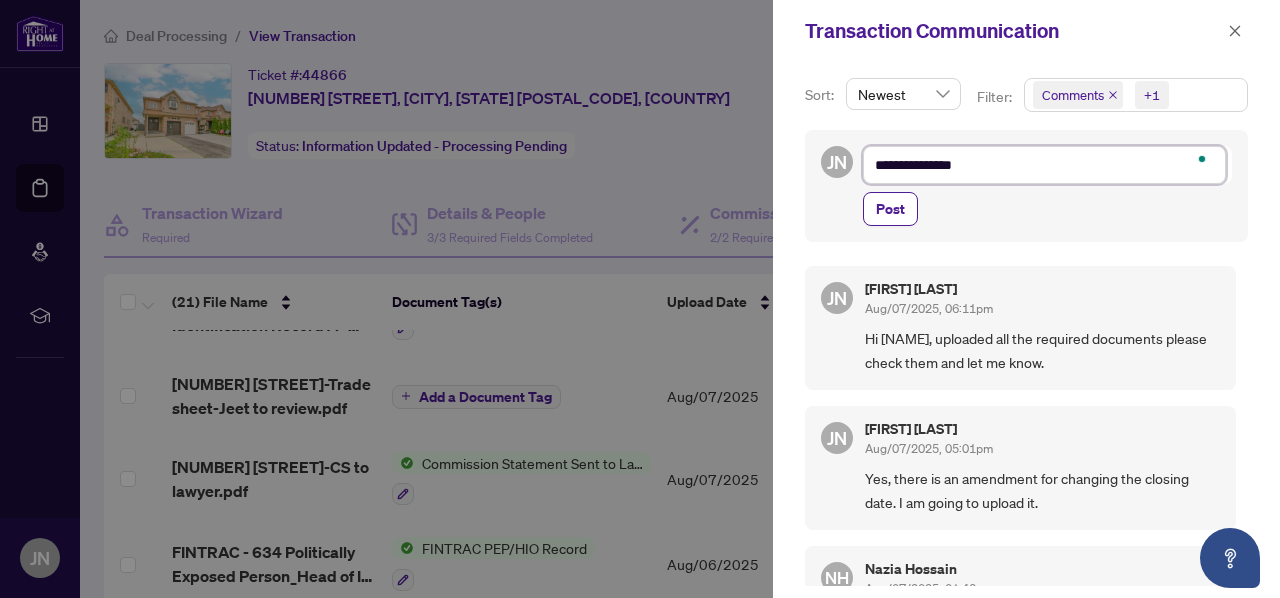 type on "**********" 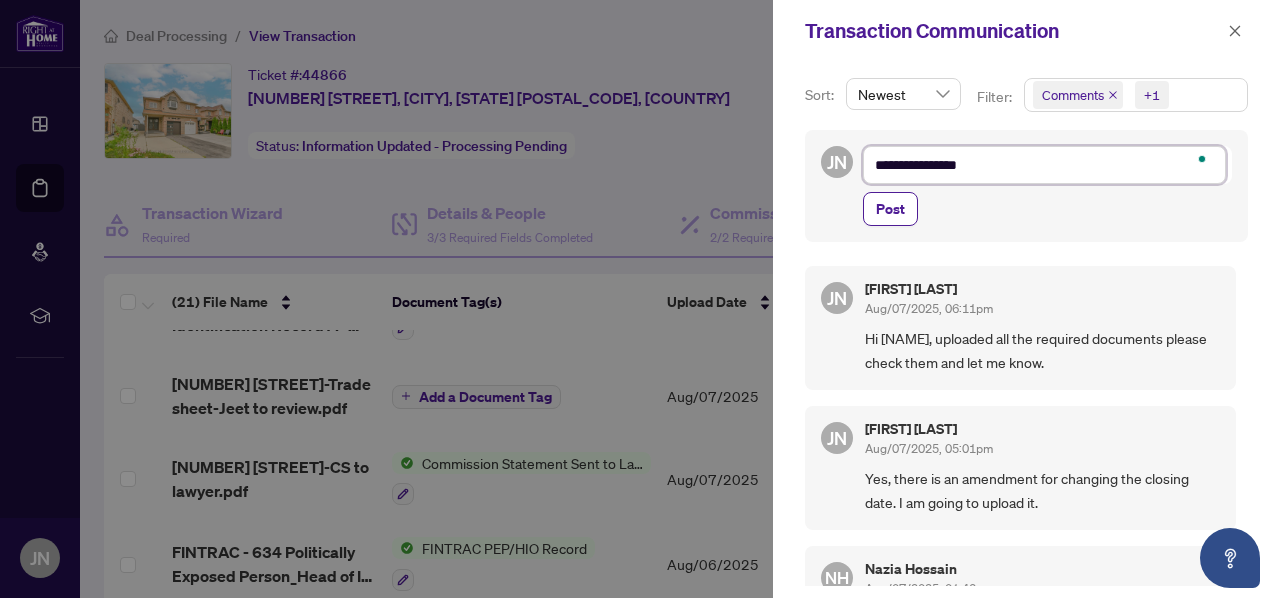 type on "**********" 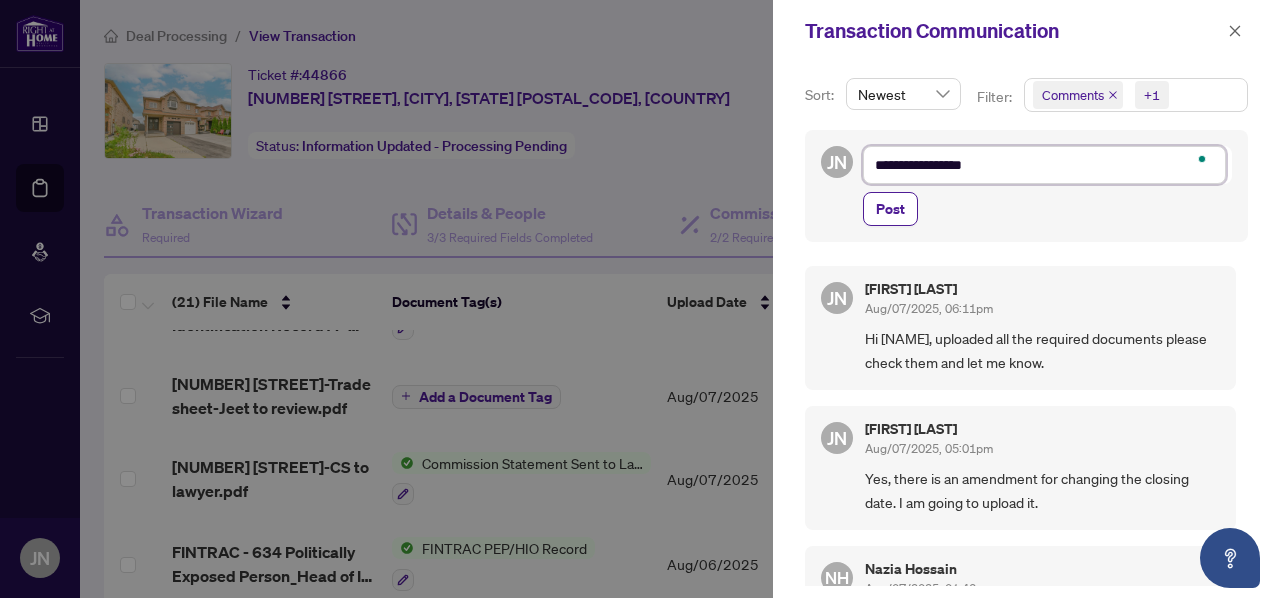 type on "**********" 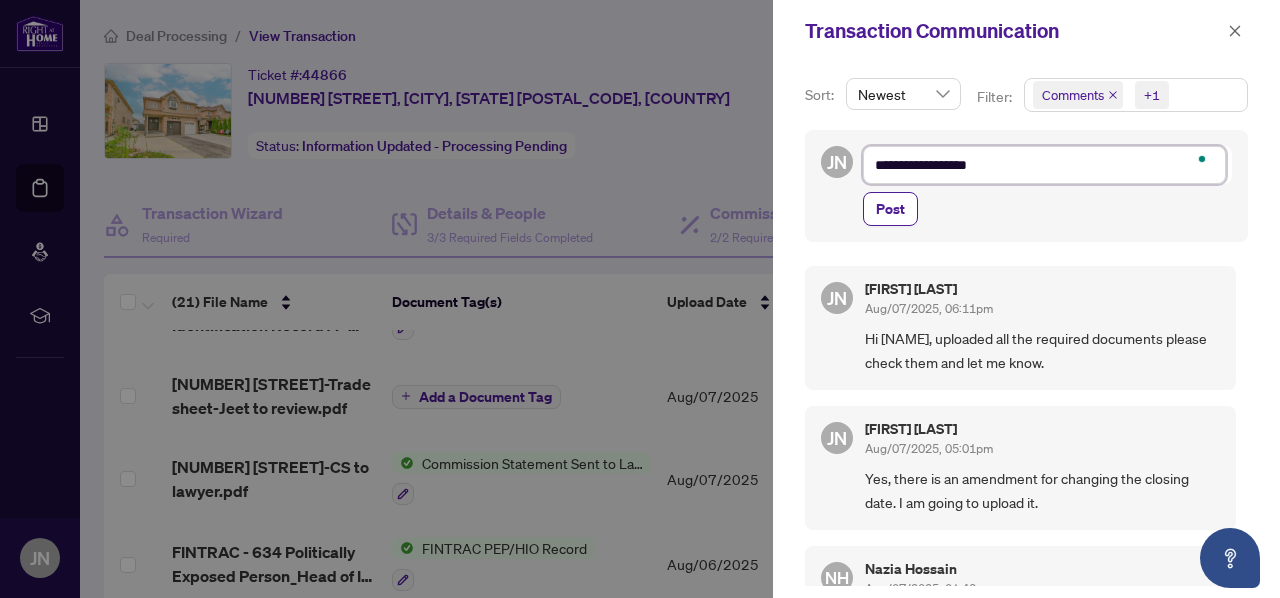 type on "**********" 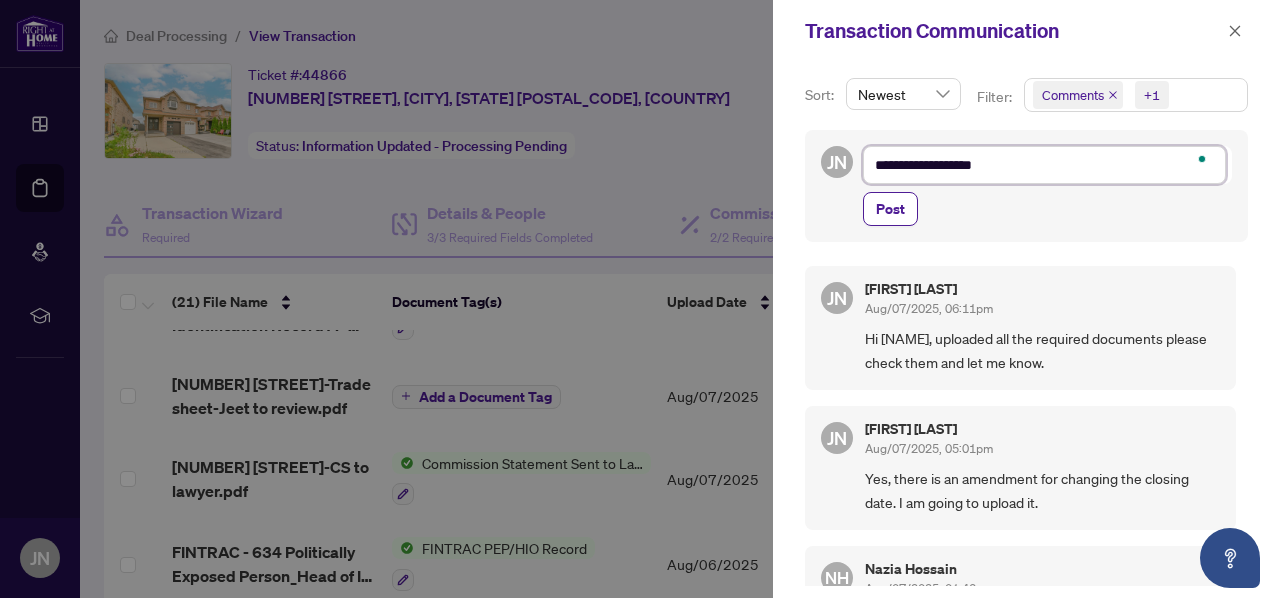 type on "**********" 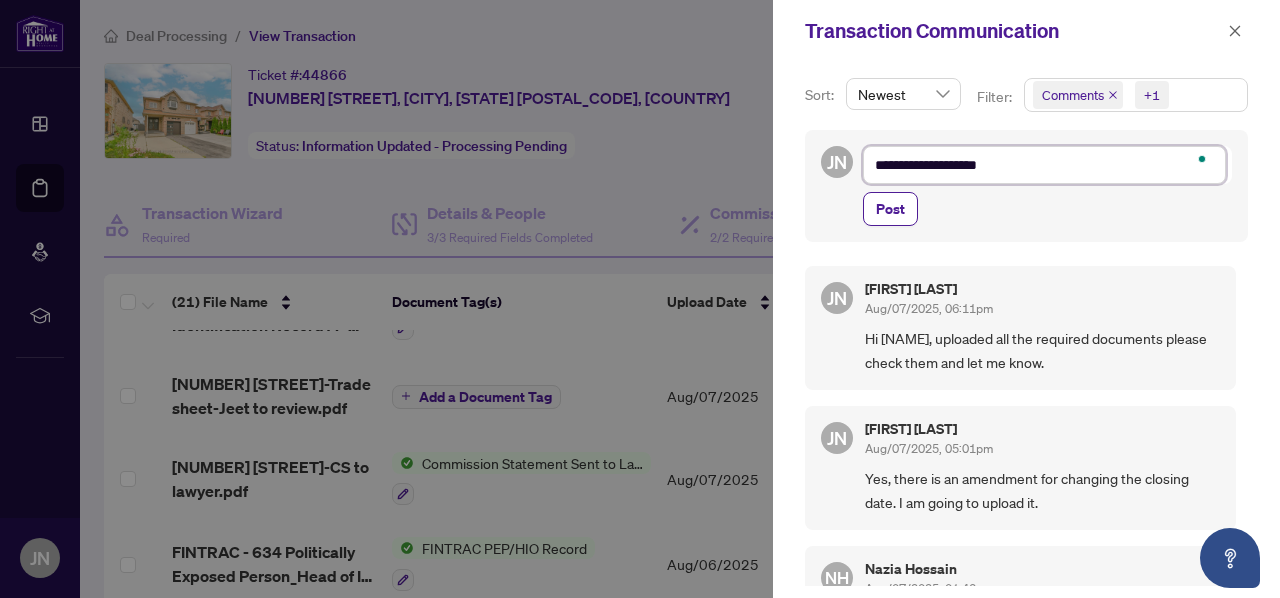 type on "**********" 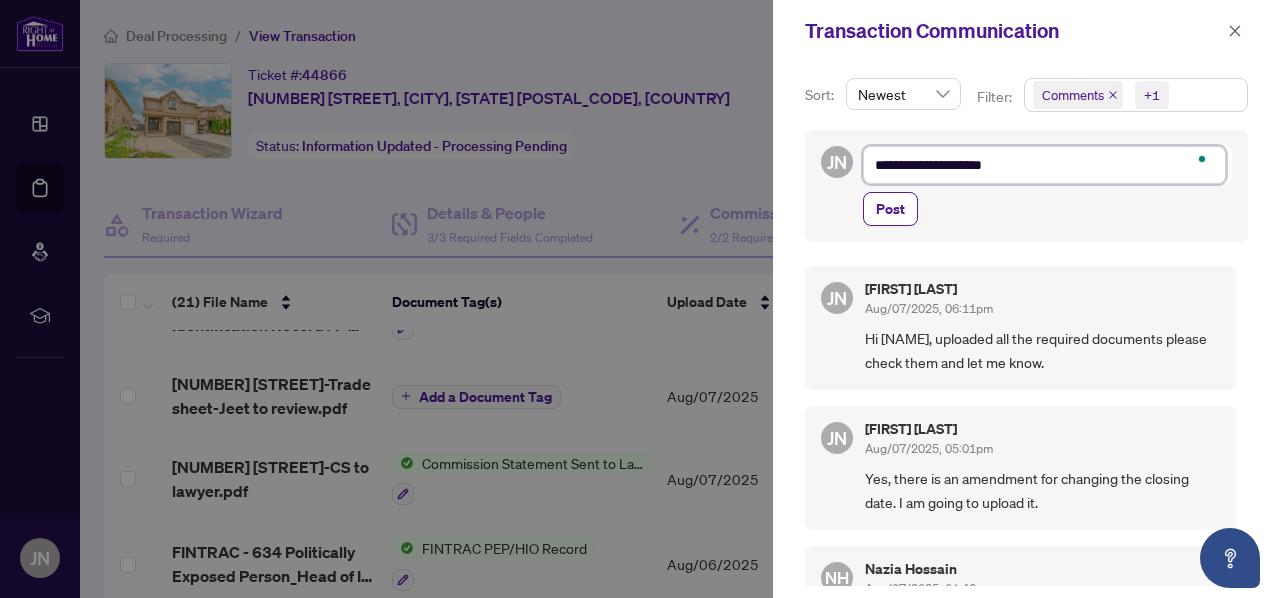 type on "**********" 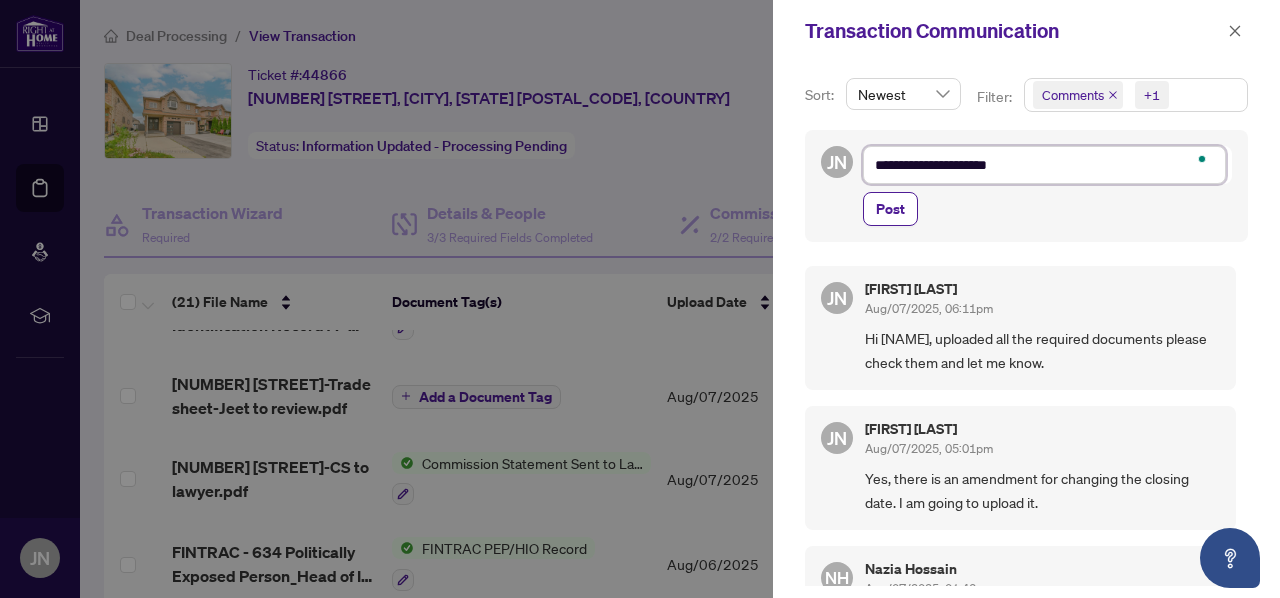 type on "**********" 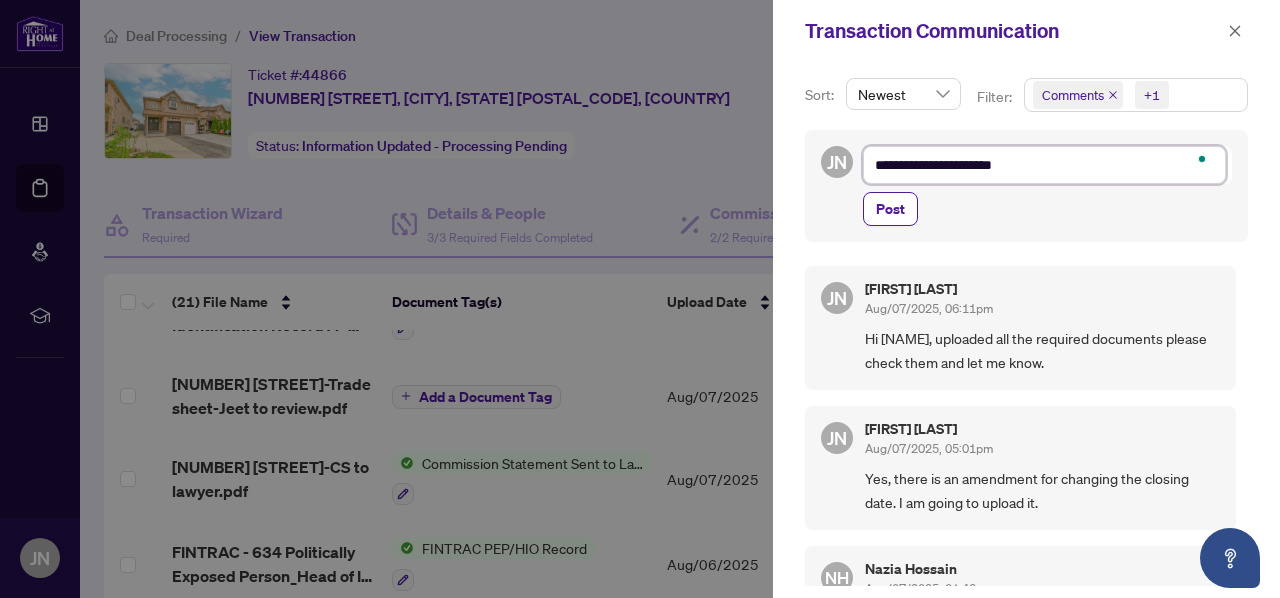 type on "**********" 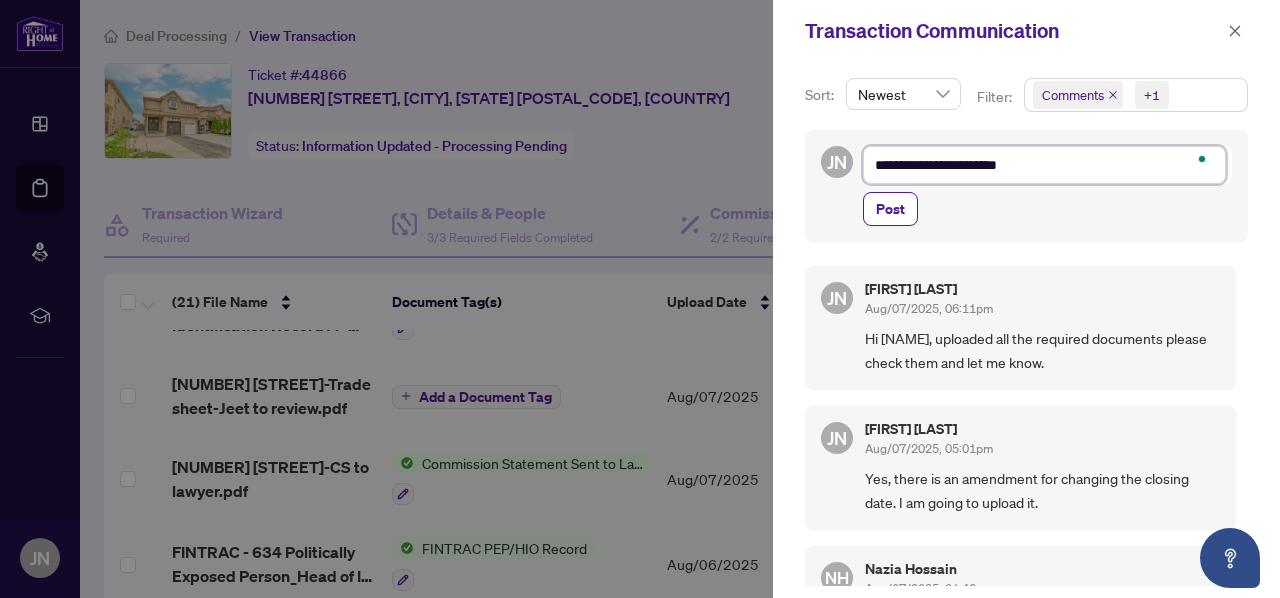 type on "**********" 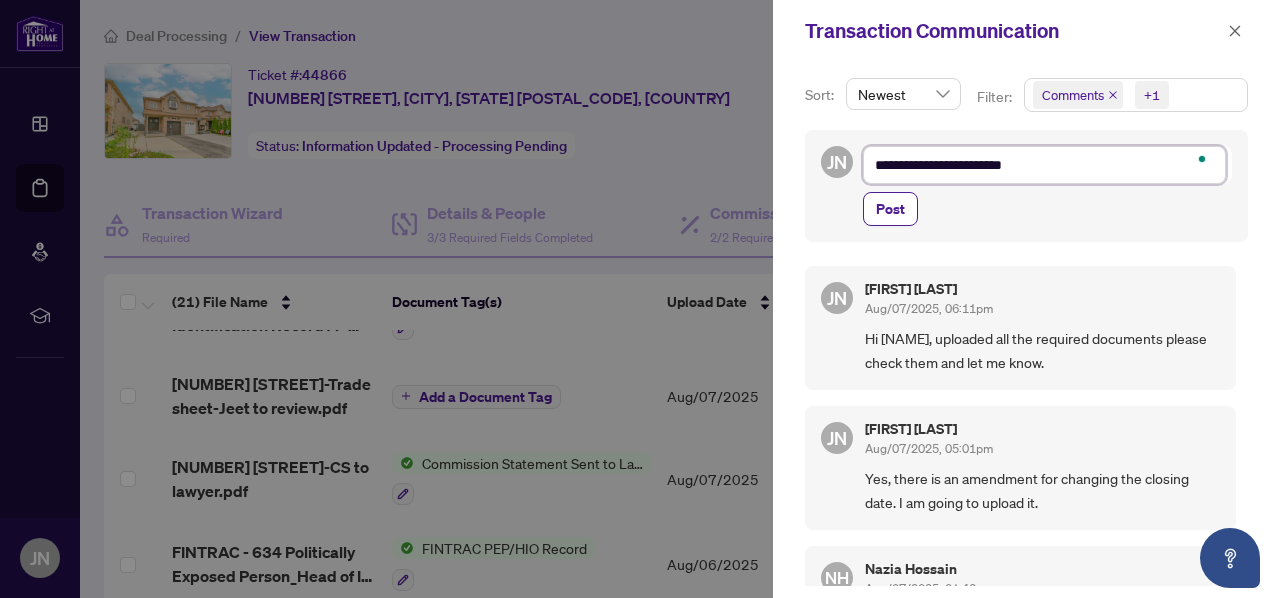 type on "**********" 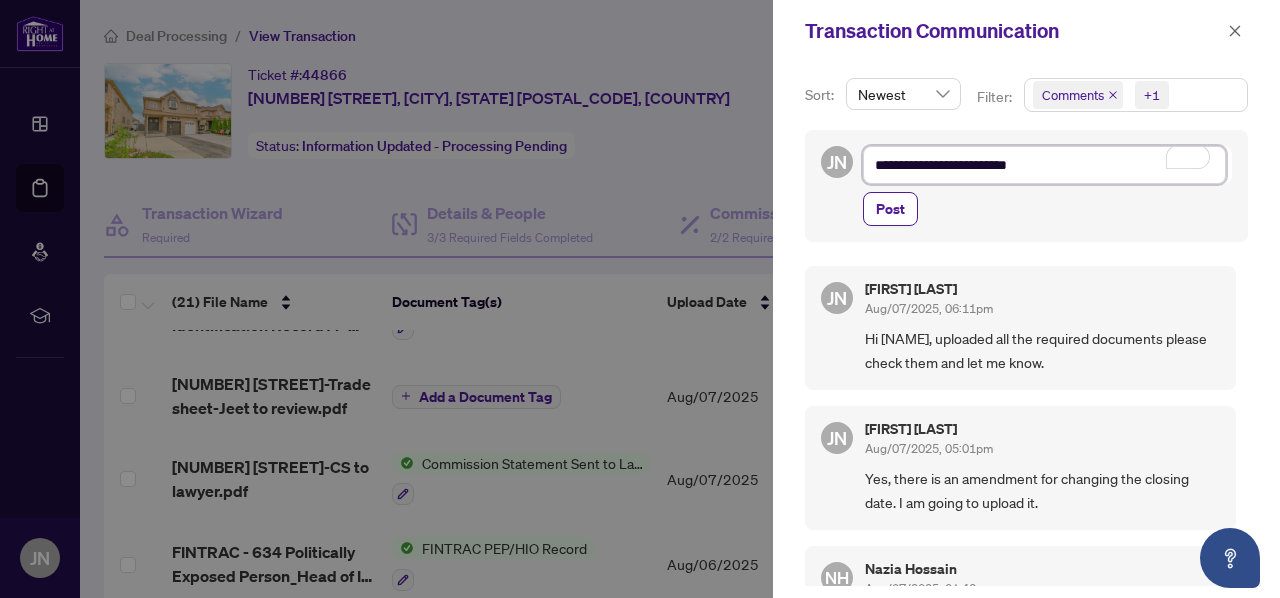 type on "**********" 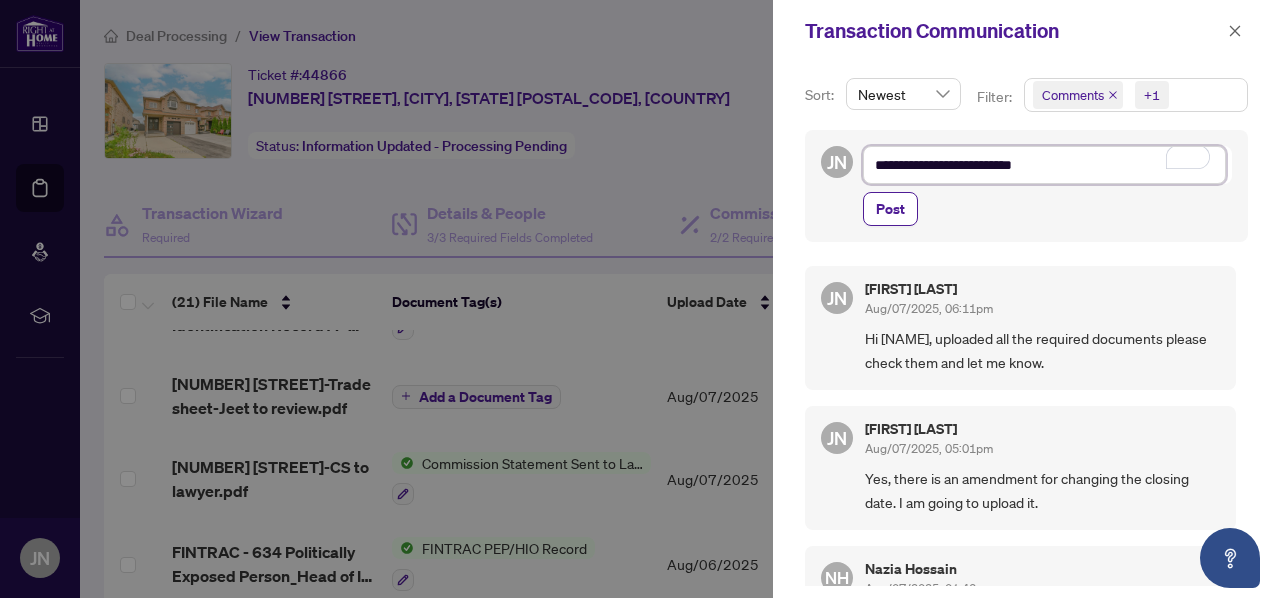 type on "**********" 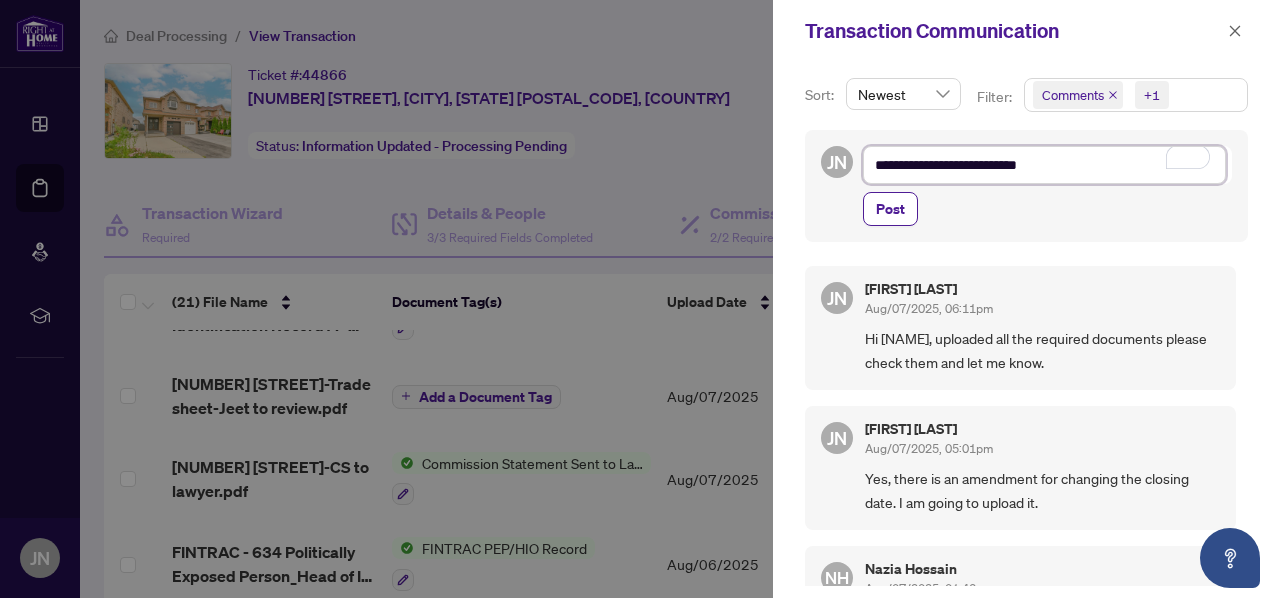 type on "**********" 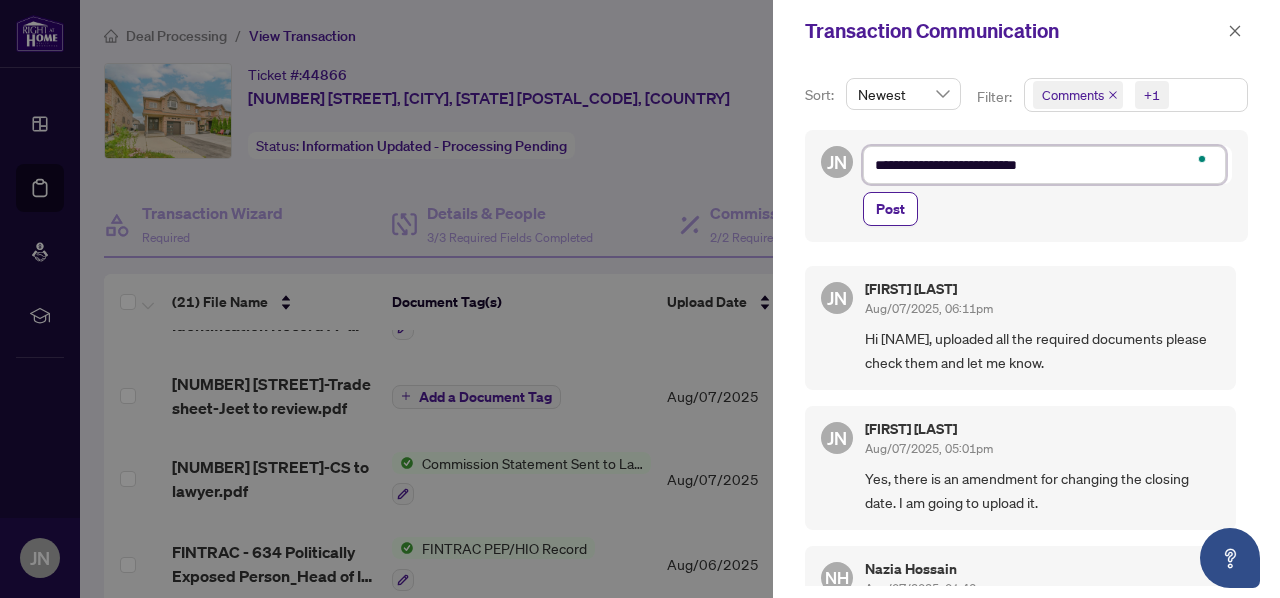 type on "**********" 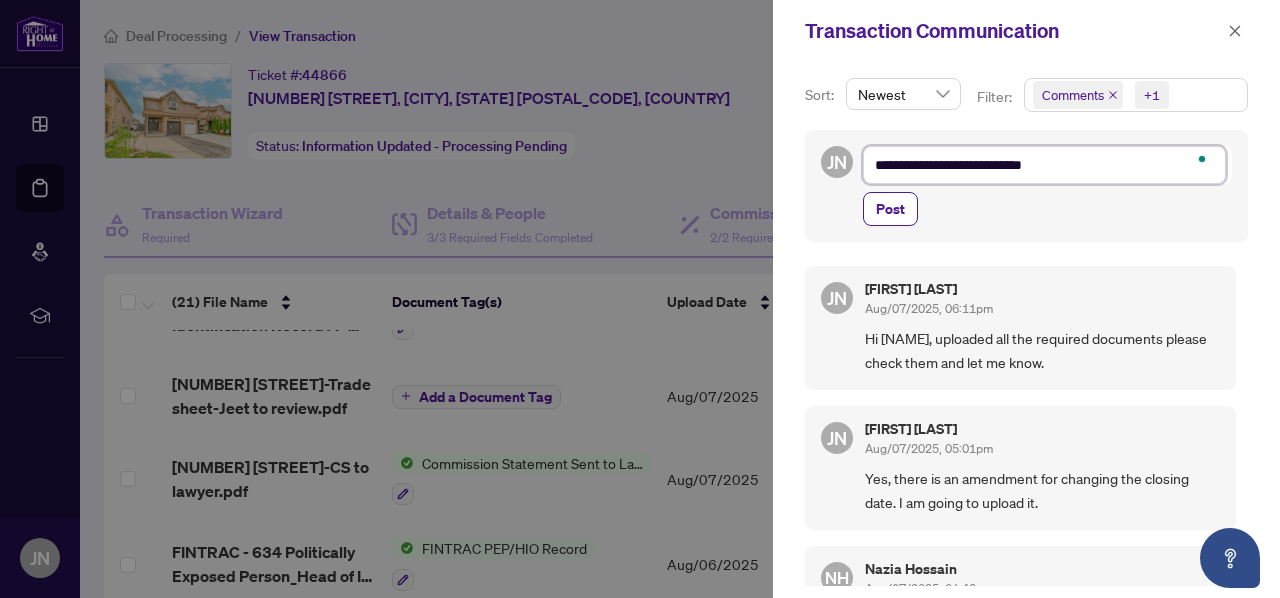 type on "**********" 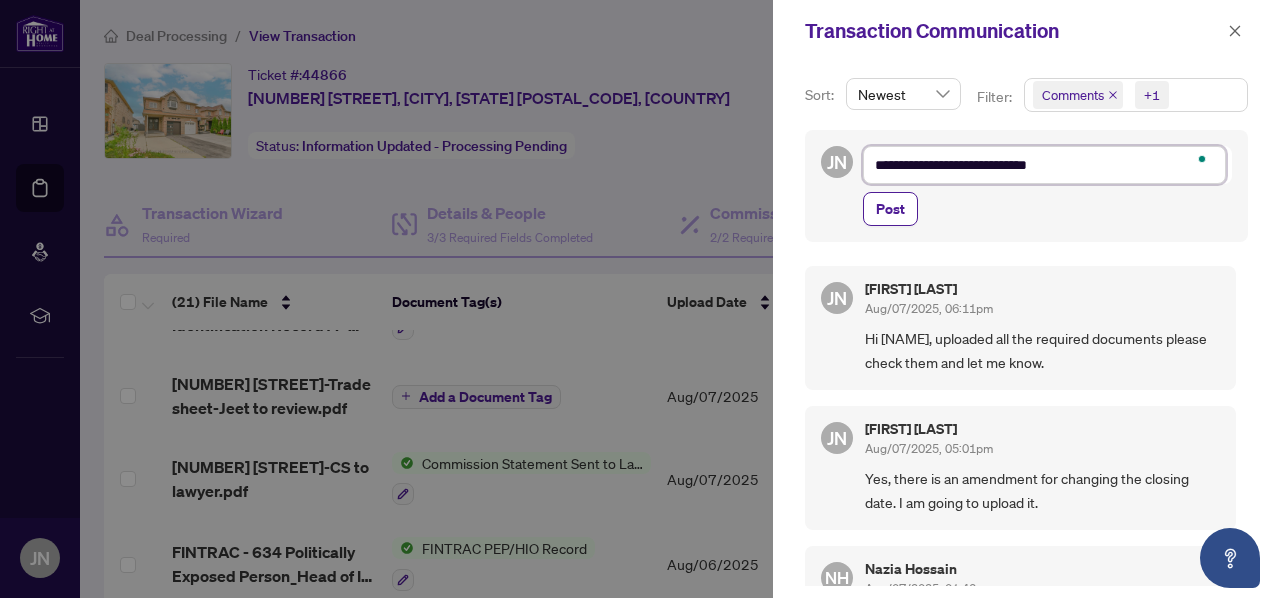 type on "**********" 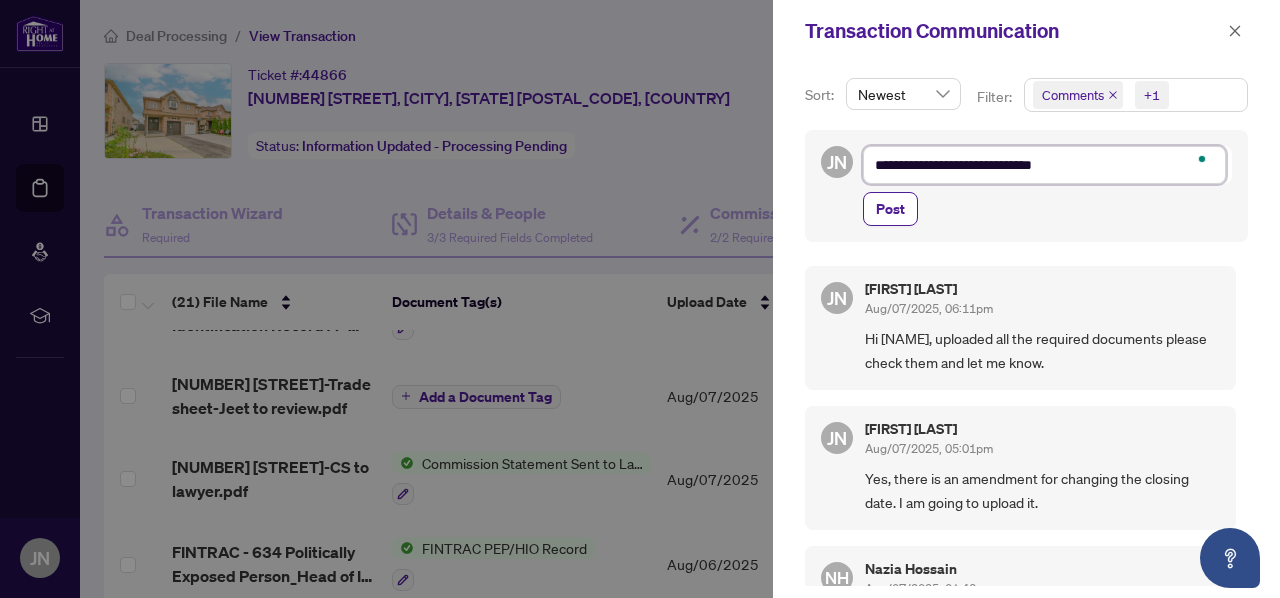 type on "**********" 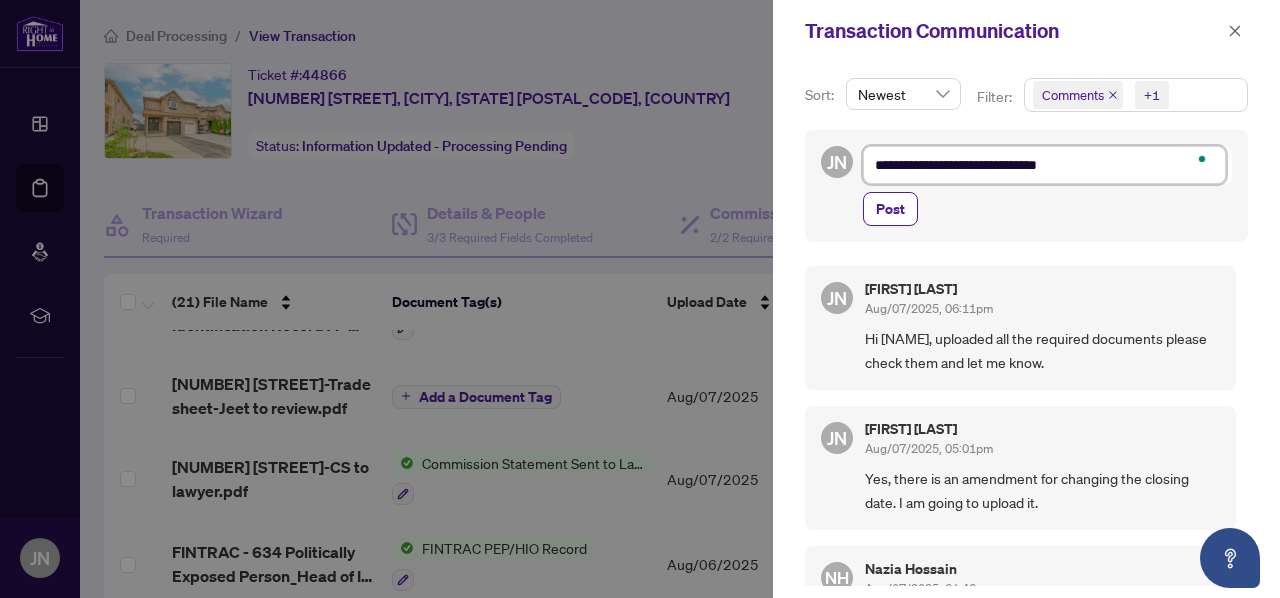 type on "**********" 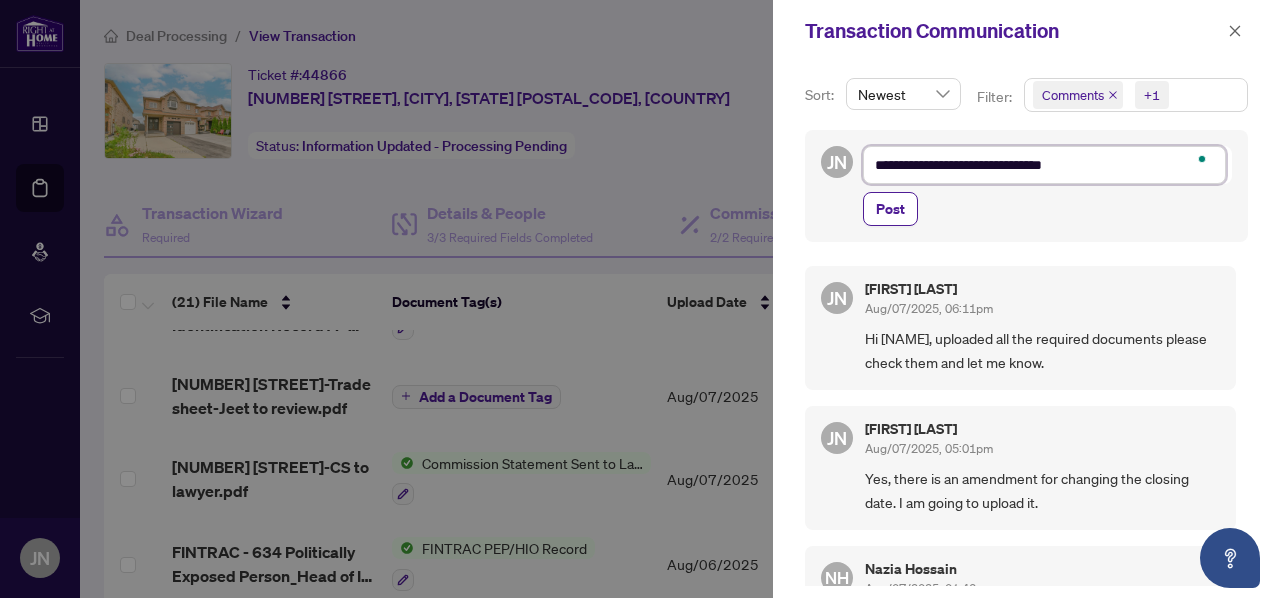 type on "**********" 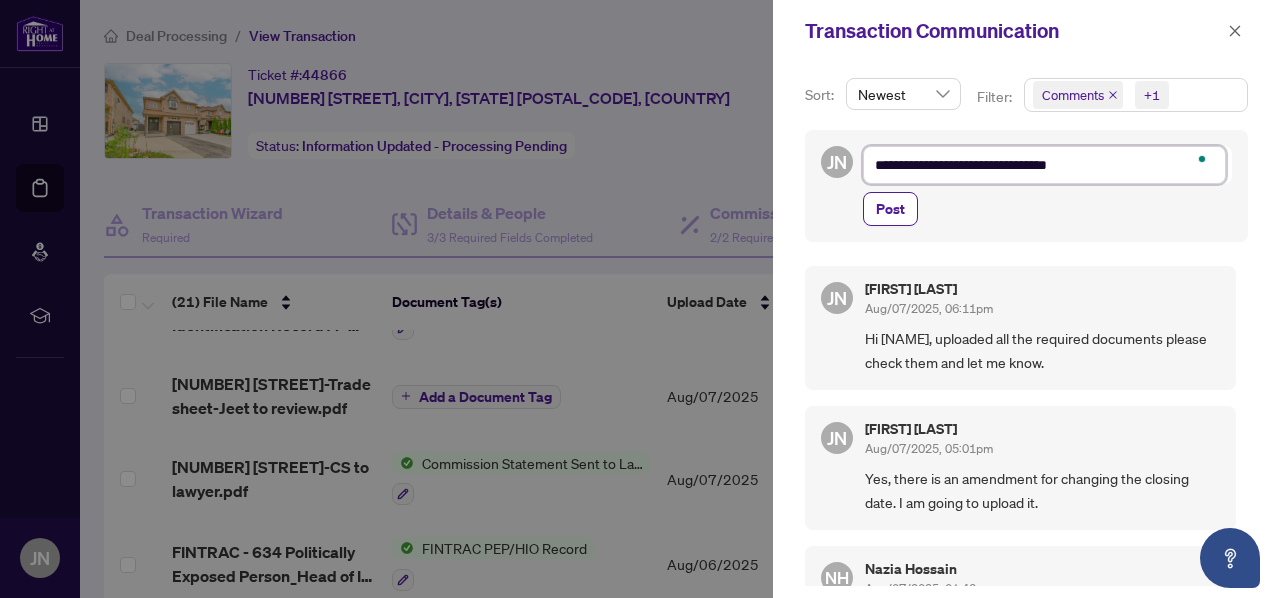 type on "**********" 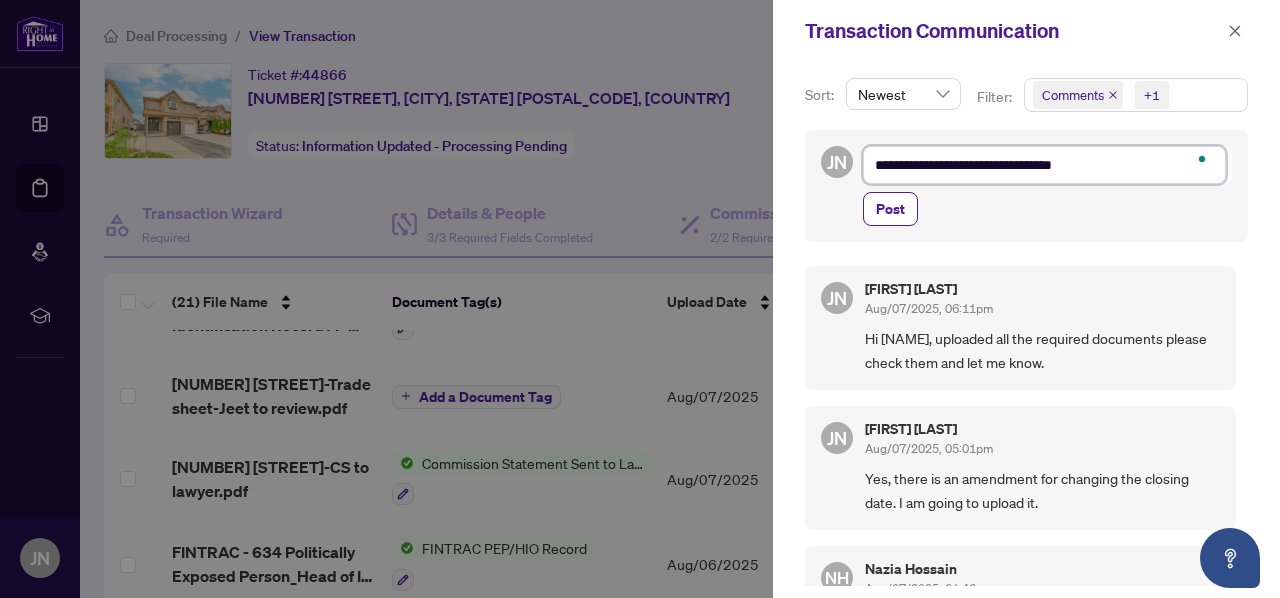 type on "**********" 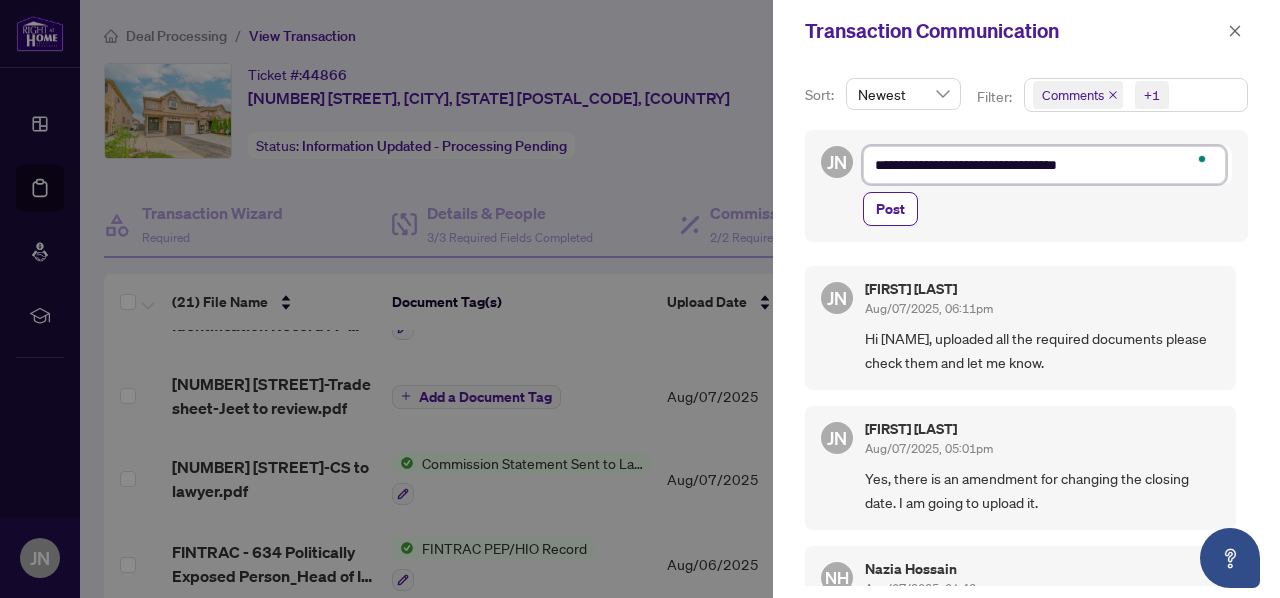 type on "**********" 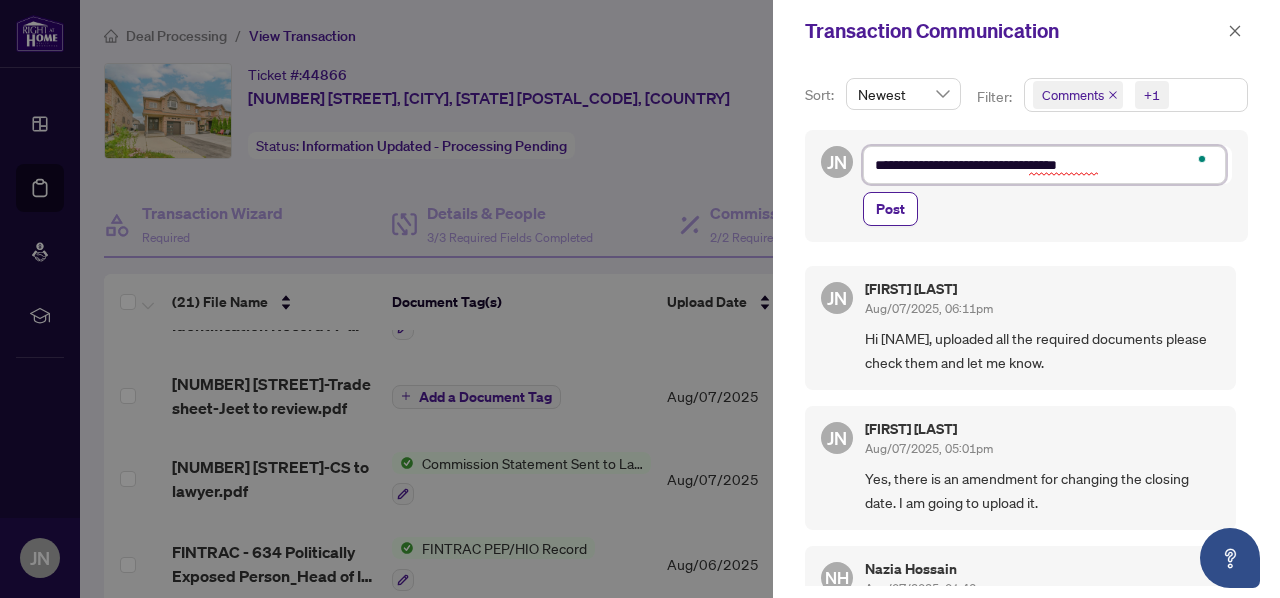 type on "**********" 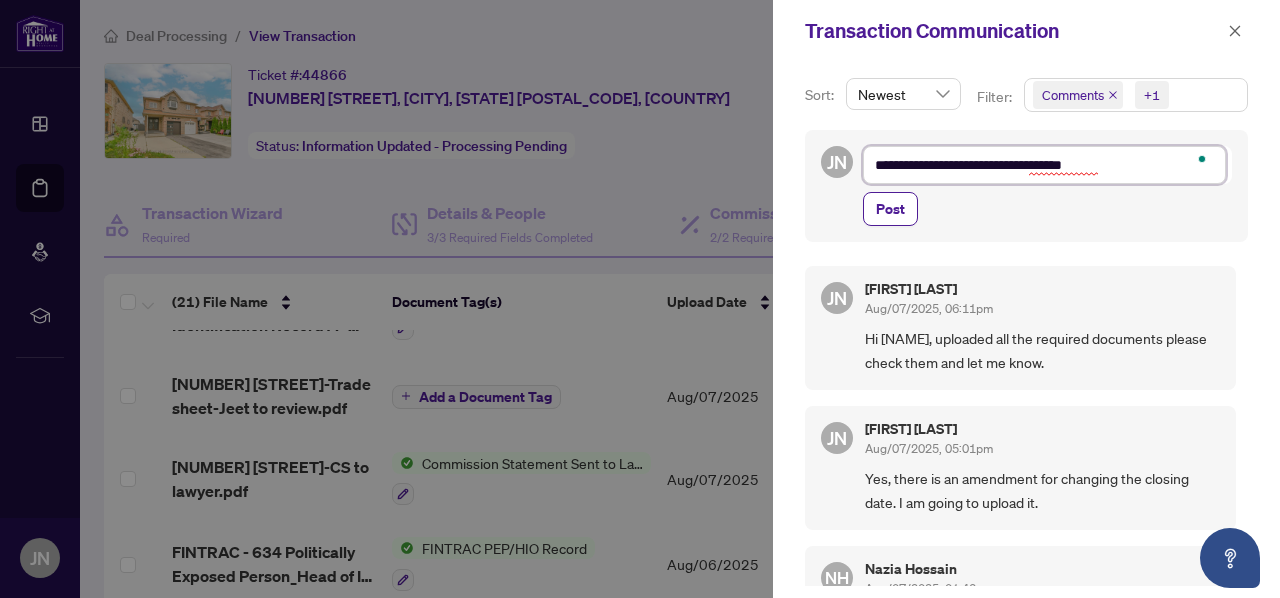 type on "**********" 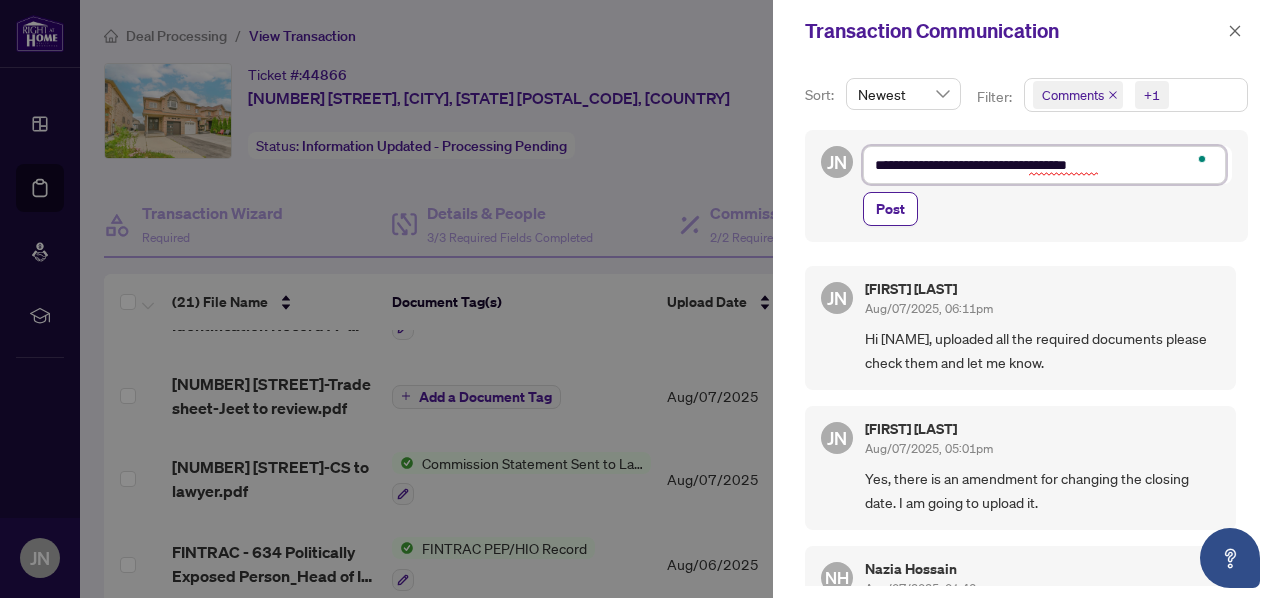 type on "**********" 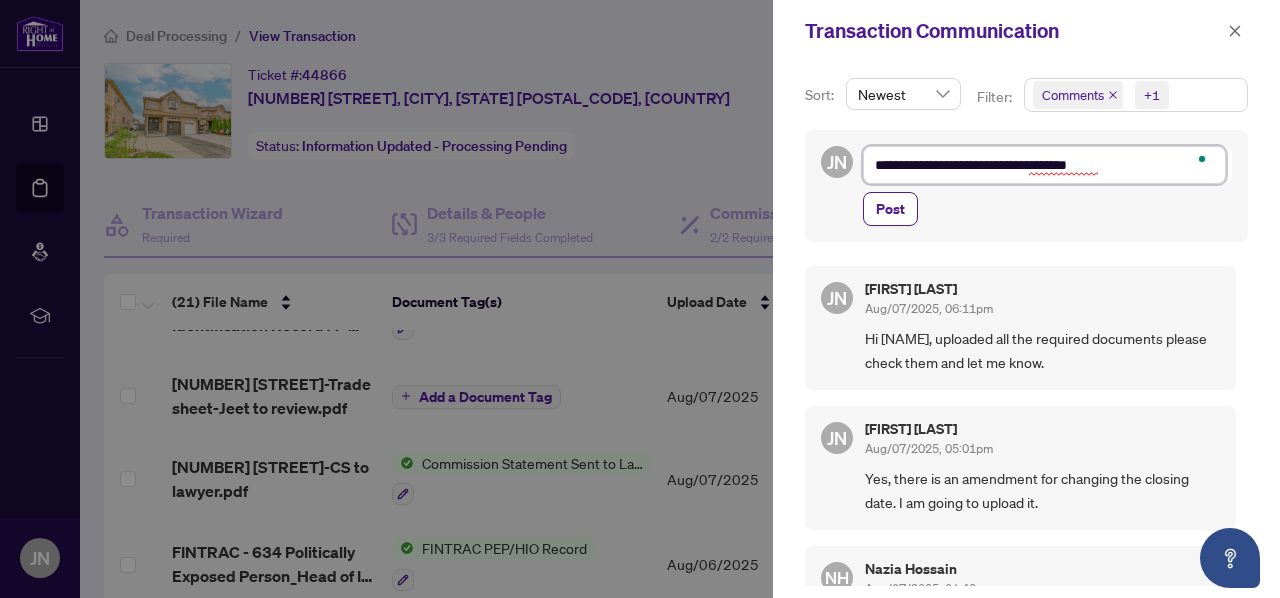type on "**********" 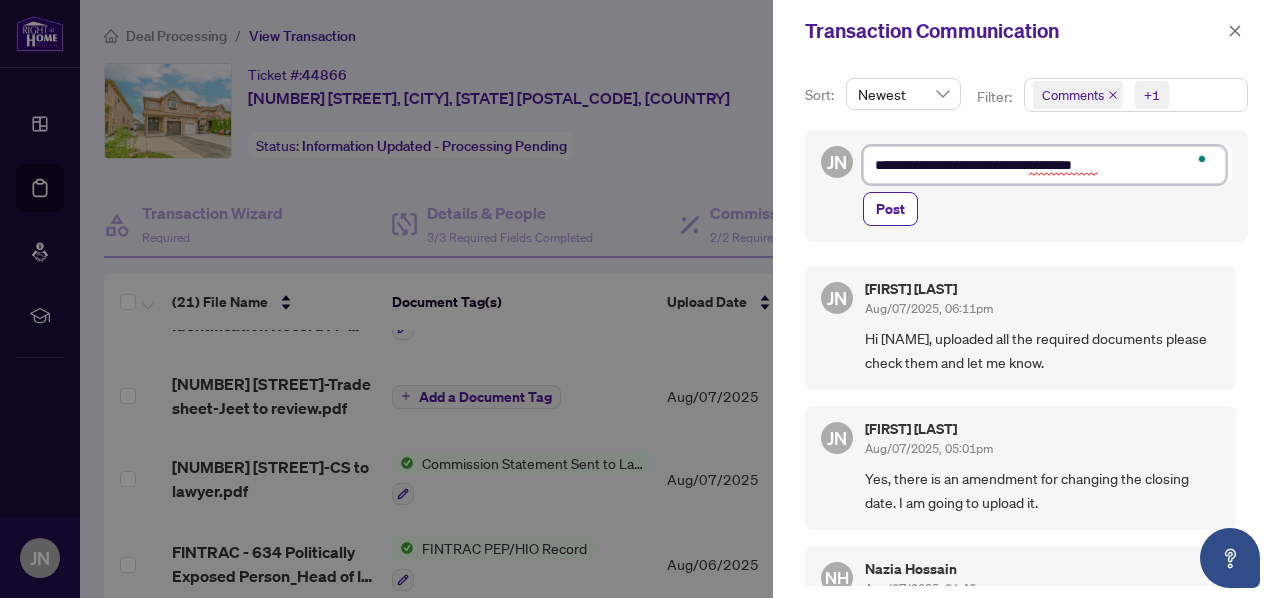 type on "**********" 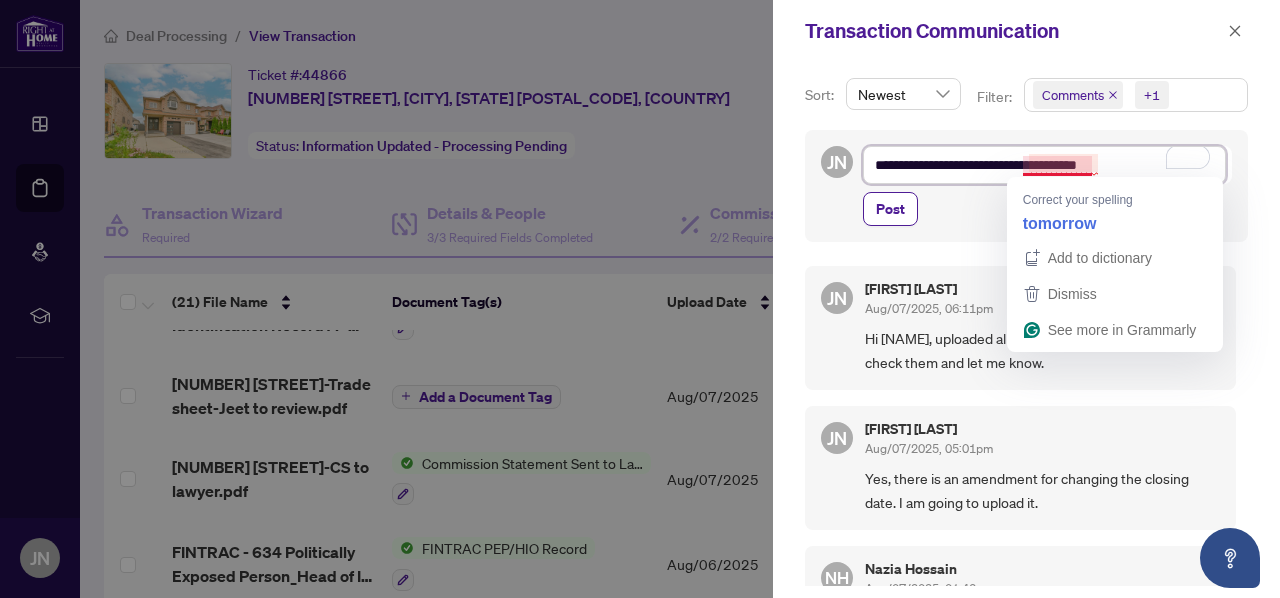 click on "**********" at bounding box center [1044, 165] 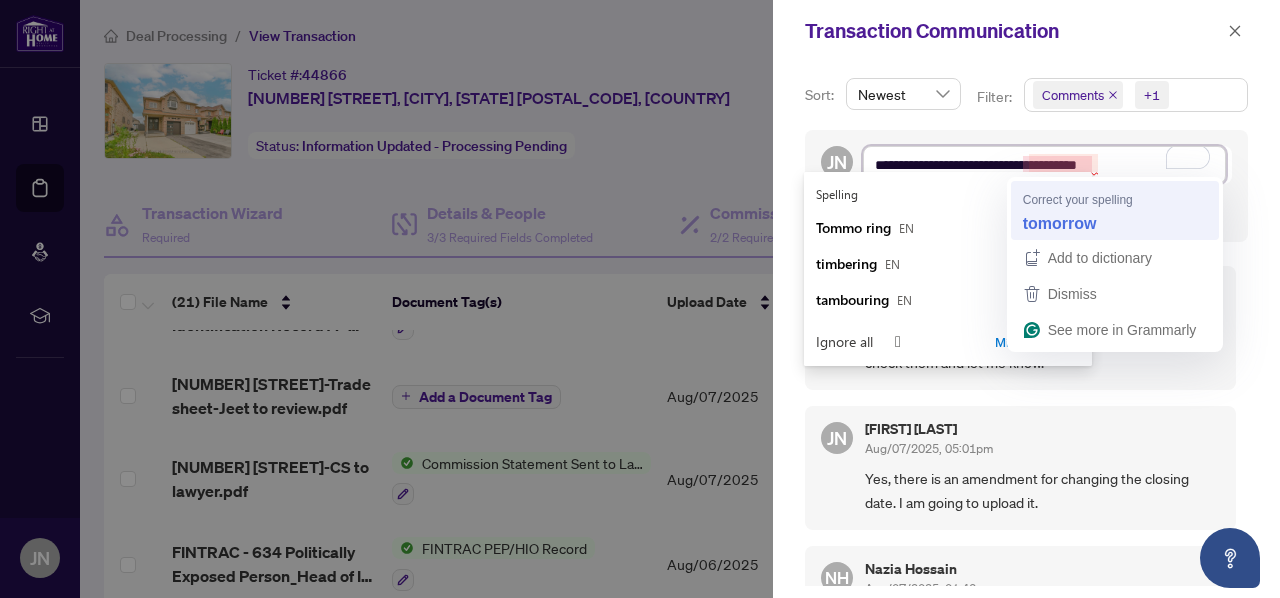 type on "**********" 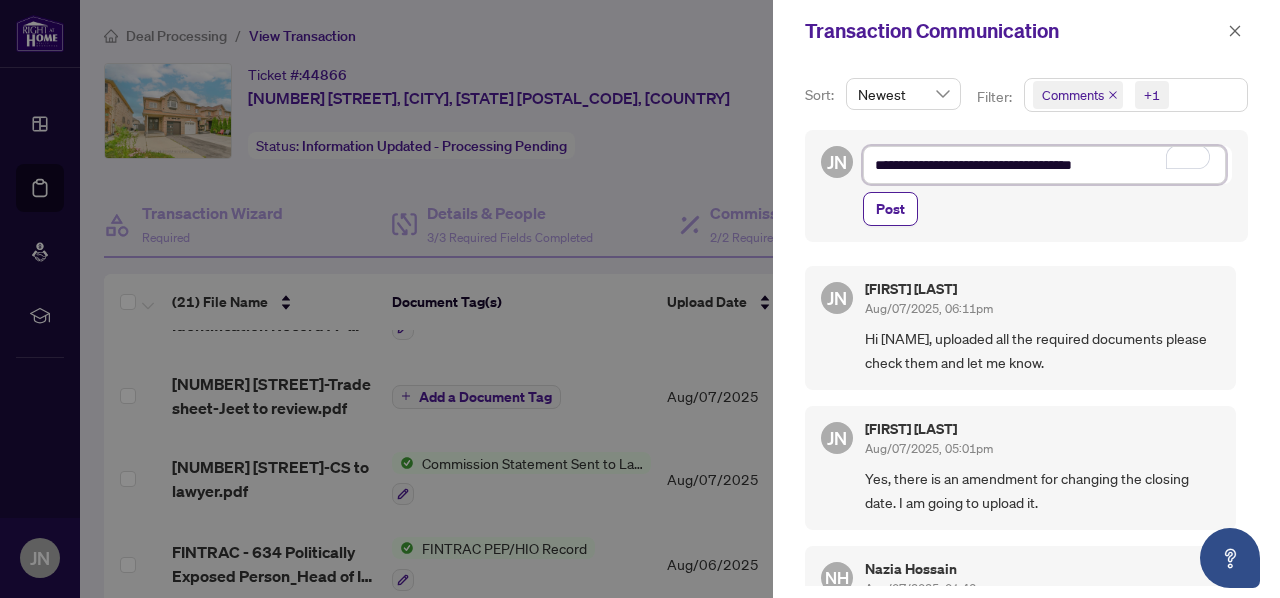 click on "**********" at bounding box center [1044, 165] 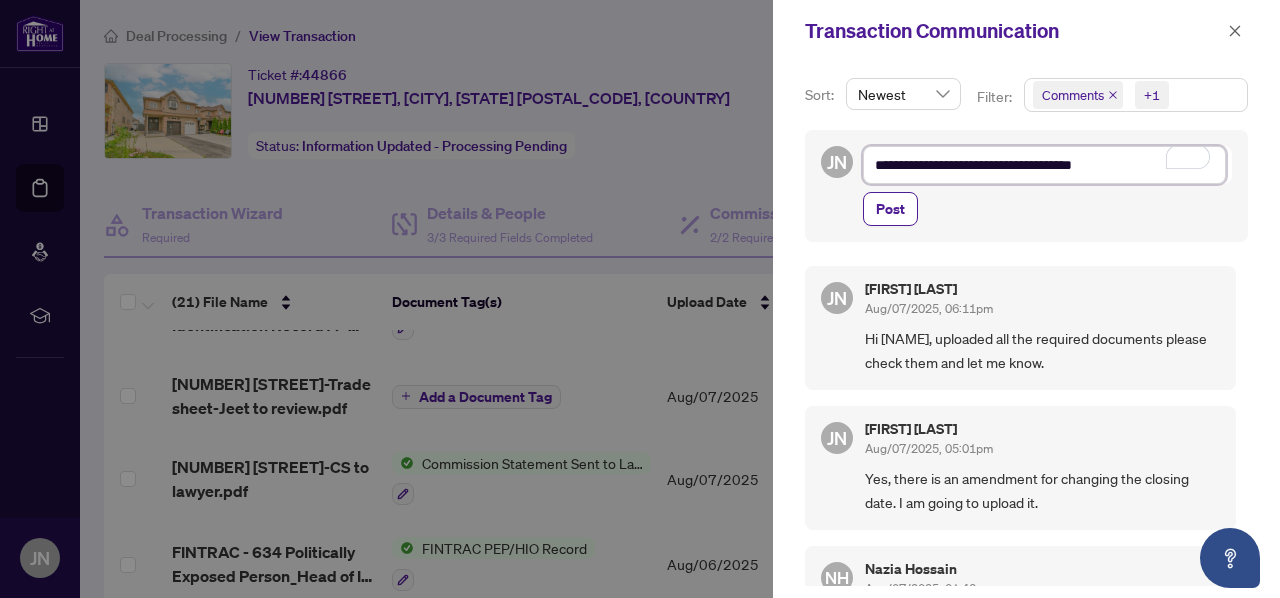 type on "**********" 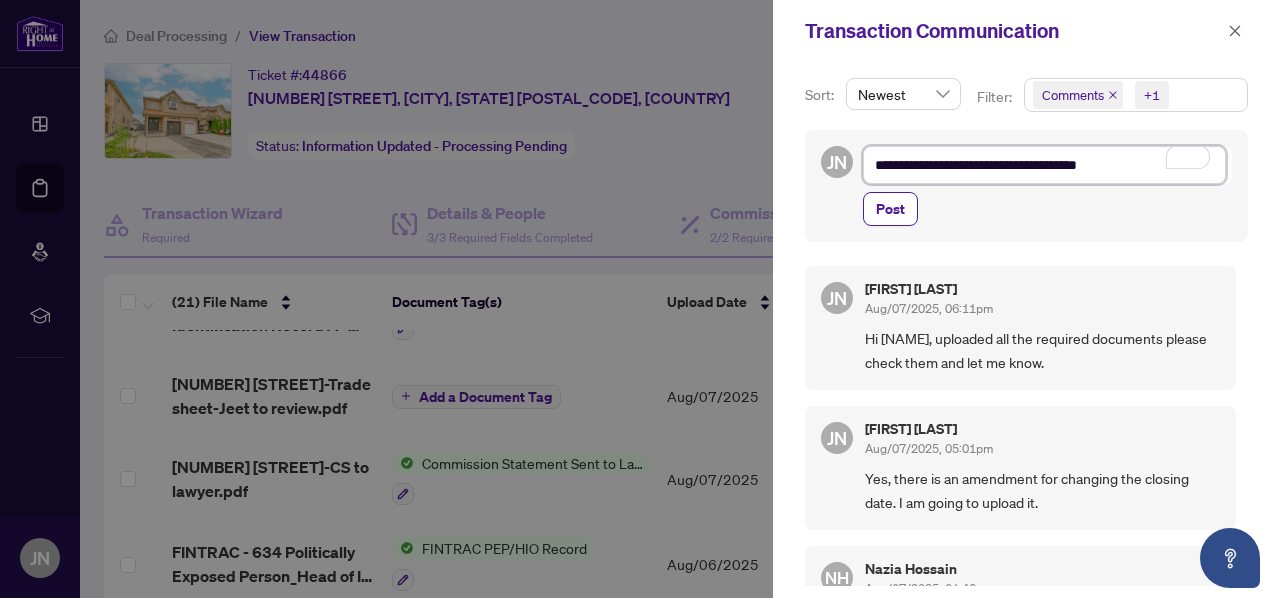 type on "**********" 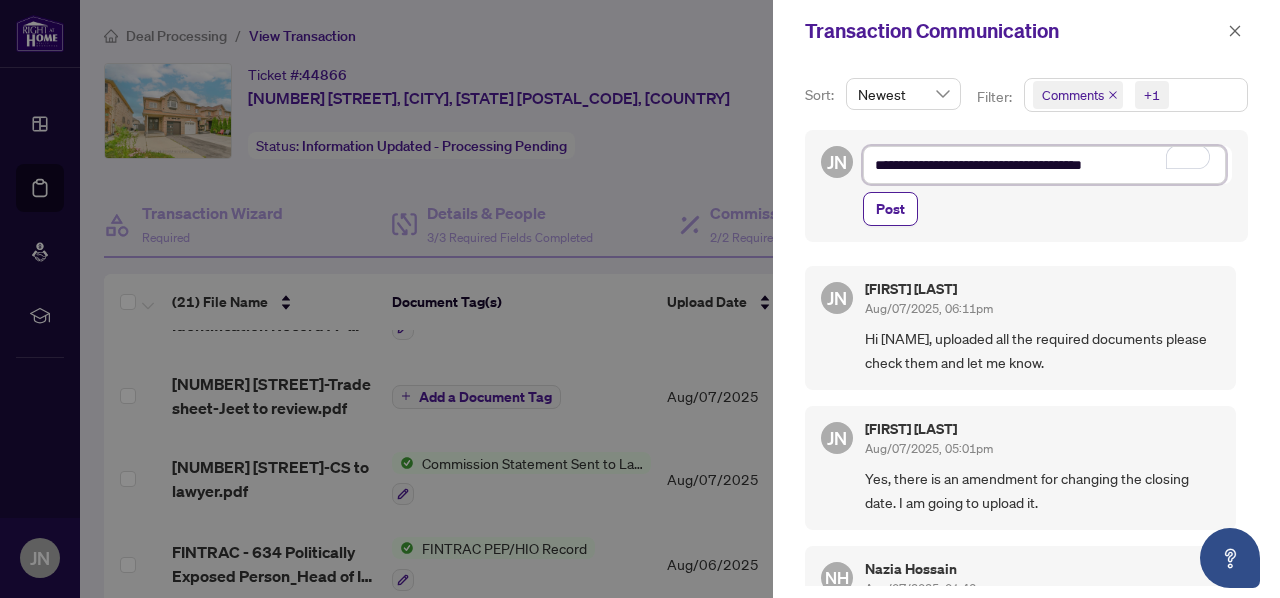 type on "**********" 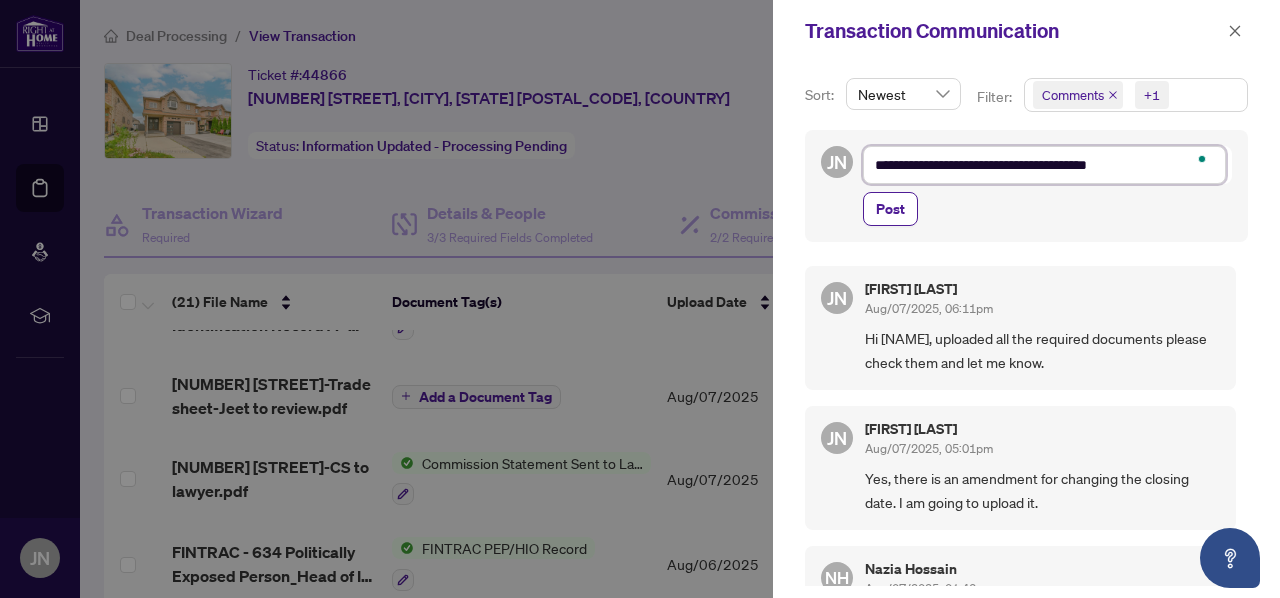 type on "**********" 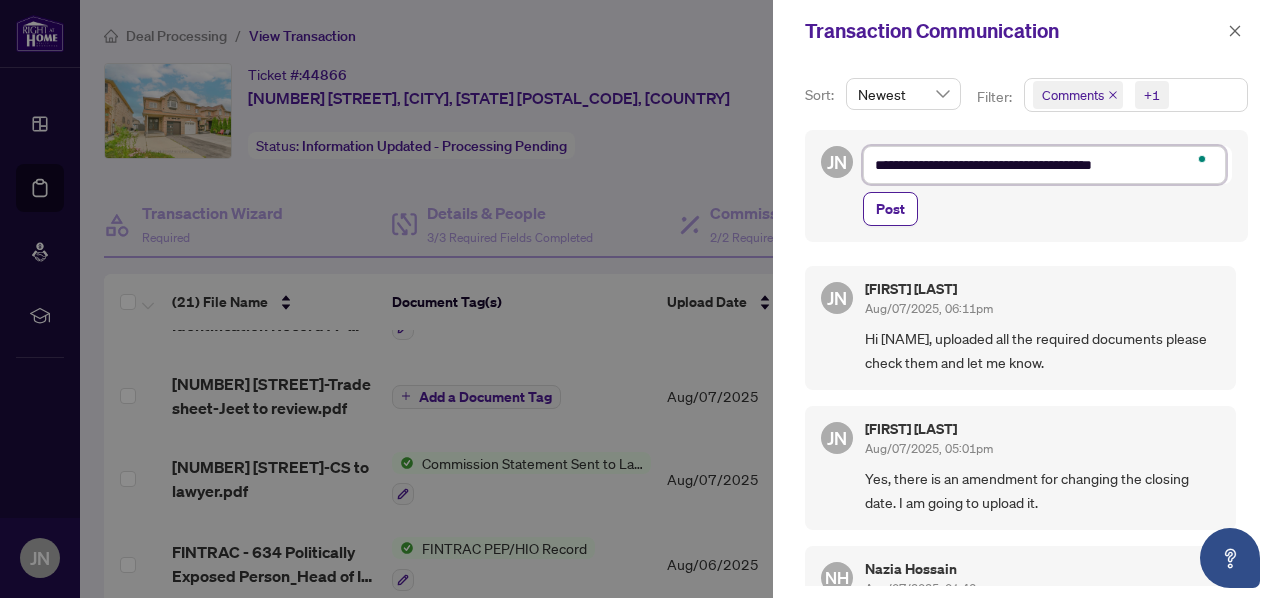 type on "**********" 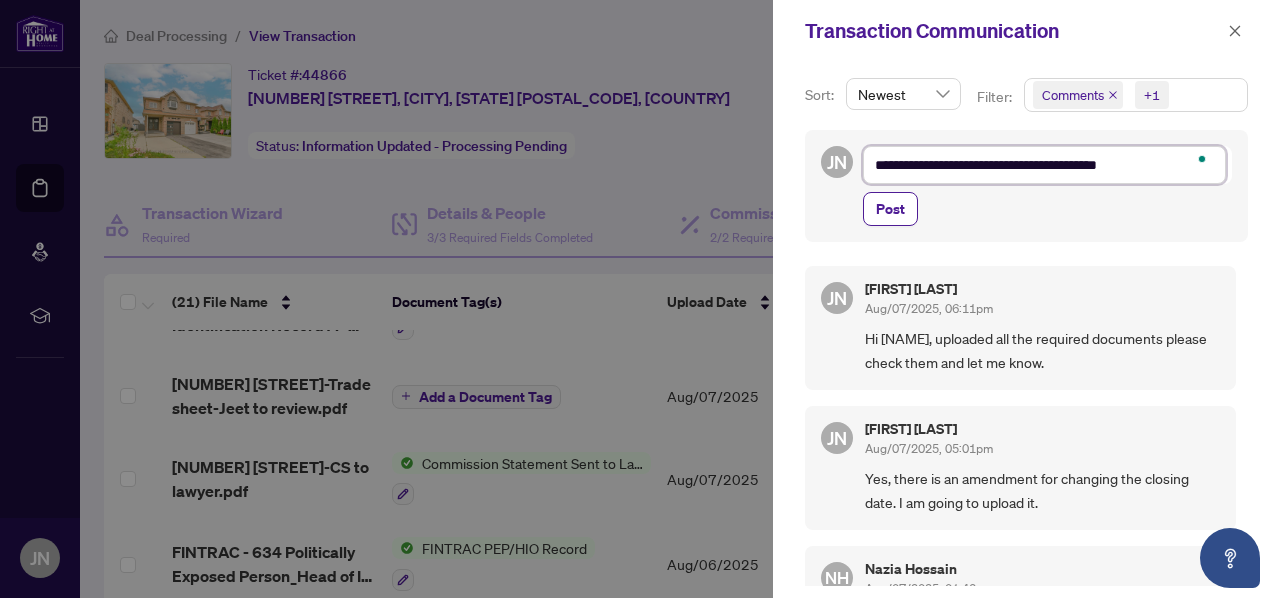 type on "**********" 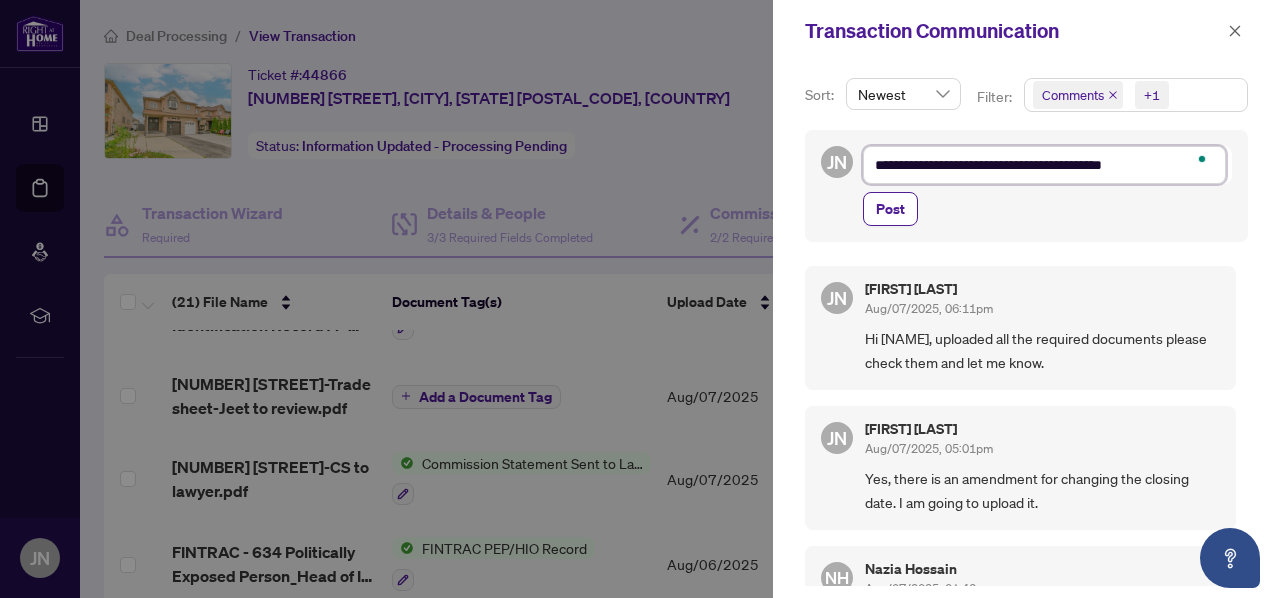 type on "**********" 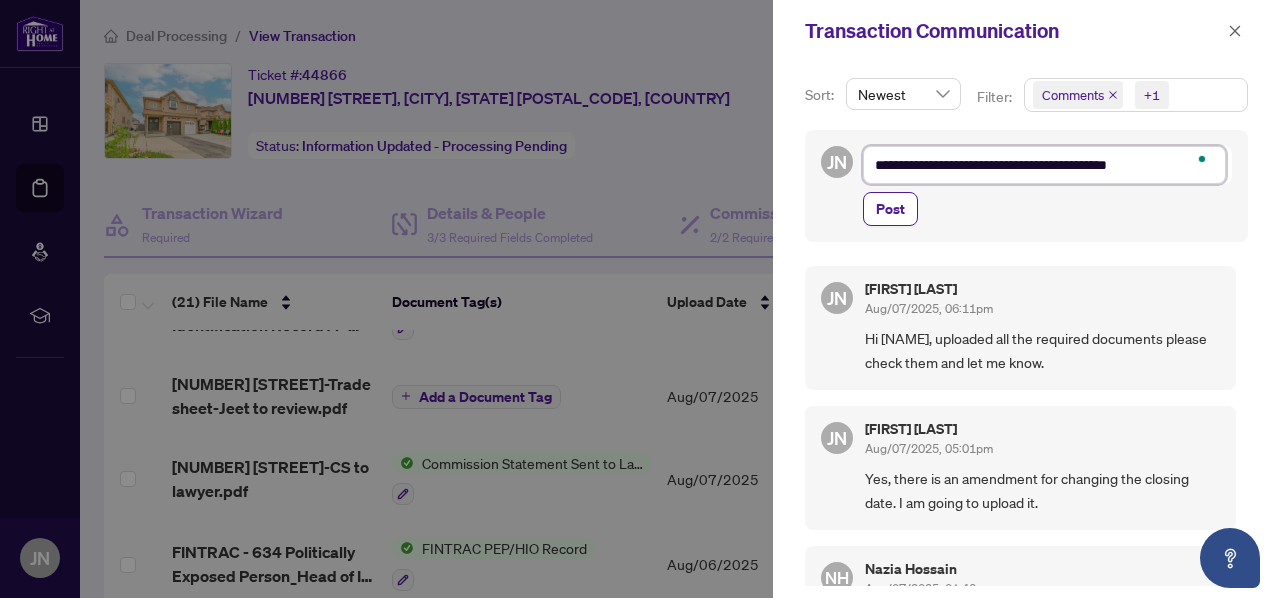 type on "**********" 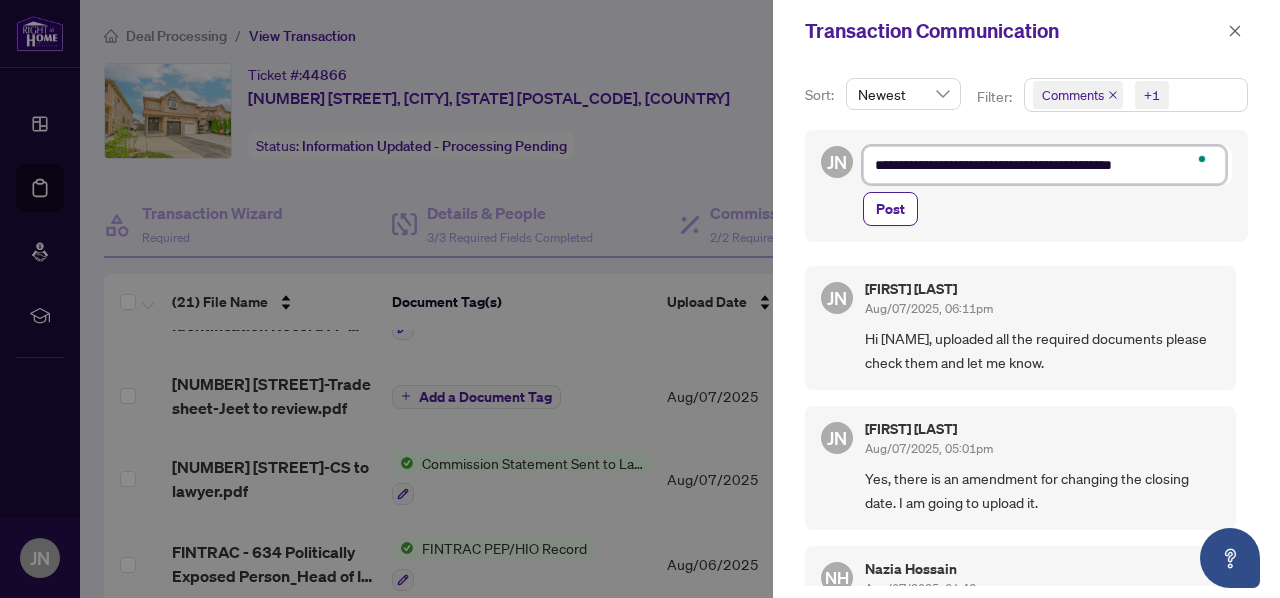 type on "**********" 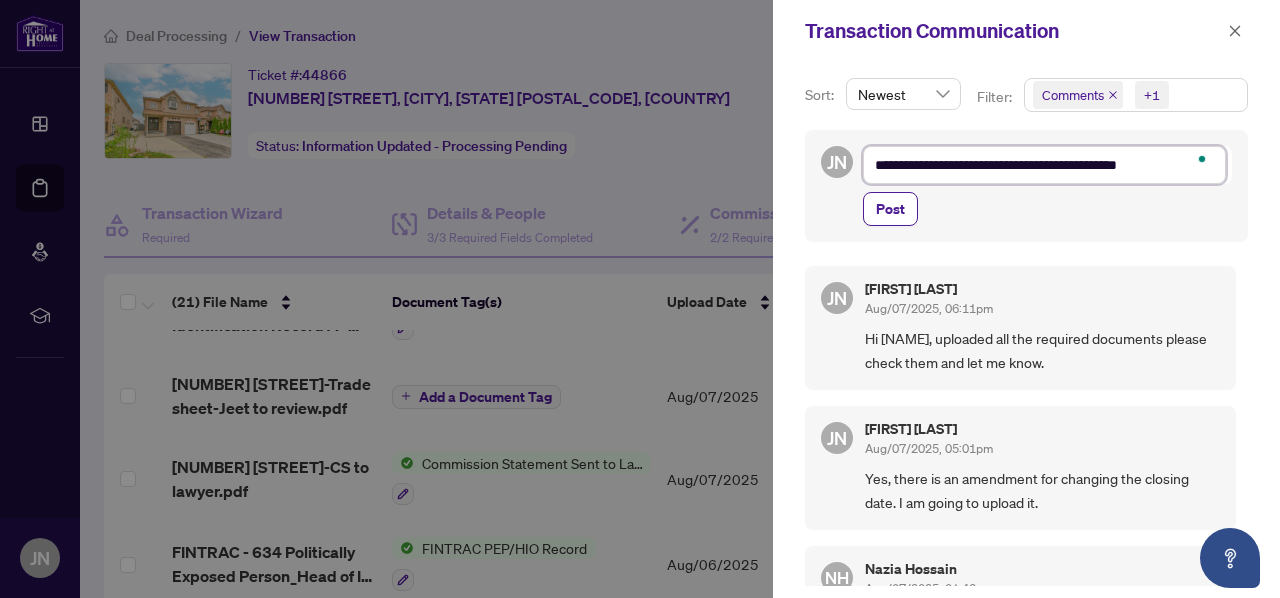 type on "**********" 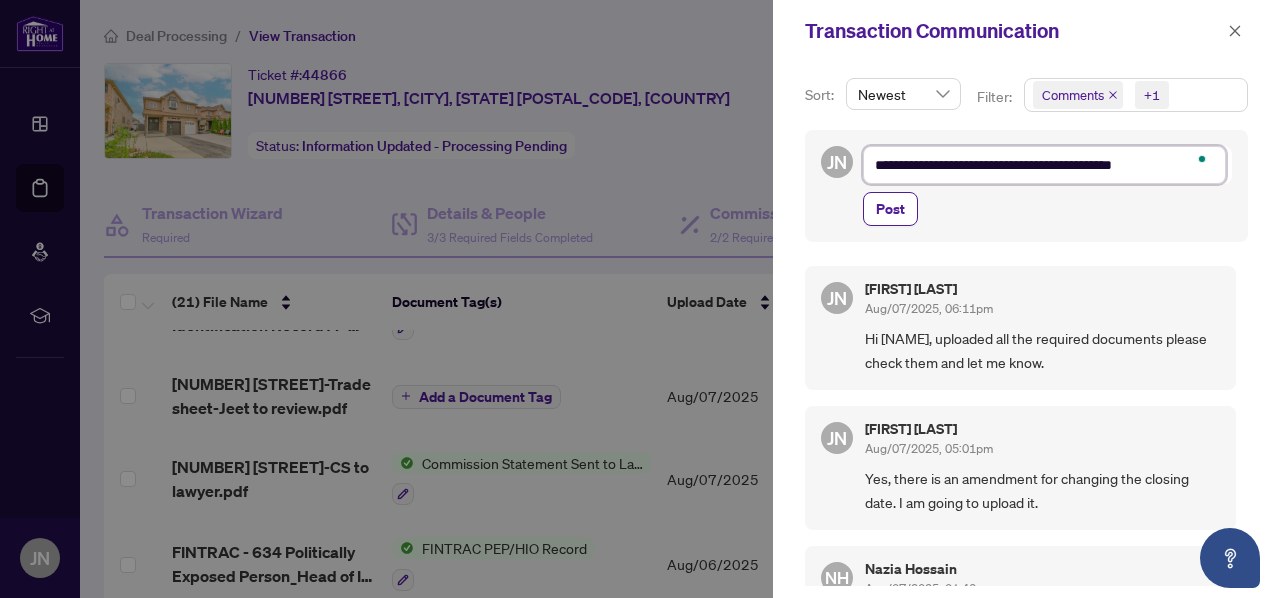 type on "**********" 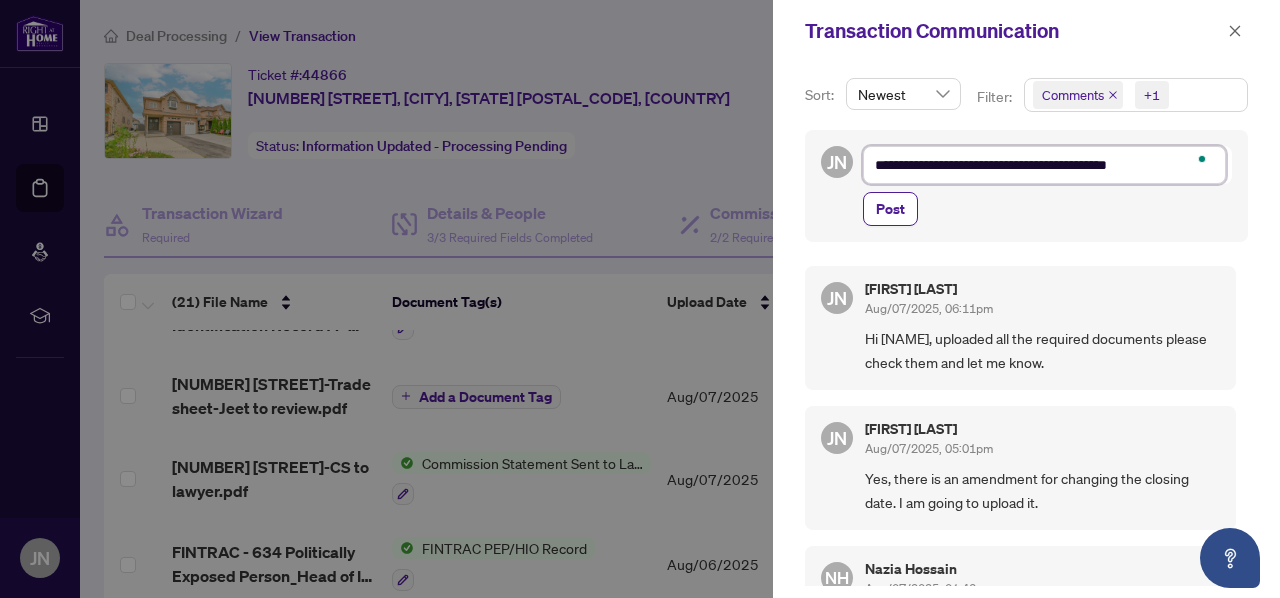 type on "**********" 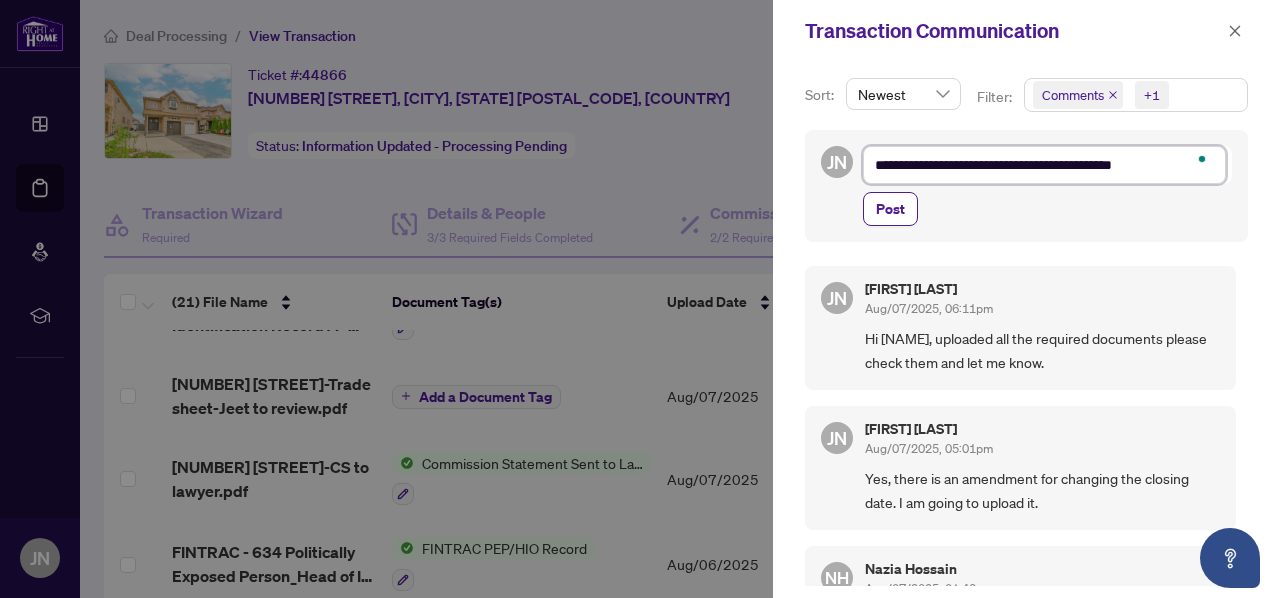 type on "**********" 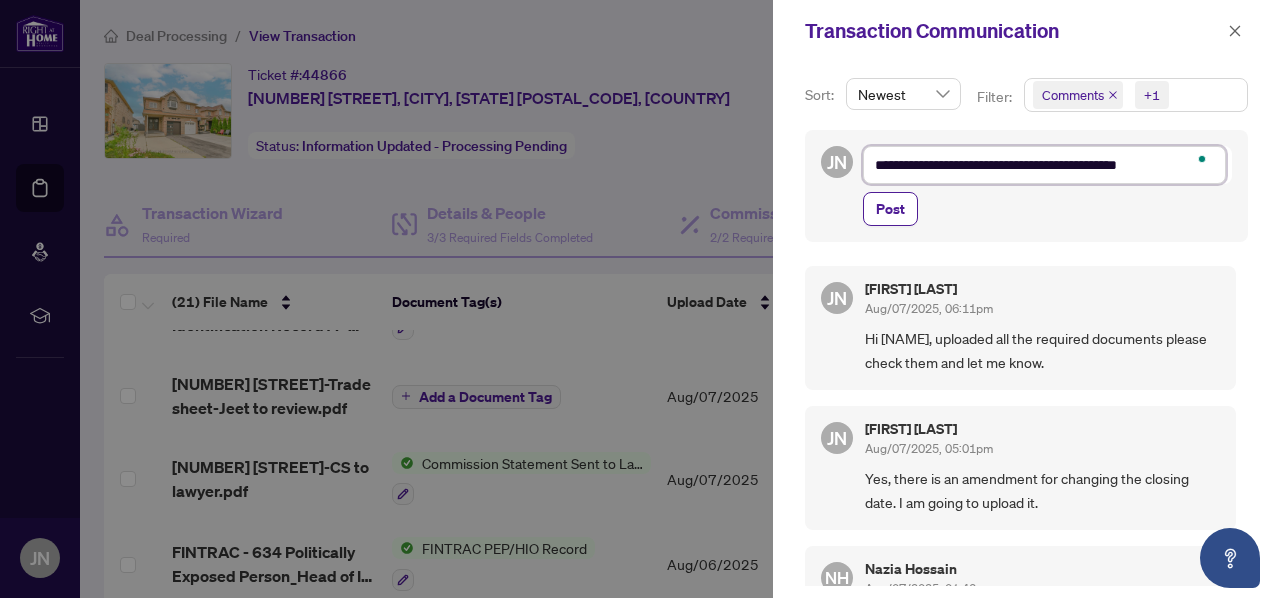 type on "**********" 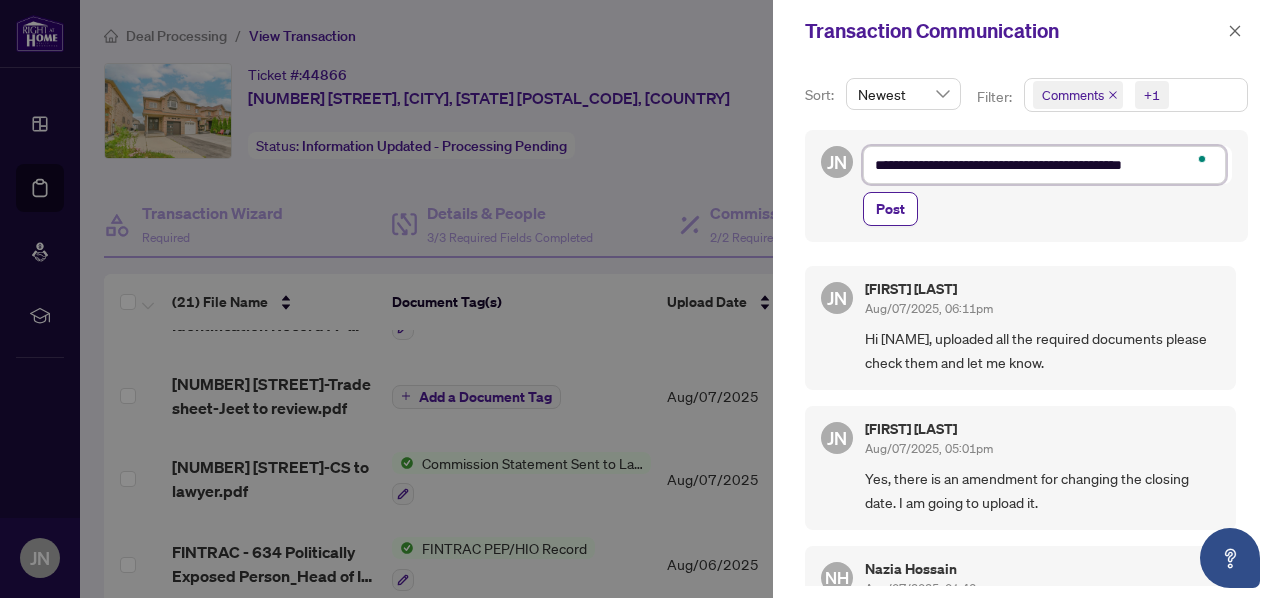 type on "**********" 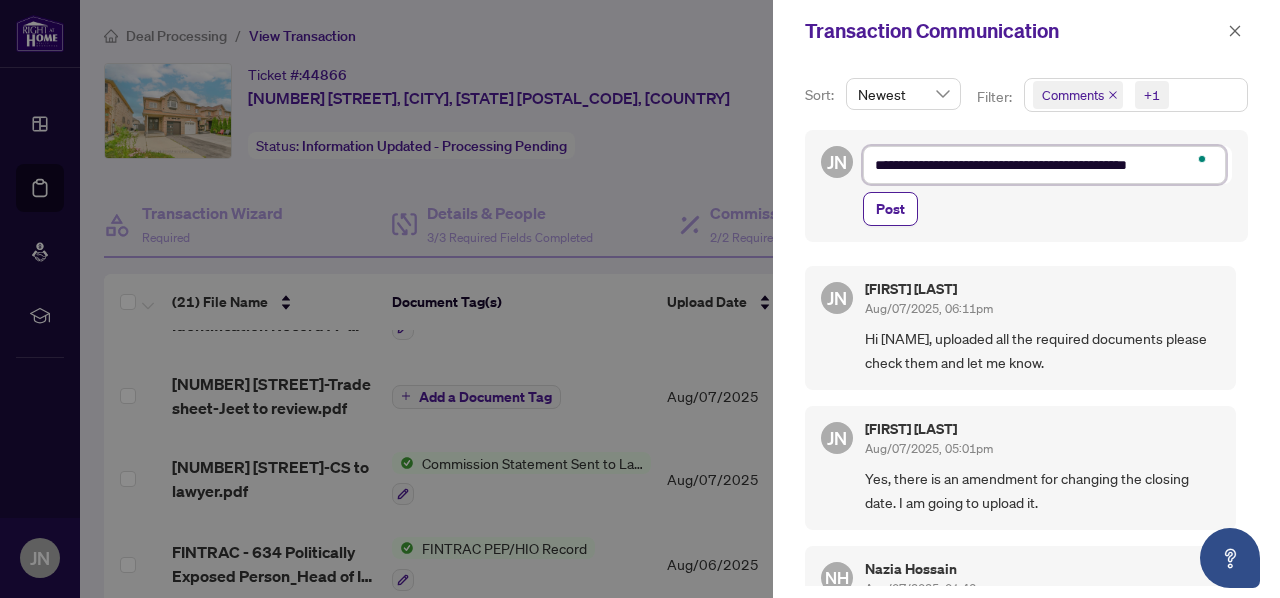 type on "**********" 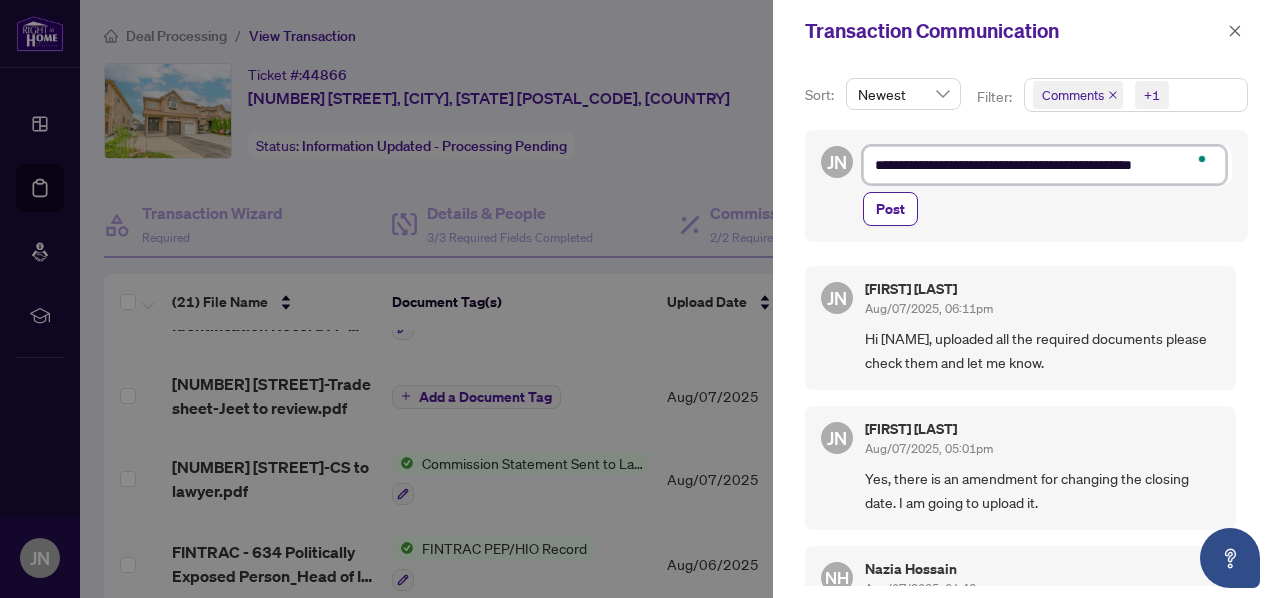 type on "**********" 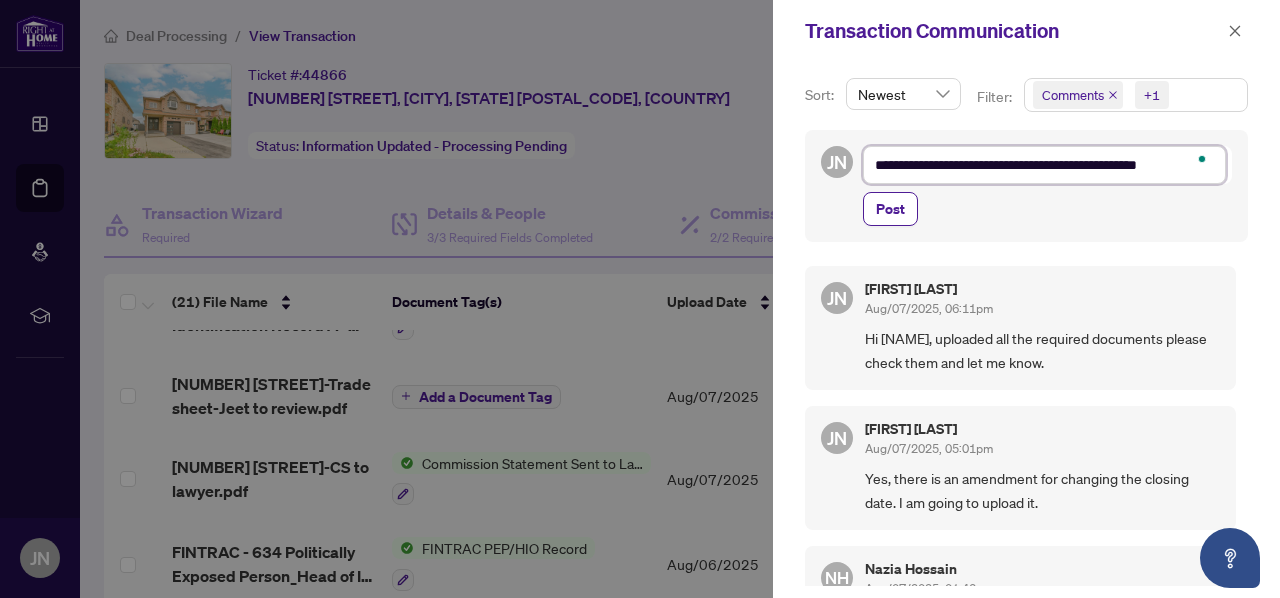 type on "**********" 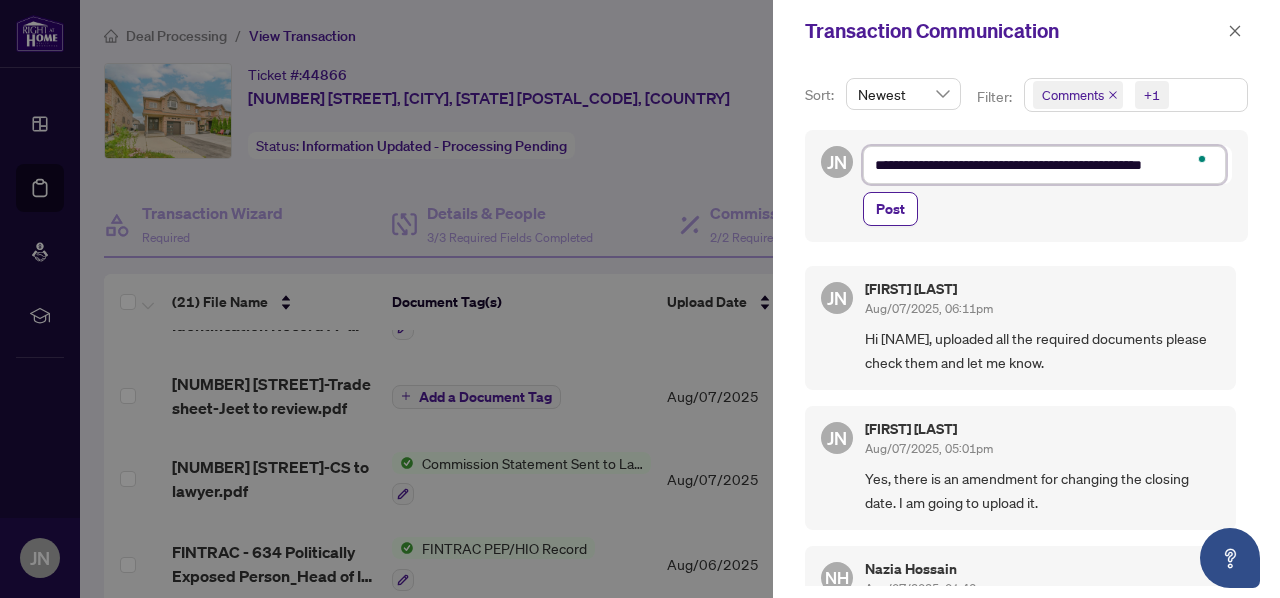 type on "**********" 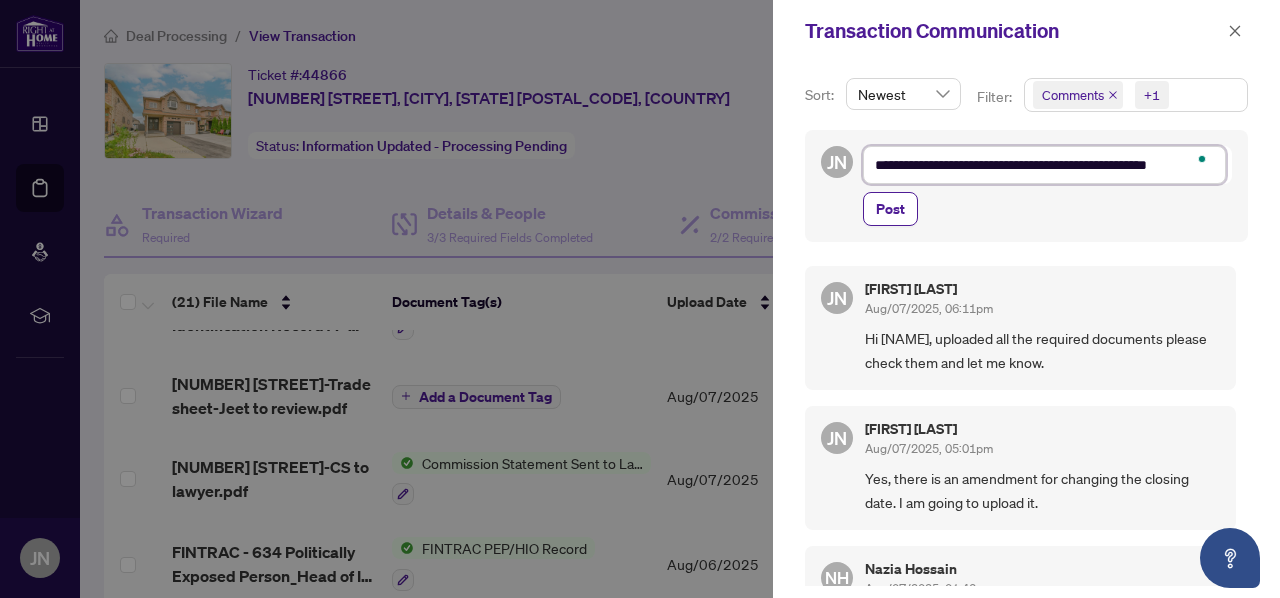 type on "**********" 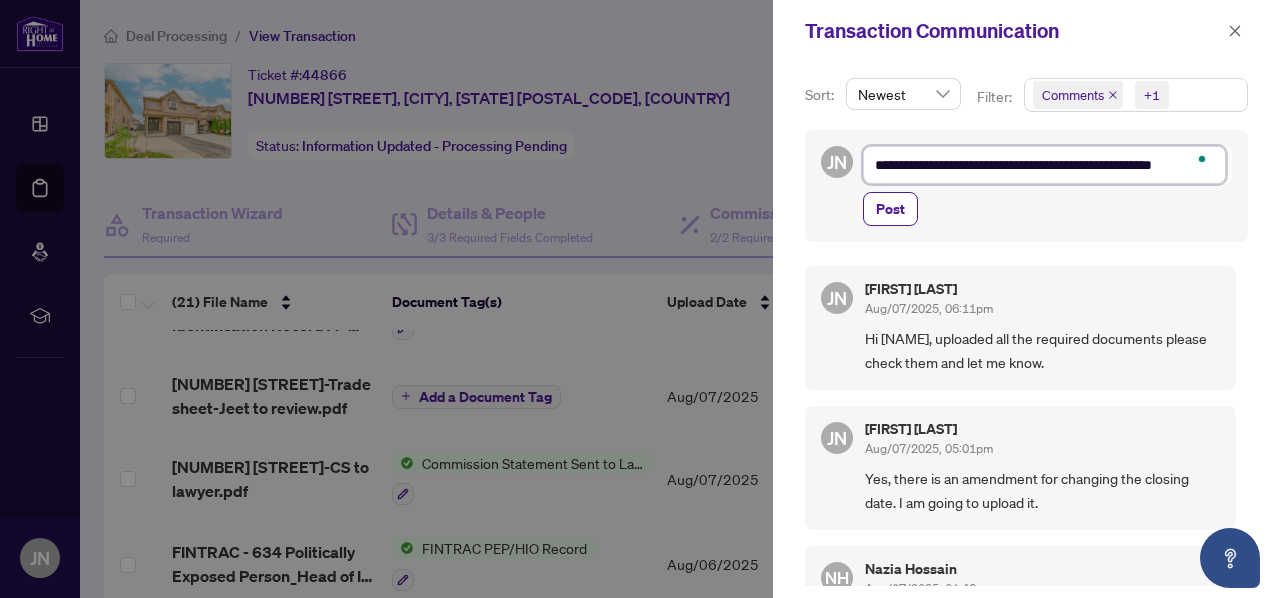 type on "**********" 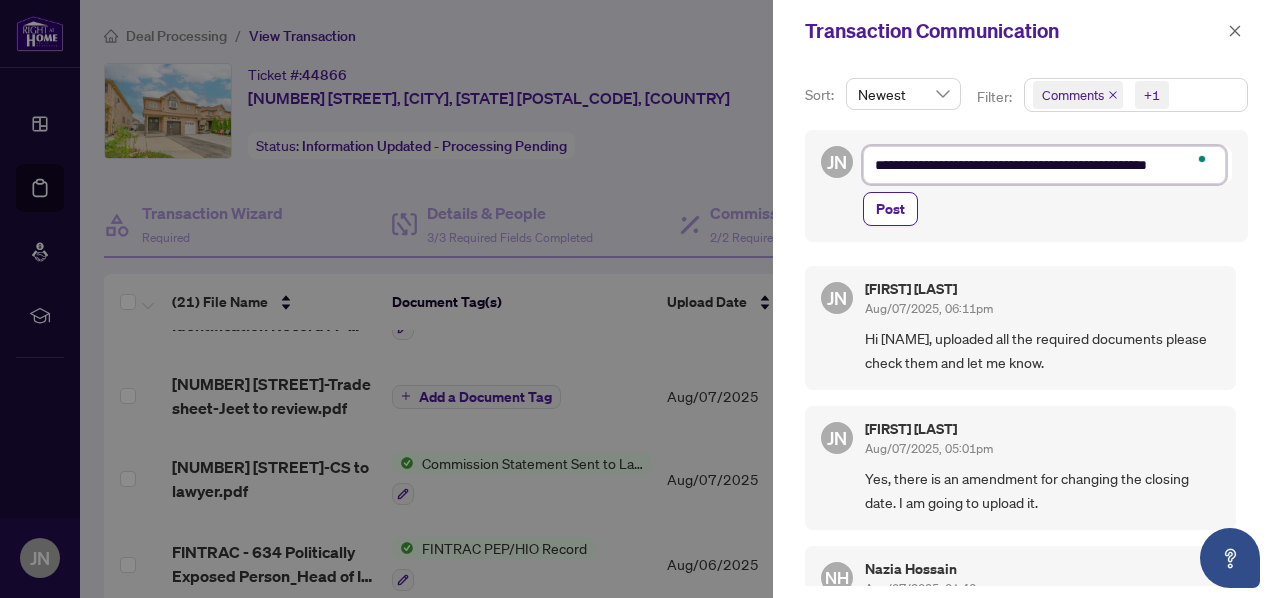 type on "**********" 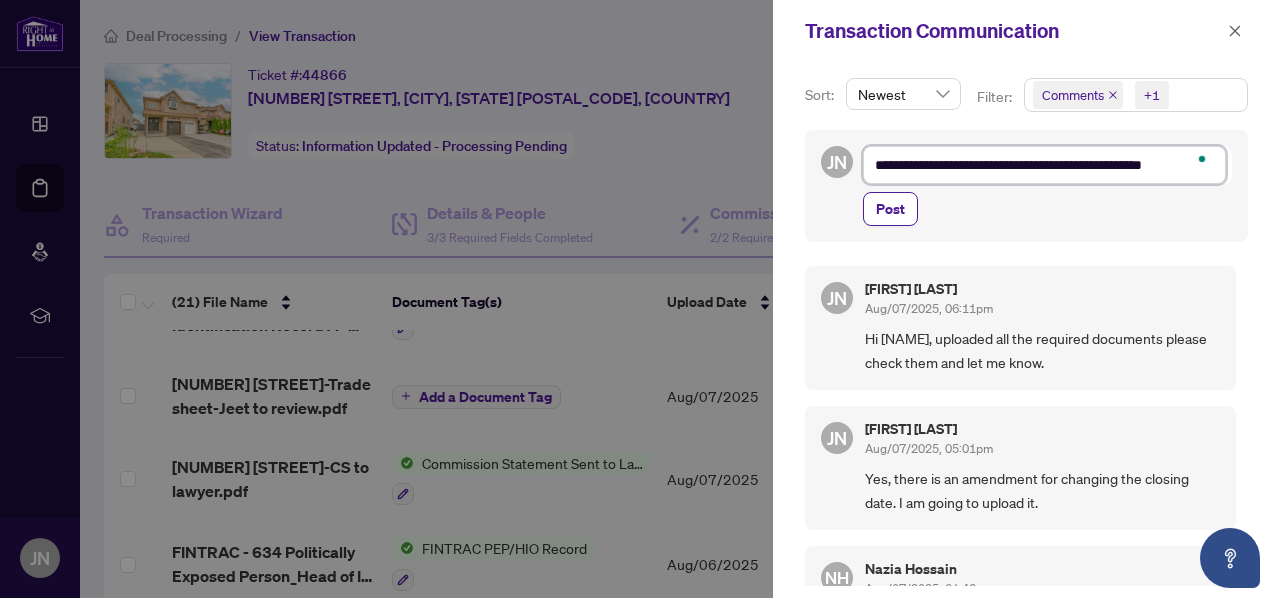 type on "**********" 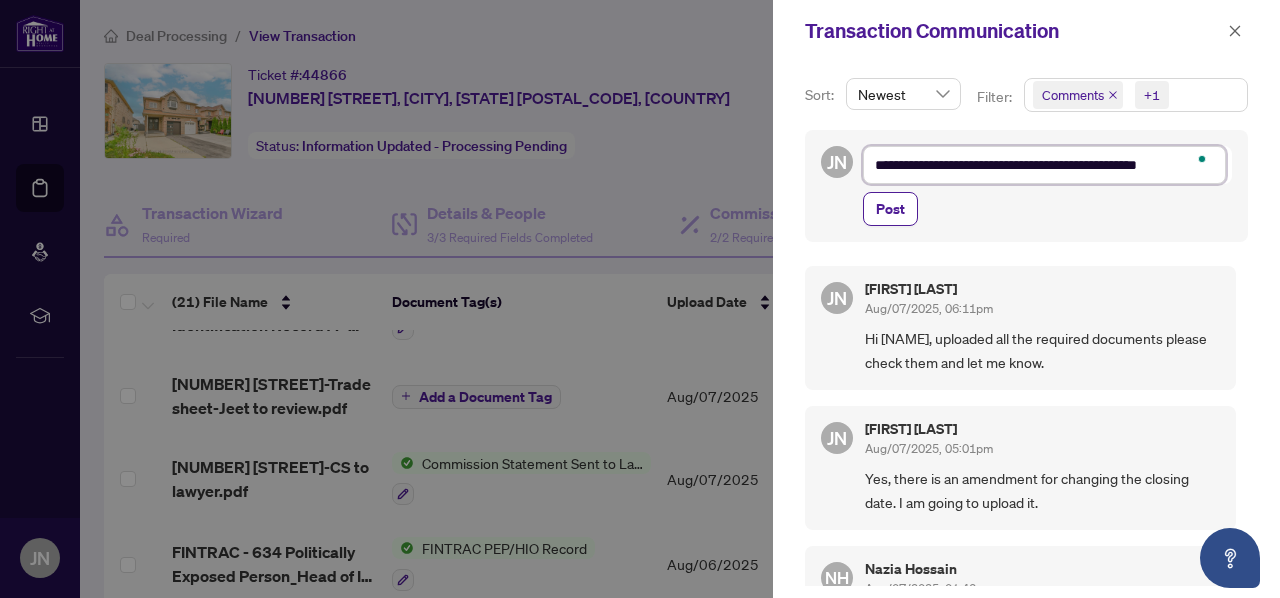 type on "**********" 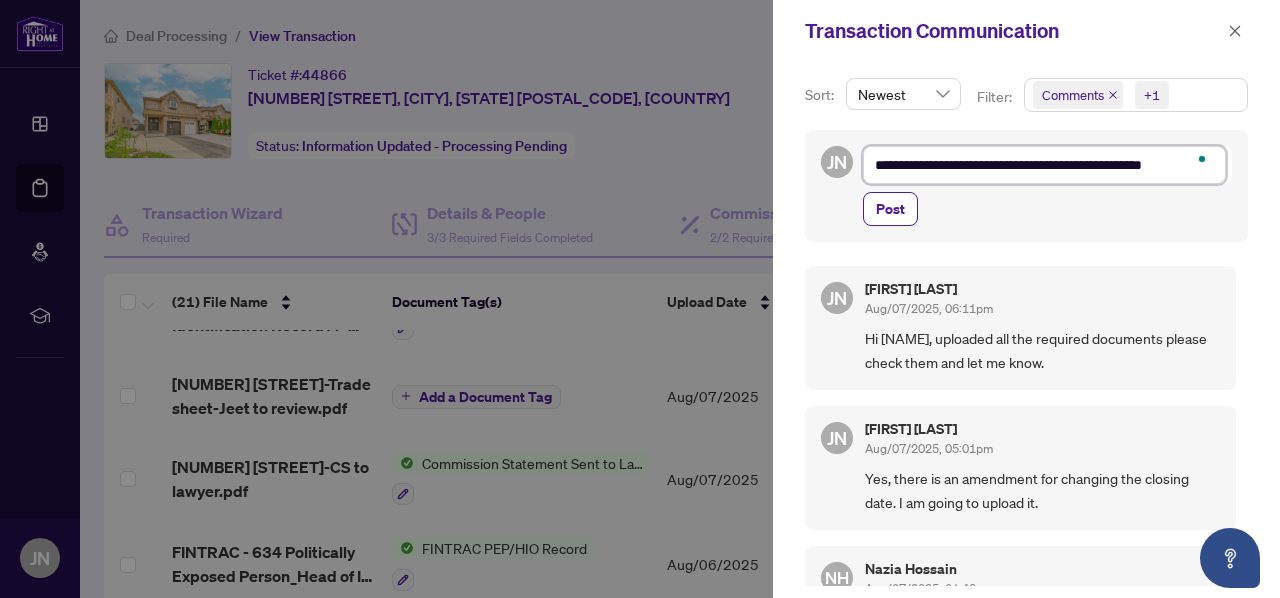 type on "**********" 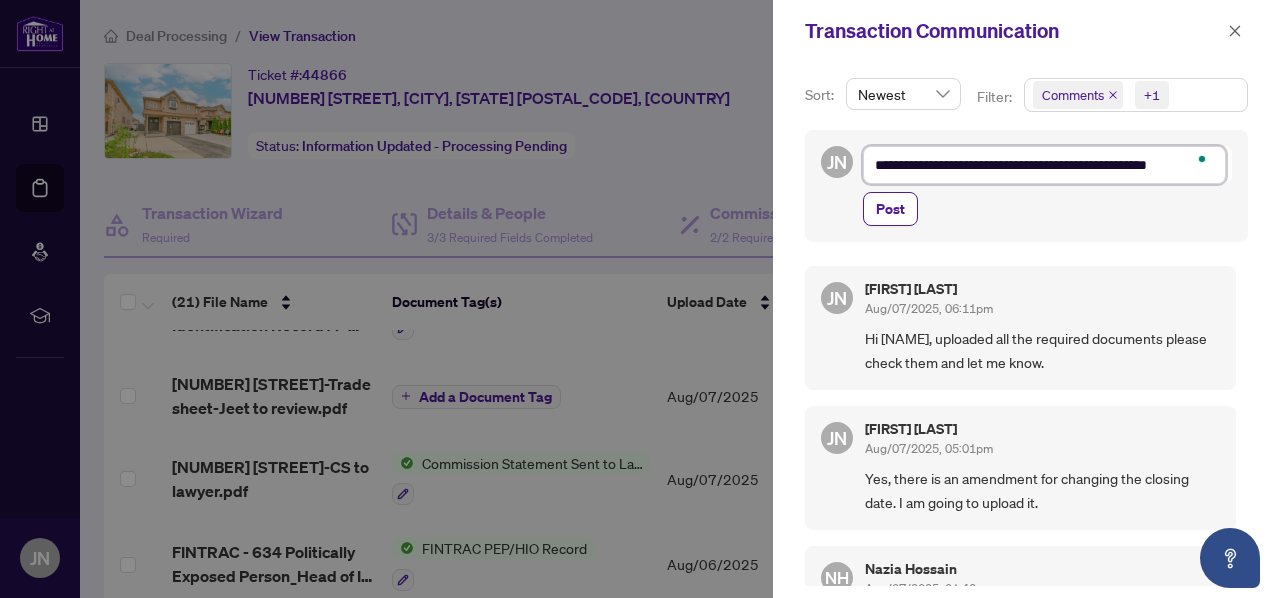 type on "**********" 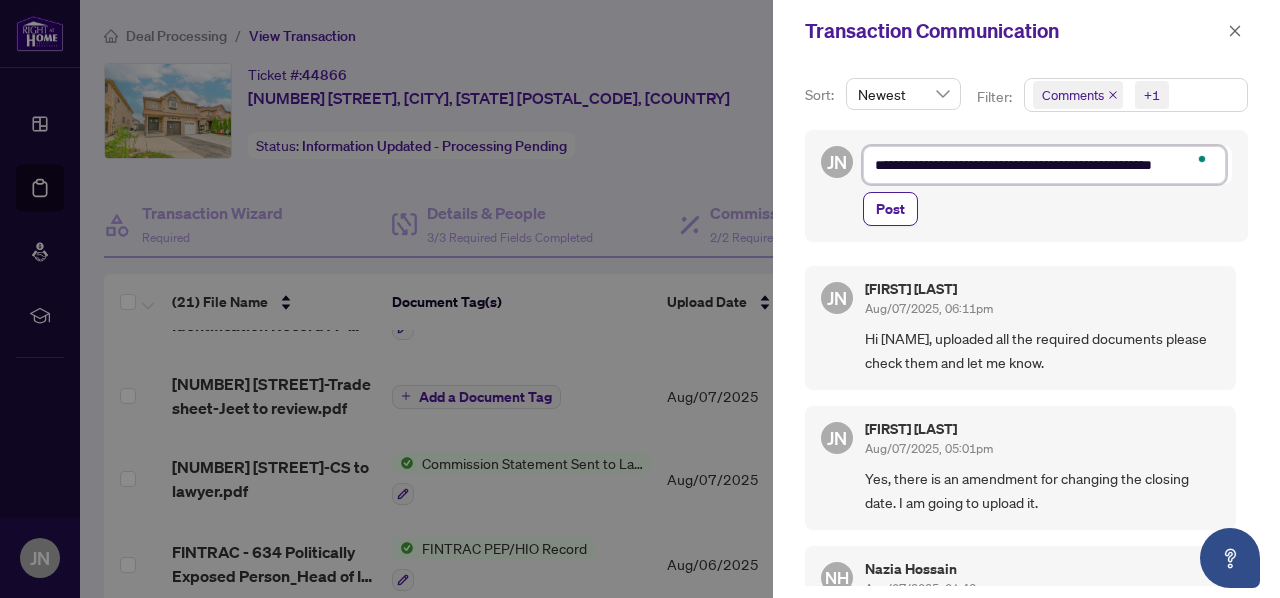 type on "**********" 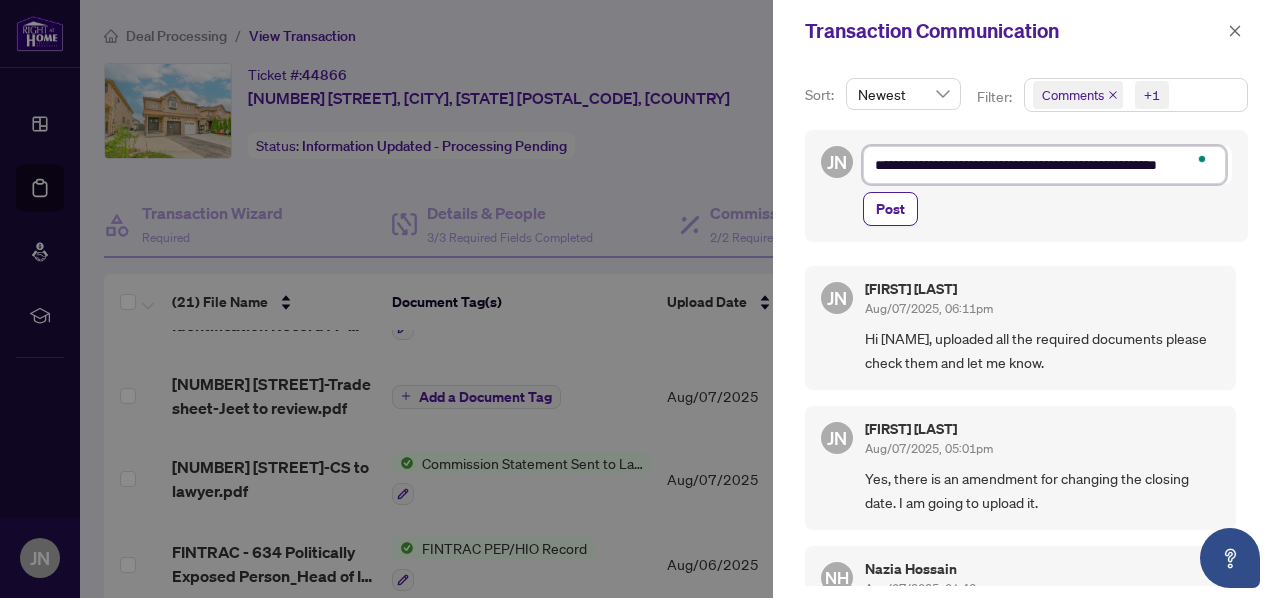 type on "**********" 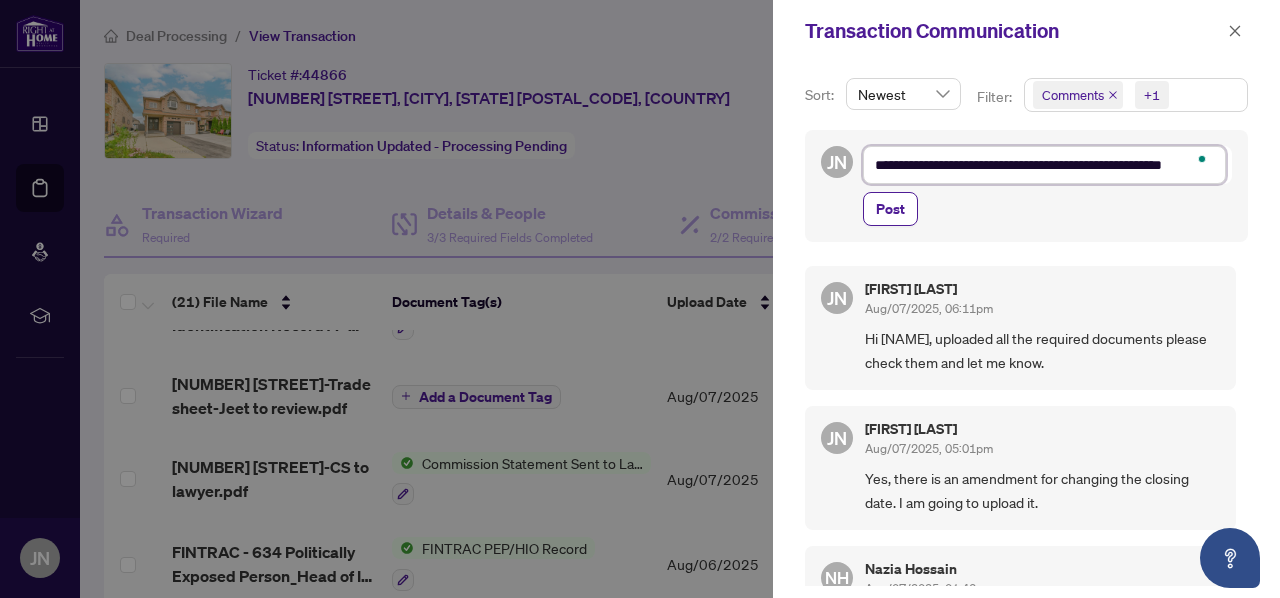 type on "**********" 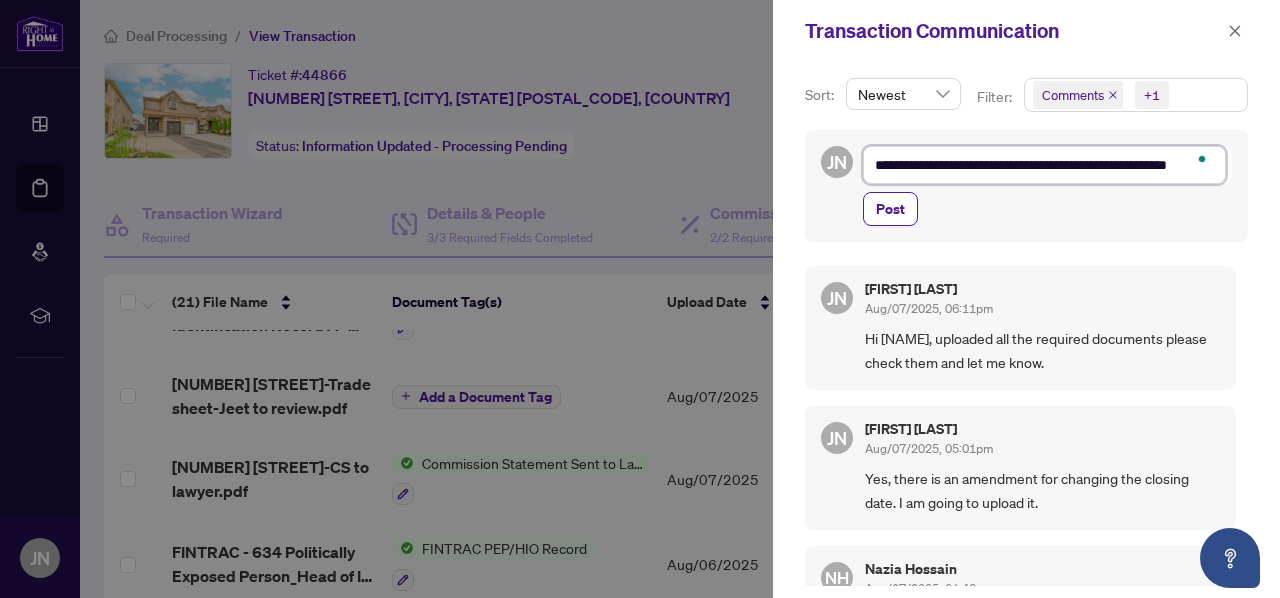 scroll, scrollTop: 13, scrollLeft: 0, axis: vertical 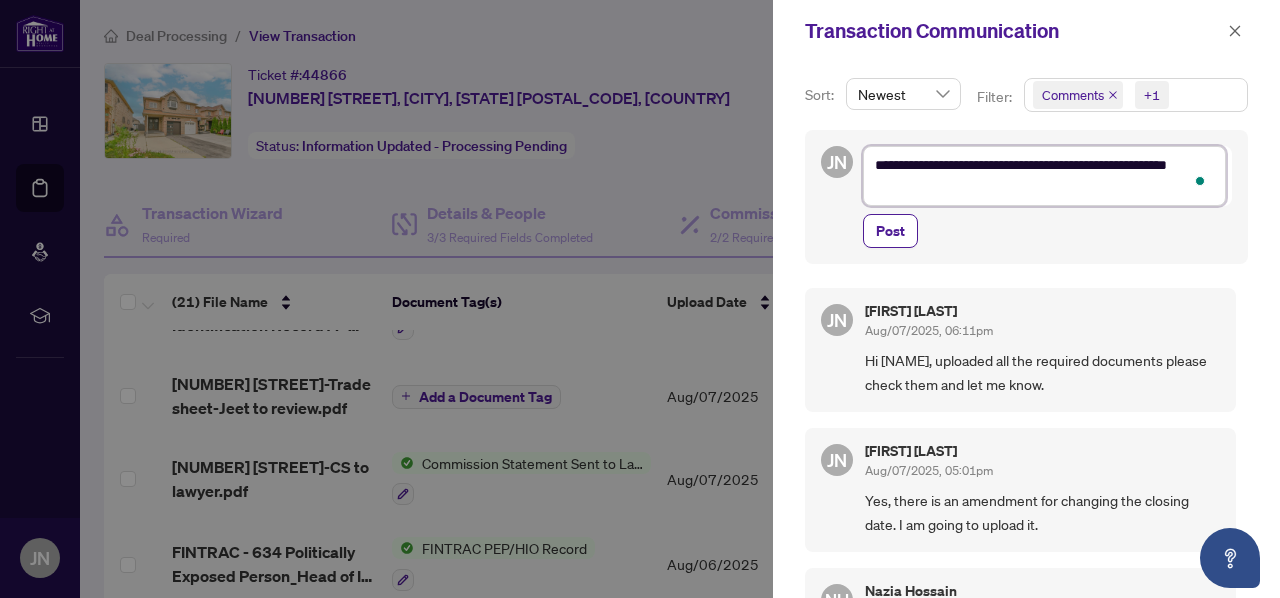 type on "**********" 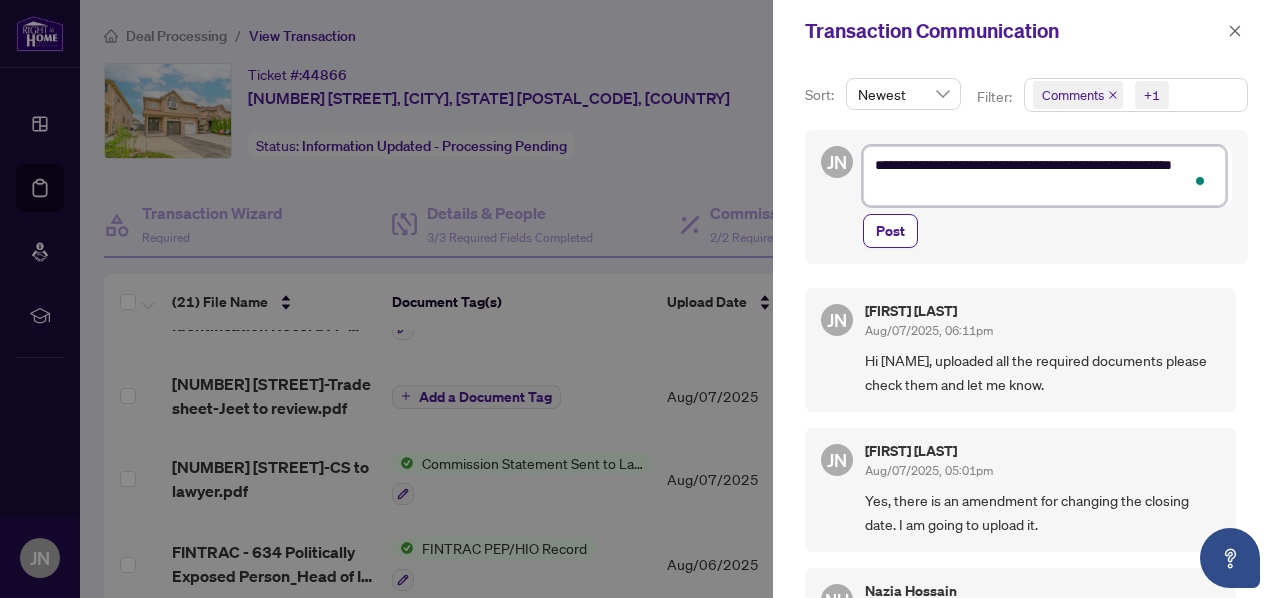 type on "**********" 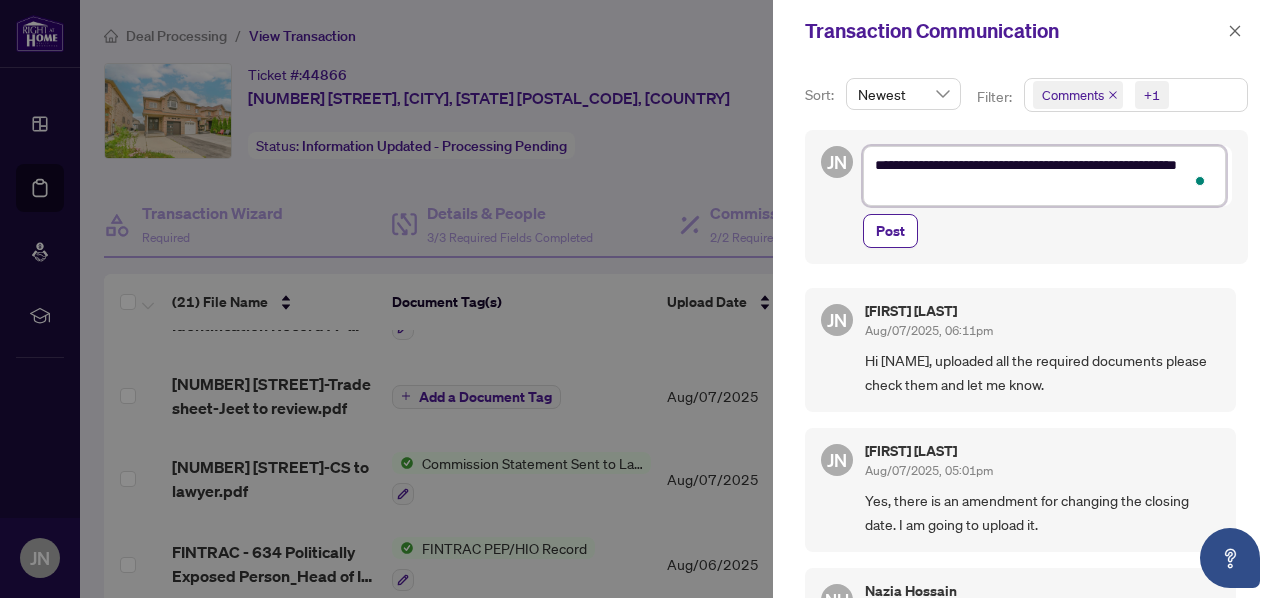 type on "**********" 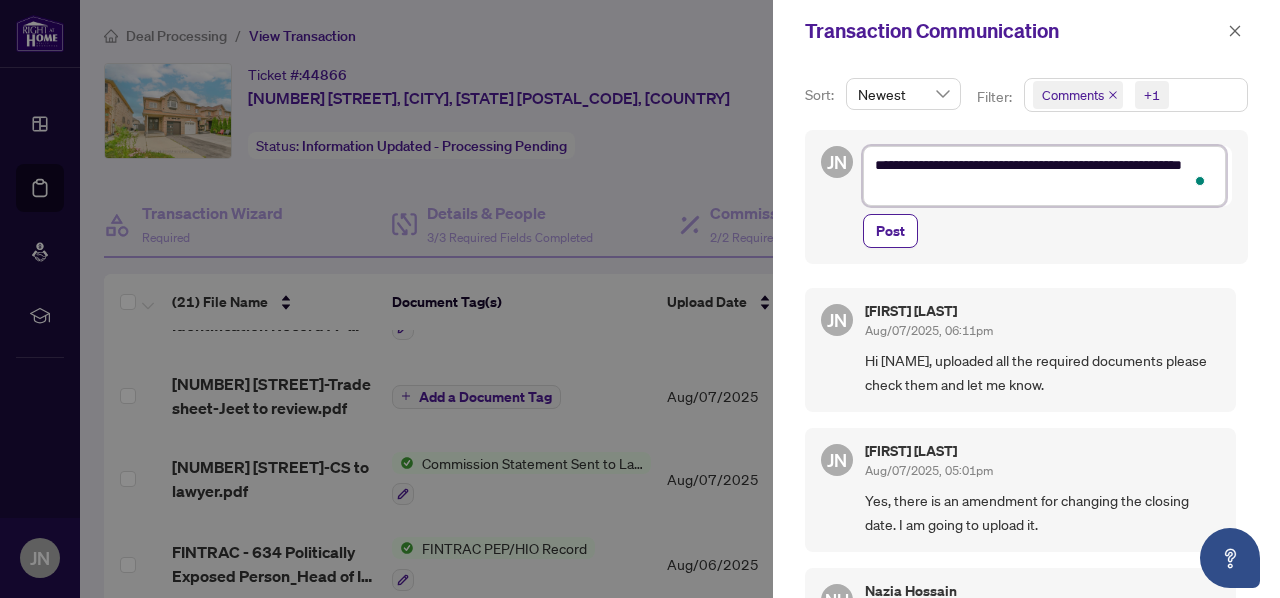 type on "**********" 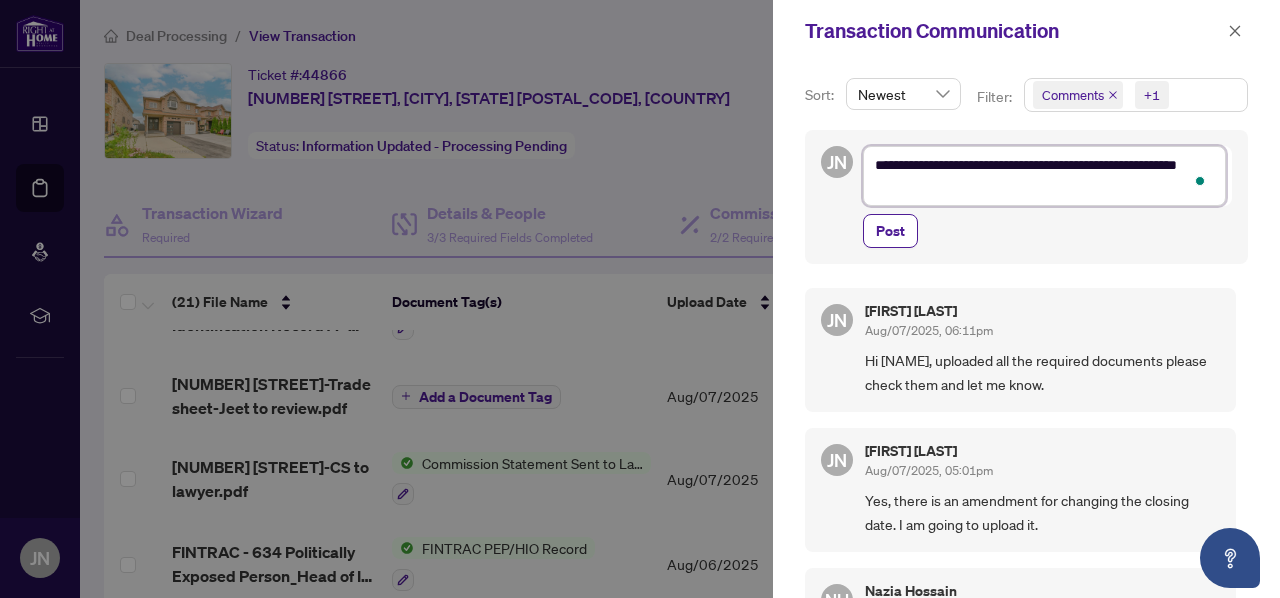 type on "**********" 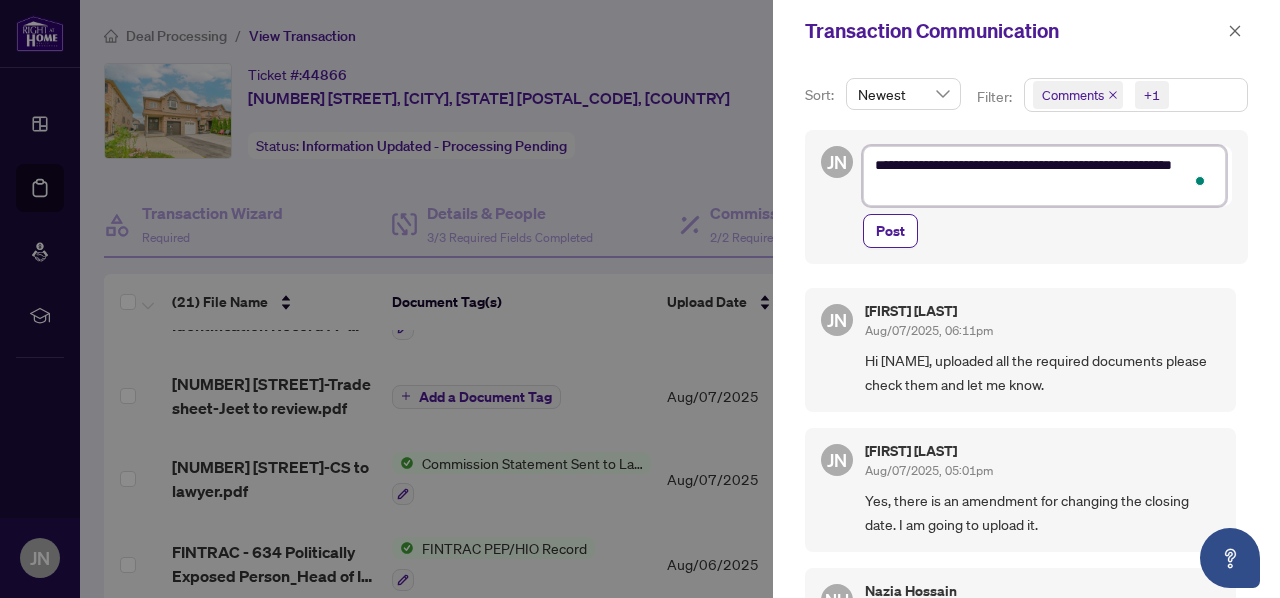 type on "**********" 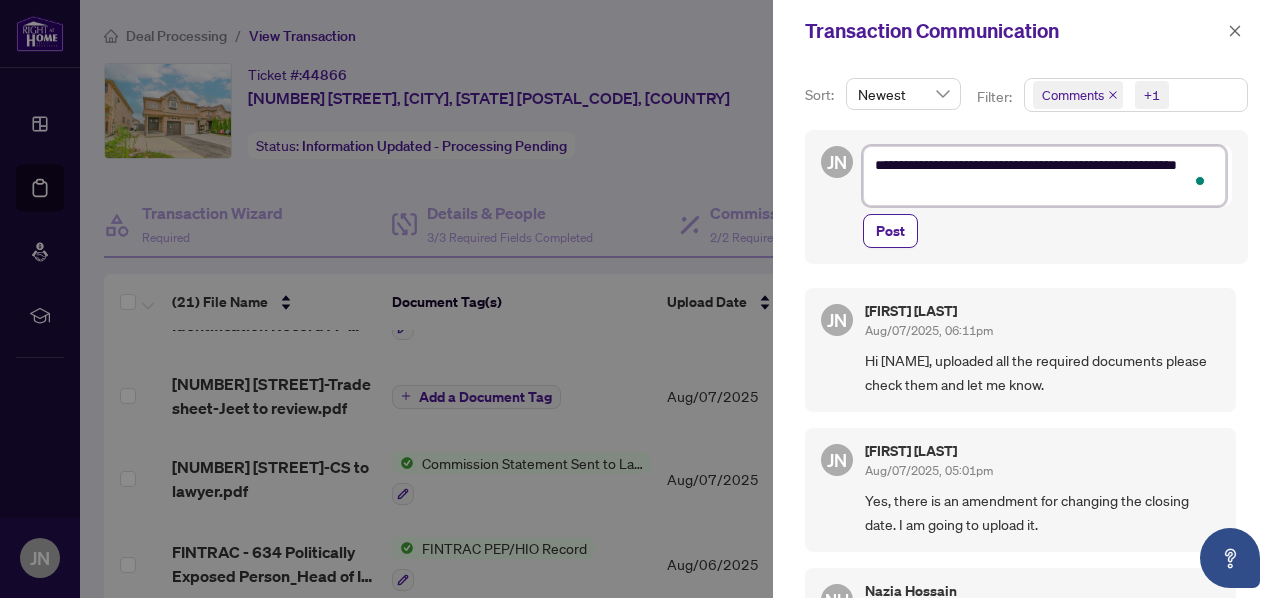 type on "**********" 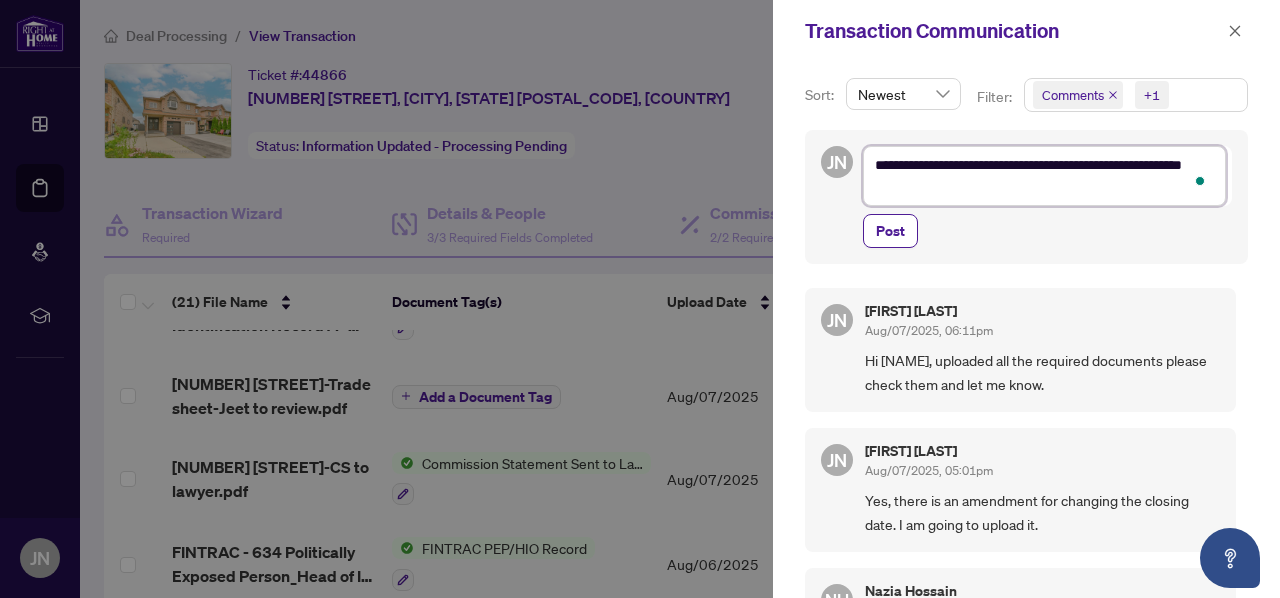 type on "**********" 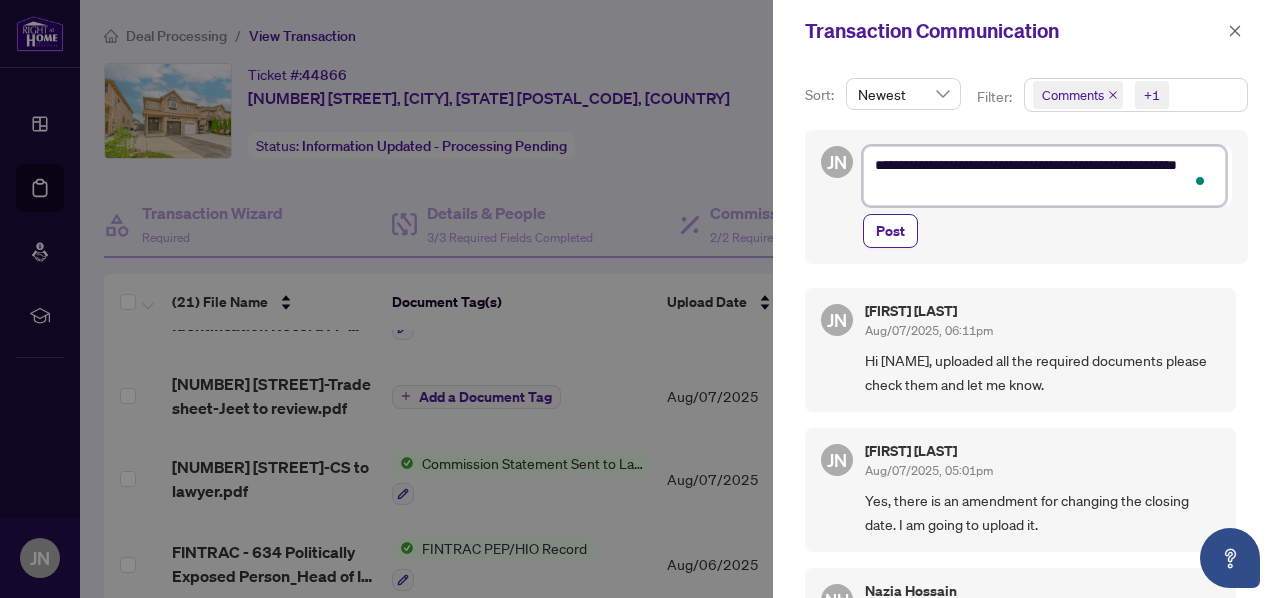 type on "**********" 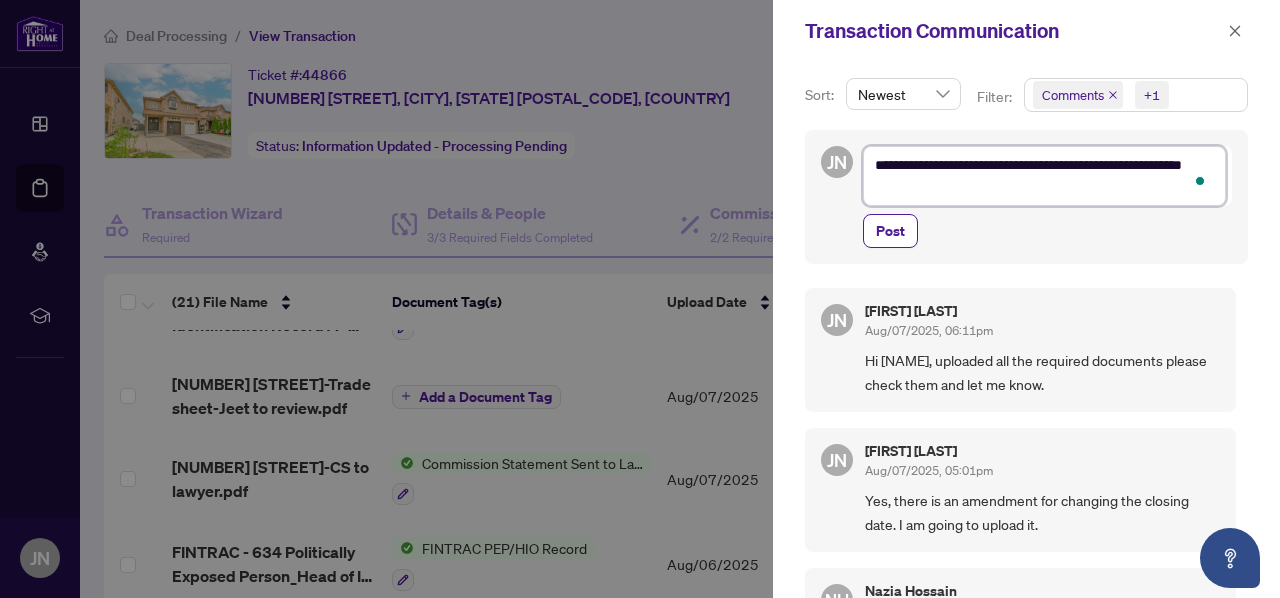 type on "**********" 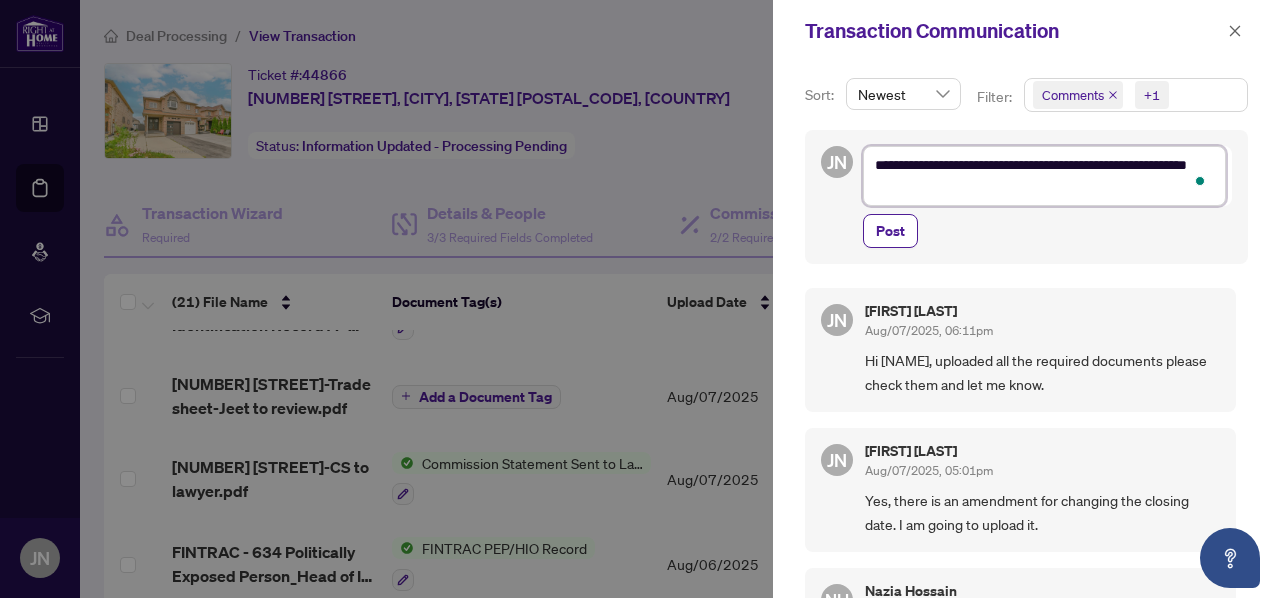 type on "**********" 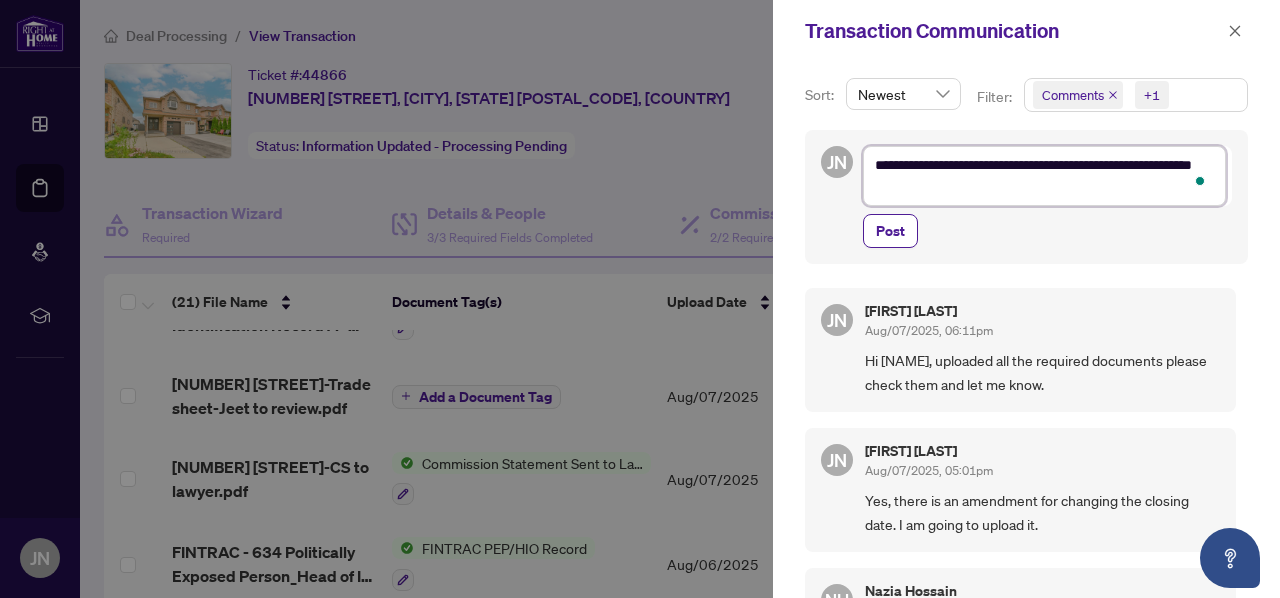type on "**********" 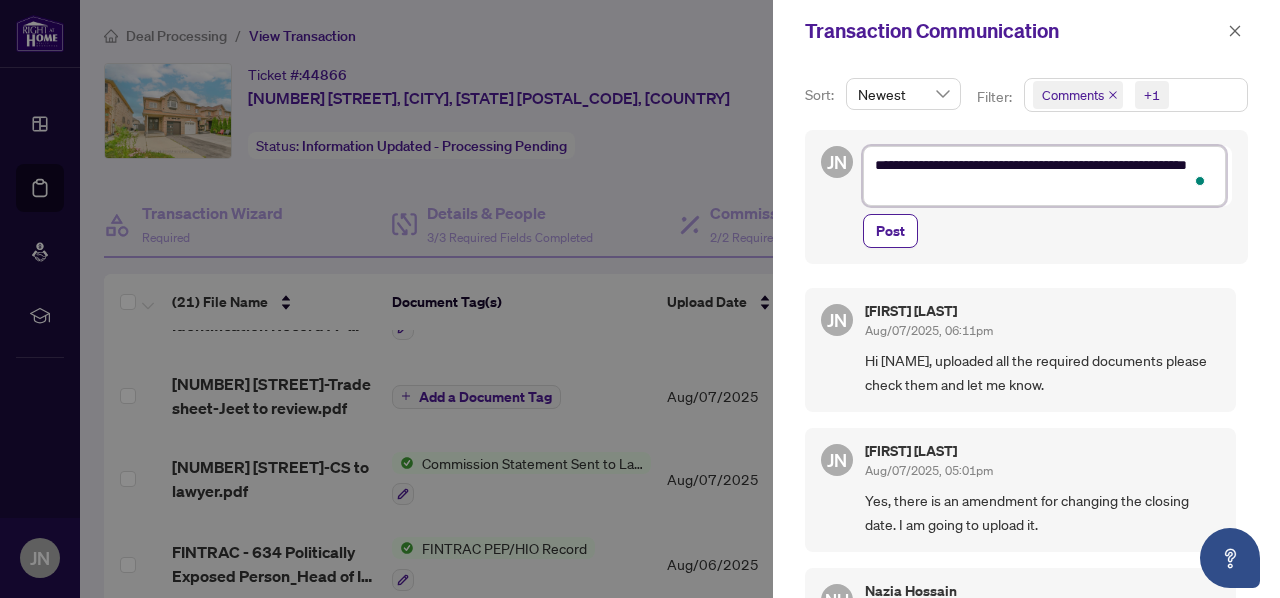 type on "**********" 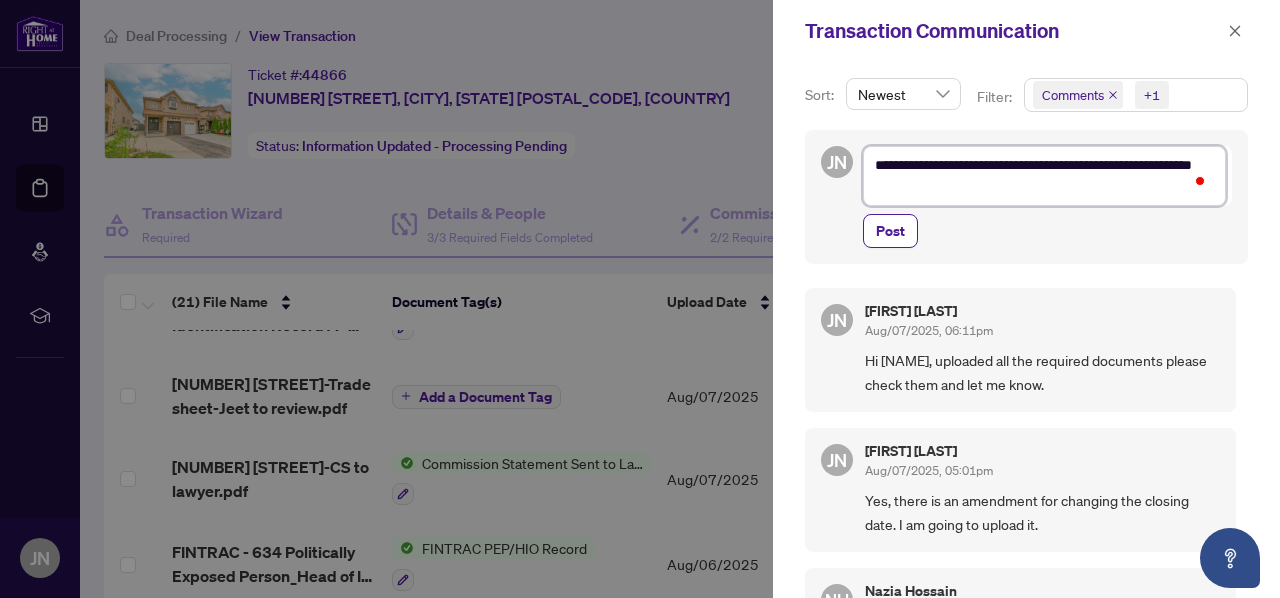 type on "**********" 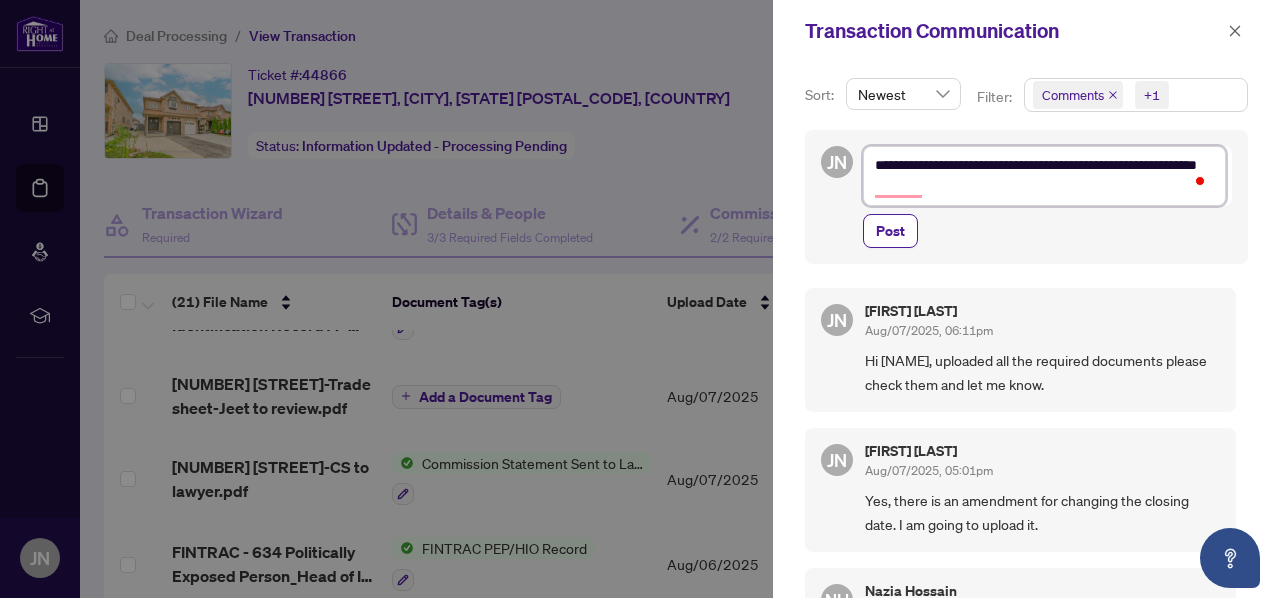type on "**********" 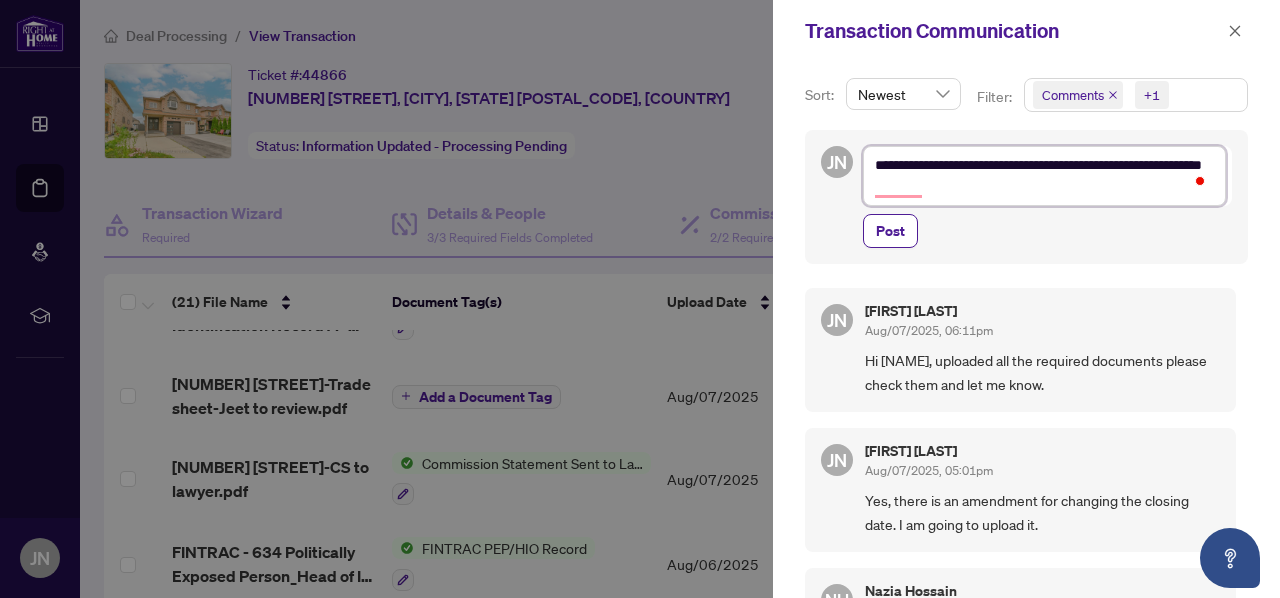 type on "**********" 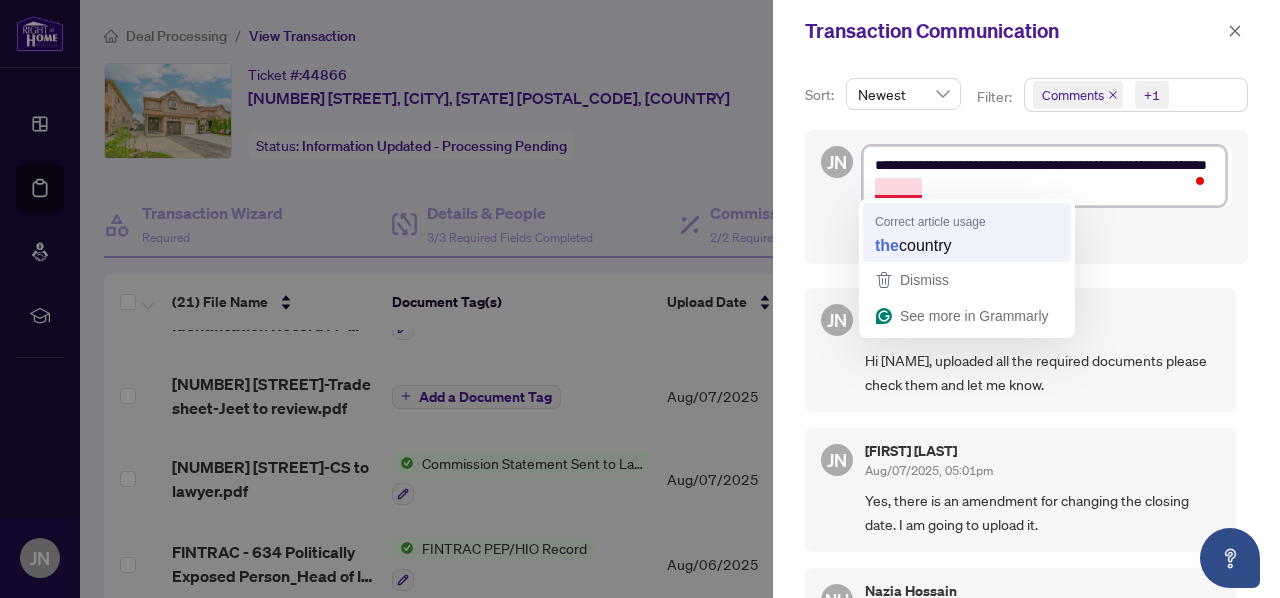 type on "**********" 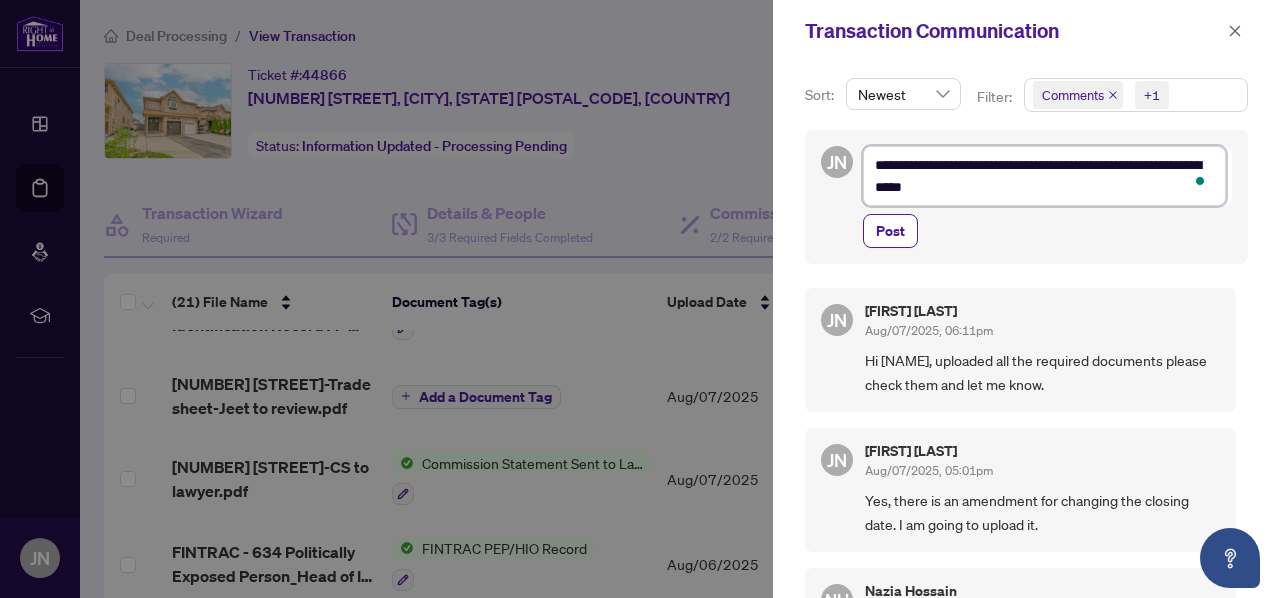 click on "**********" at bounding box center (1044, 176) 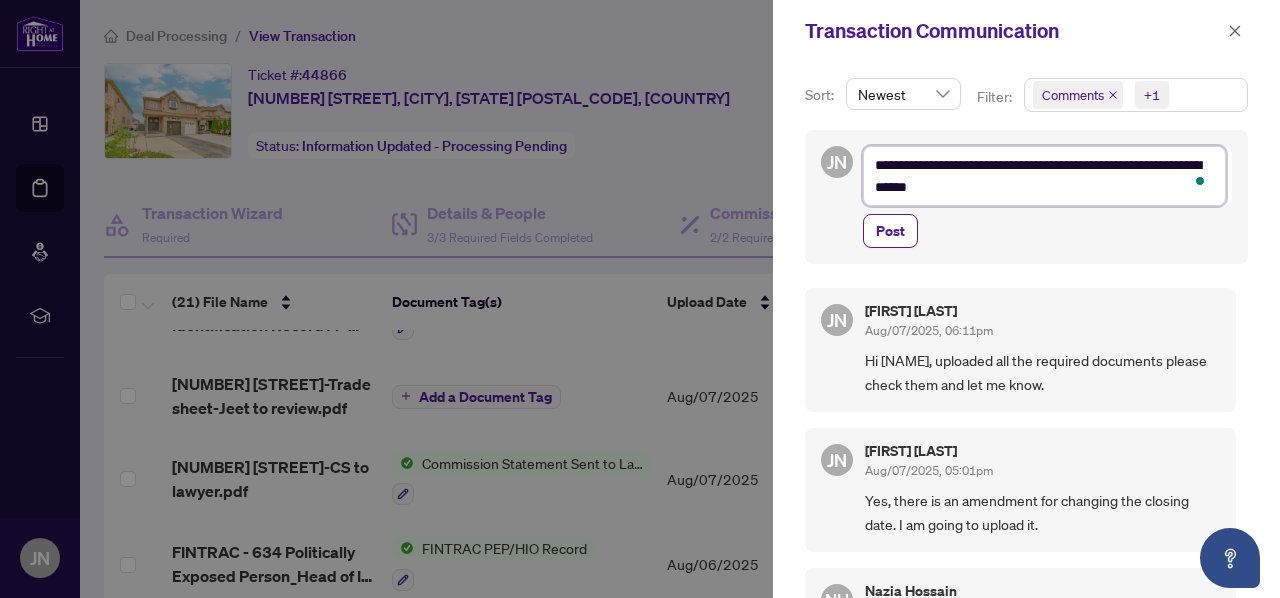 type on "**********" 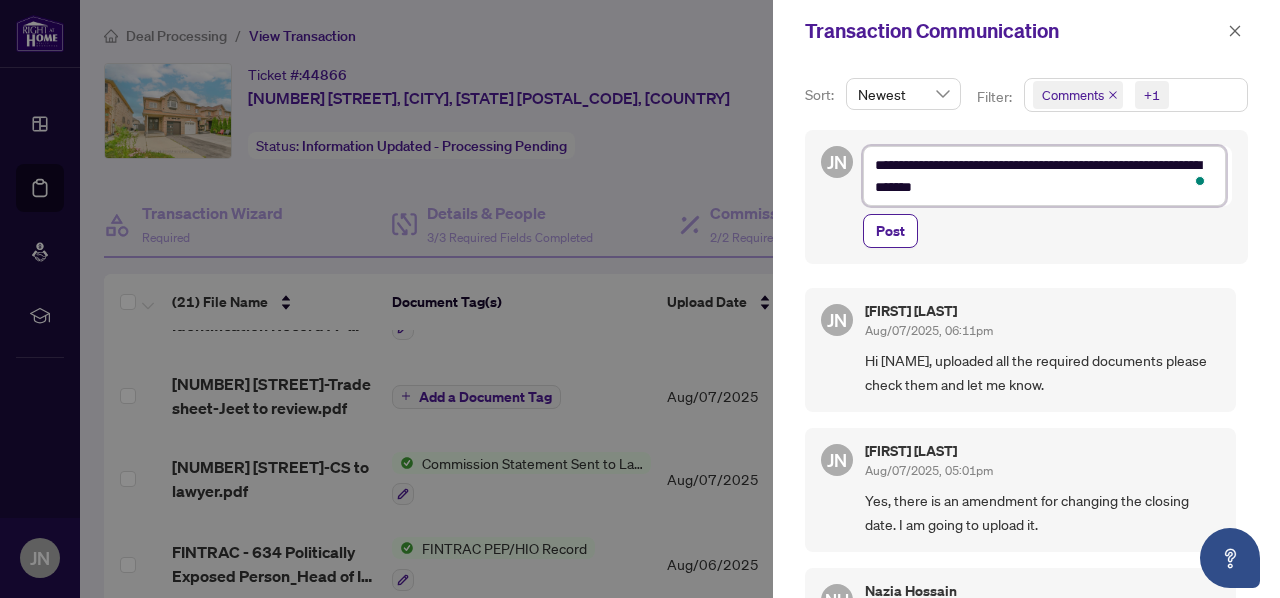 type on "**********" 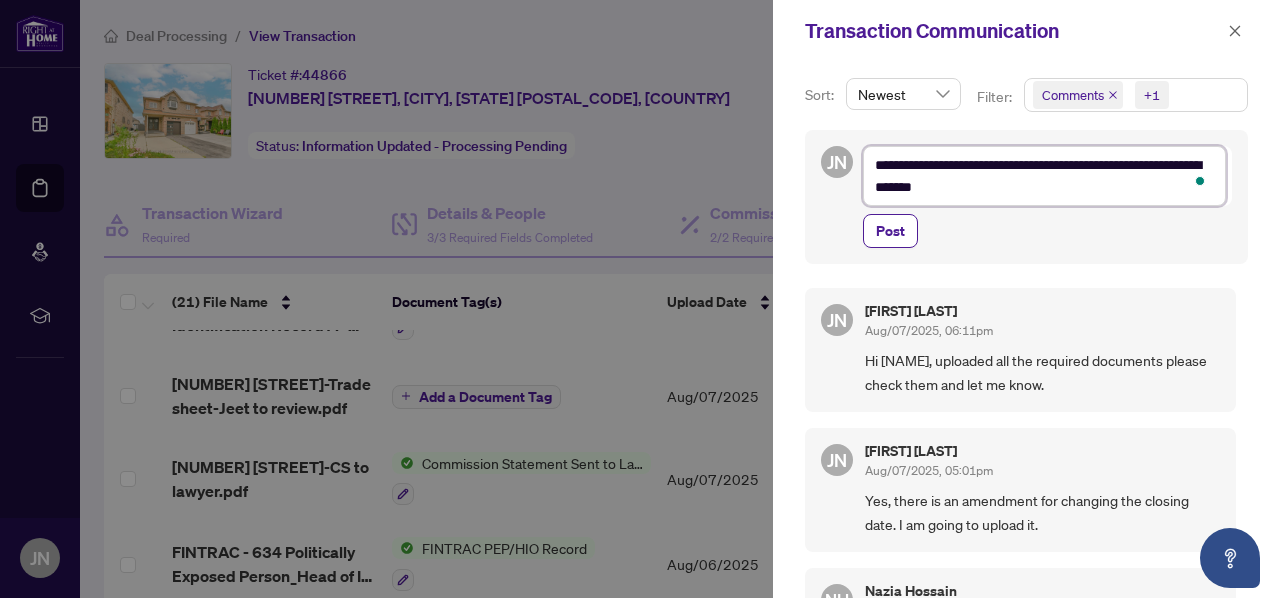 type on "**********" 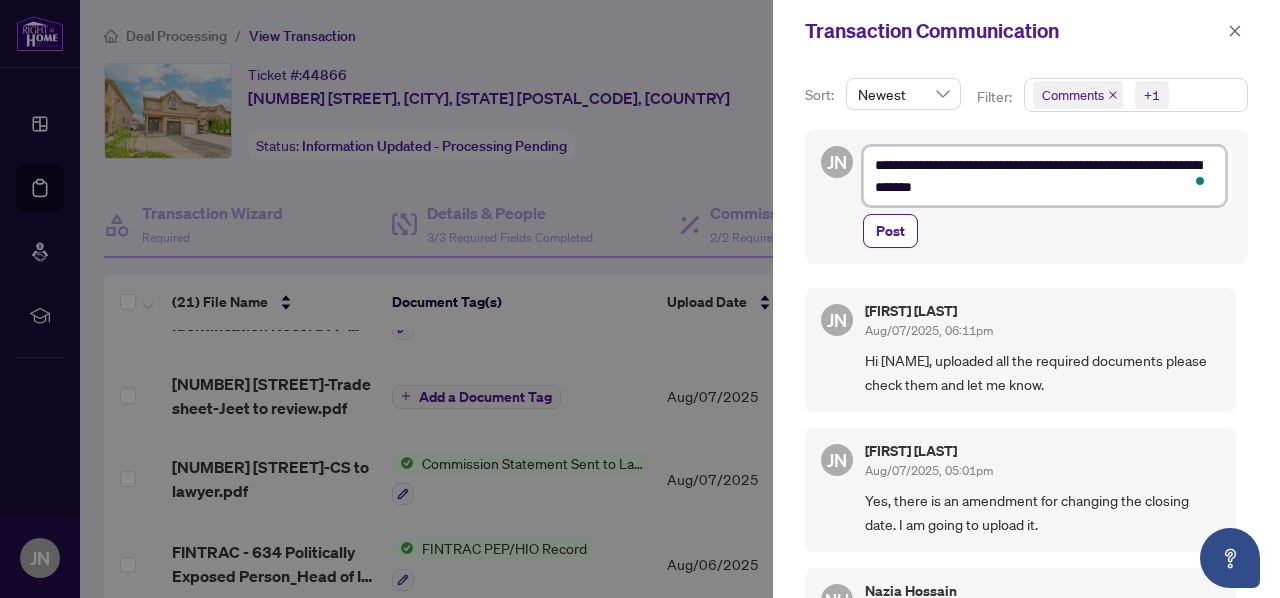 type on "**********" 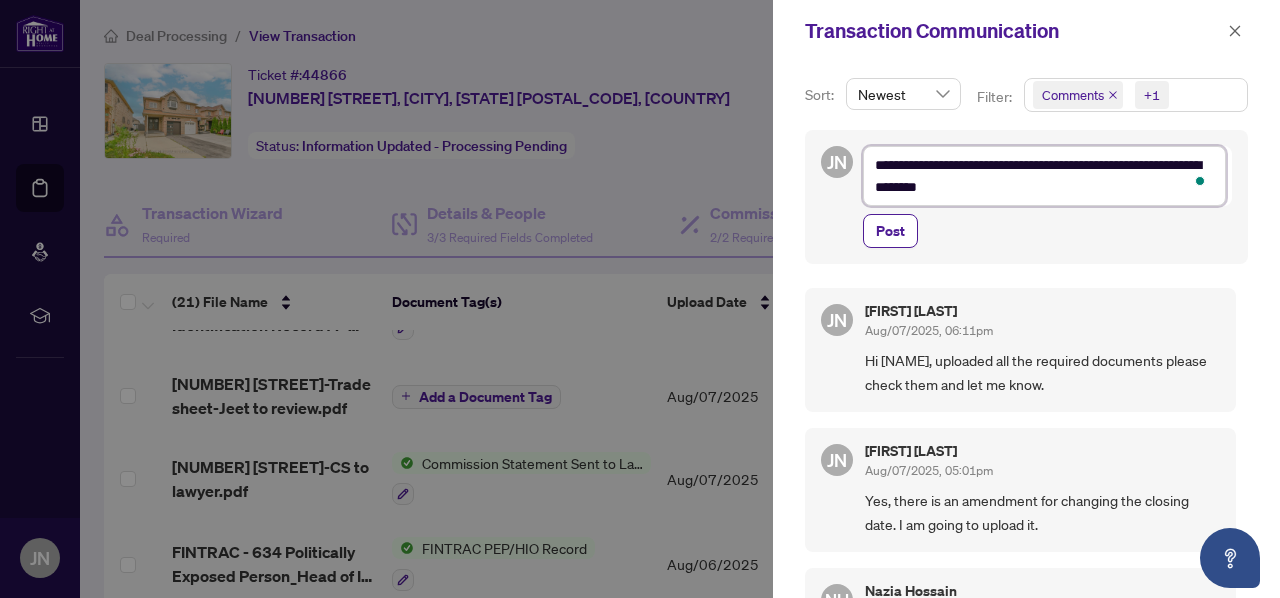 type on "**********" 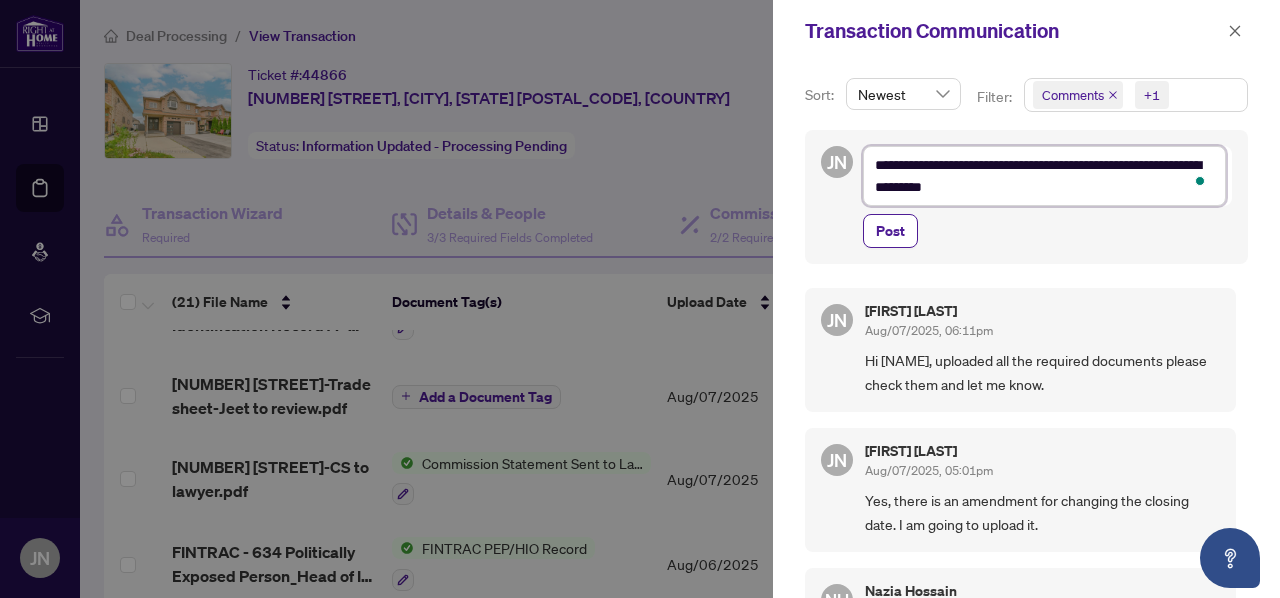 type on "**********" 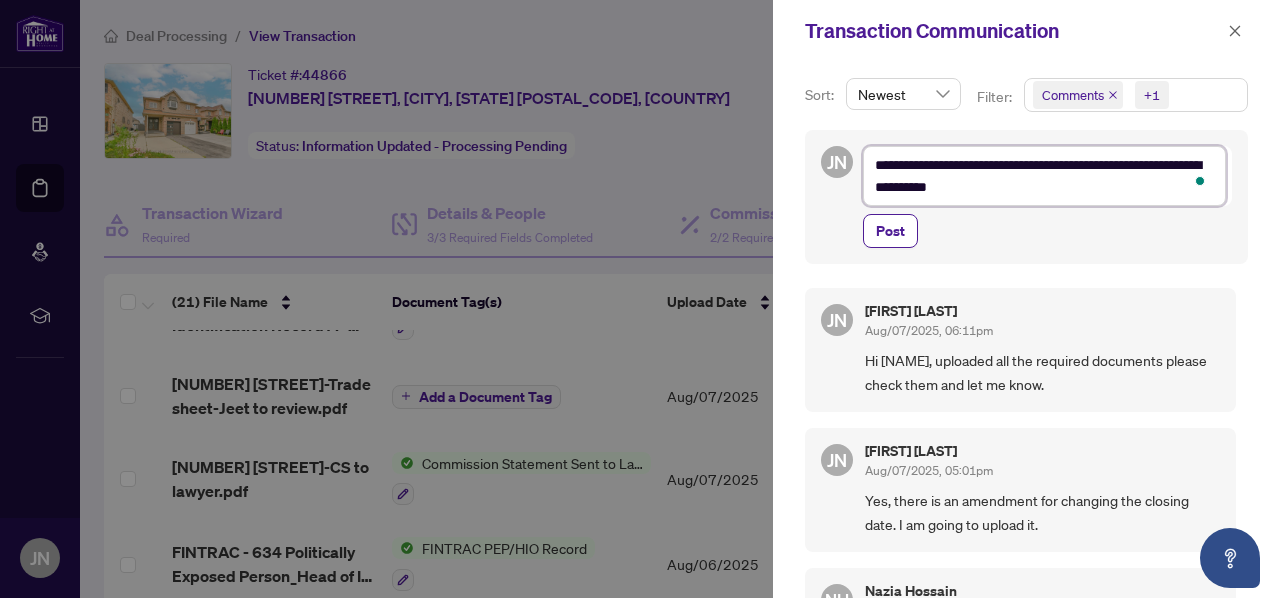type on "**********" 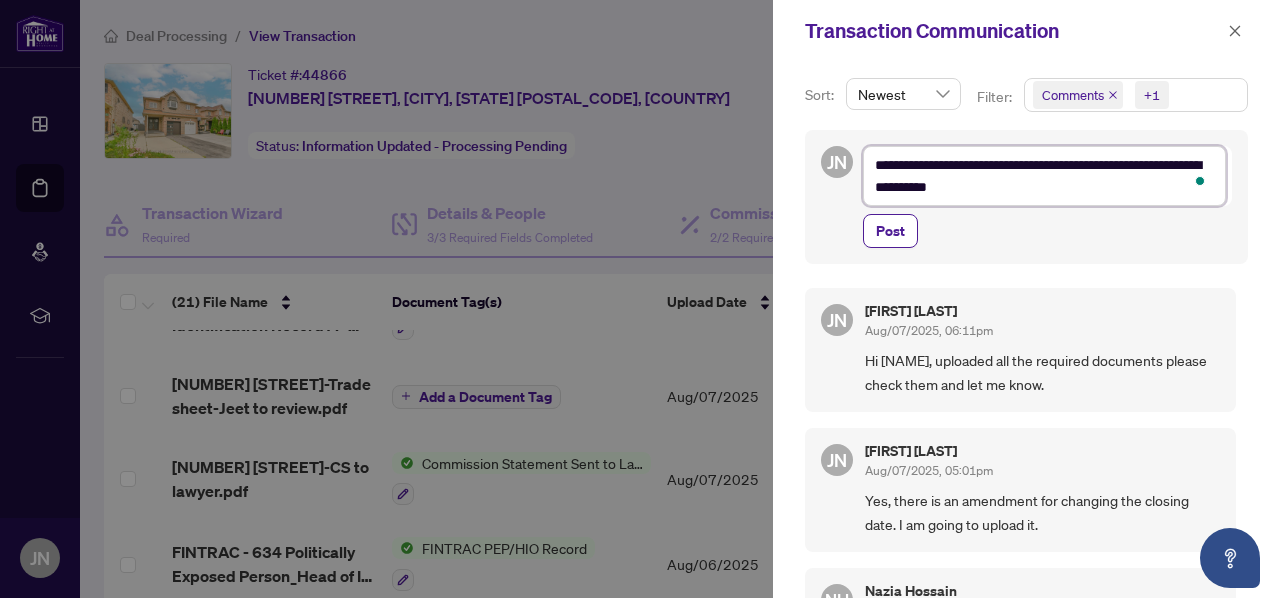 type on "**********" 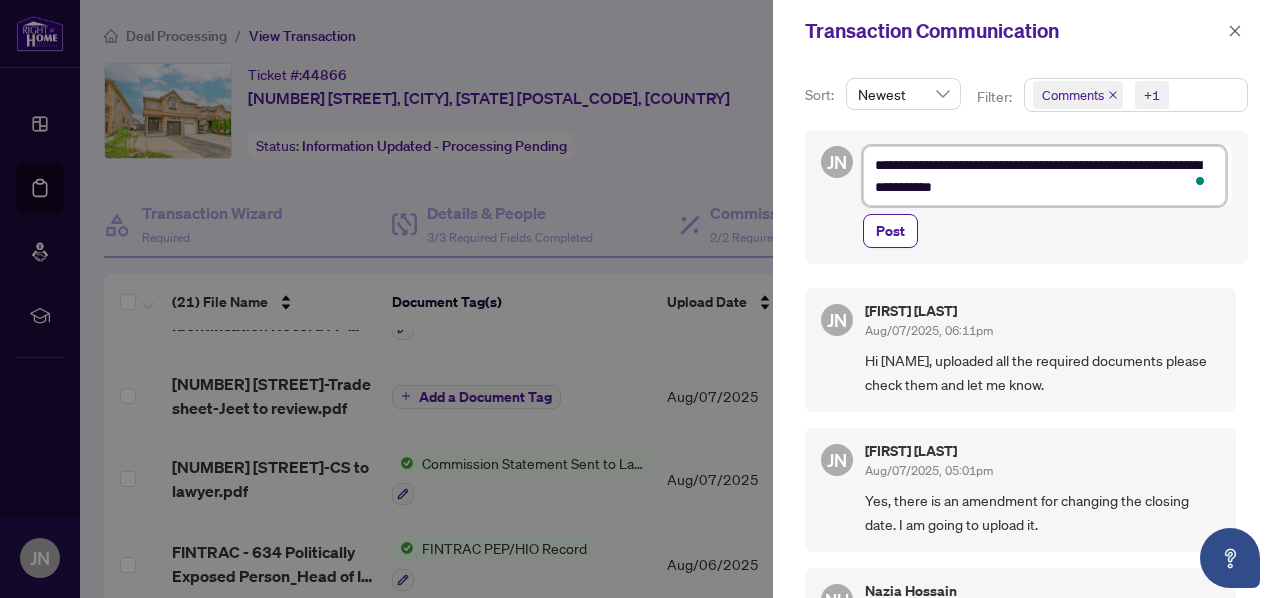 type on "**********" 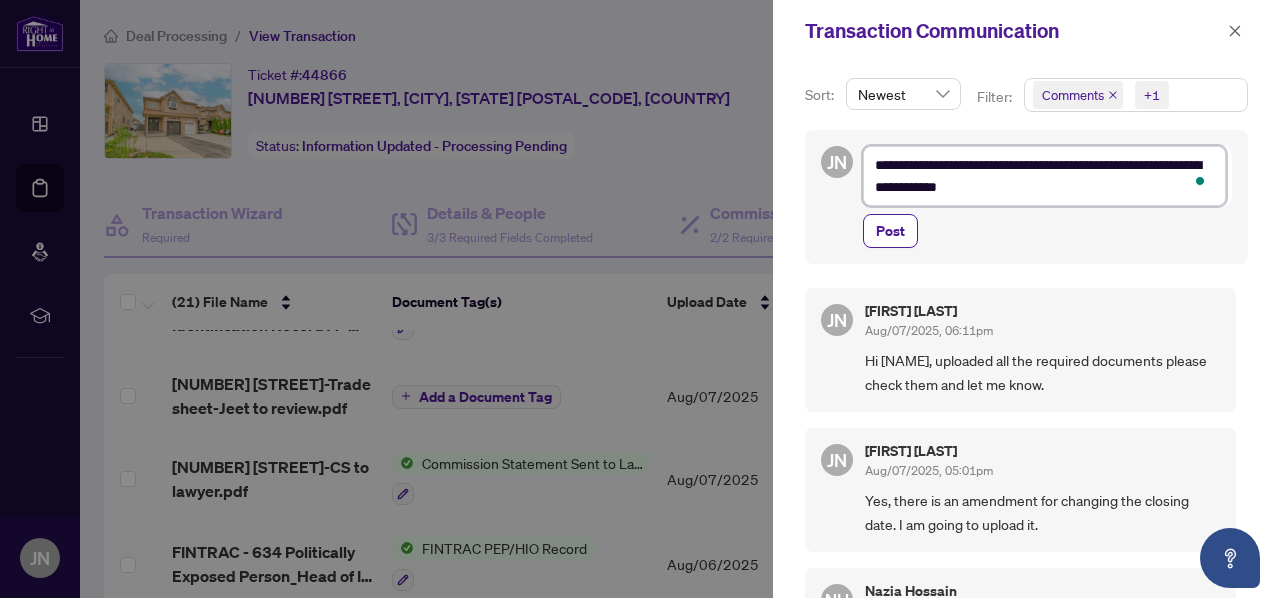 type on "**********" 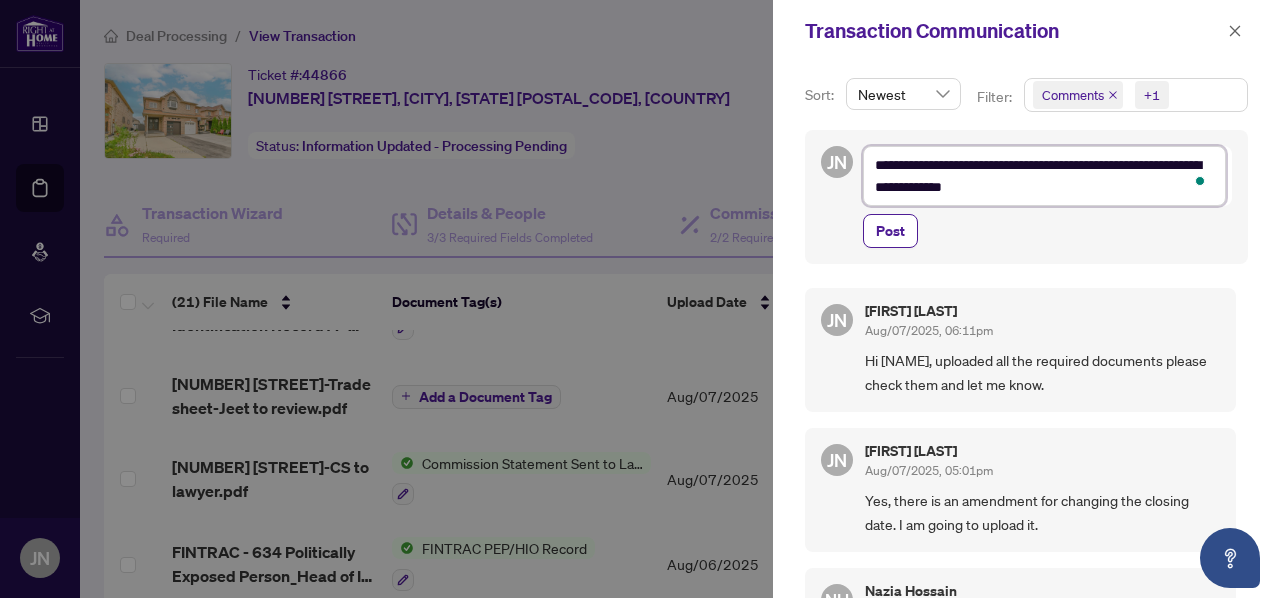 type on "**********" 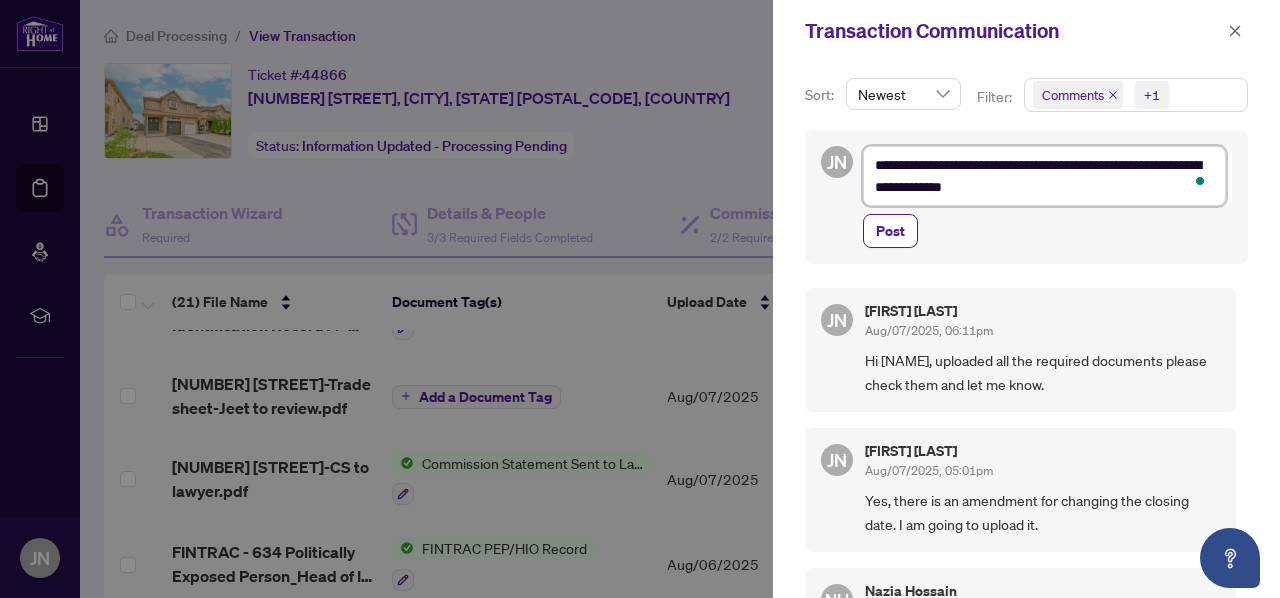type on "**********" 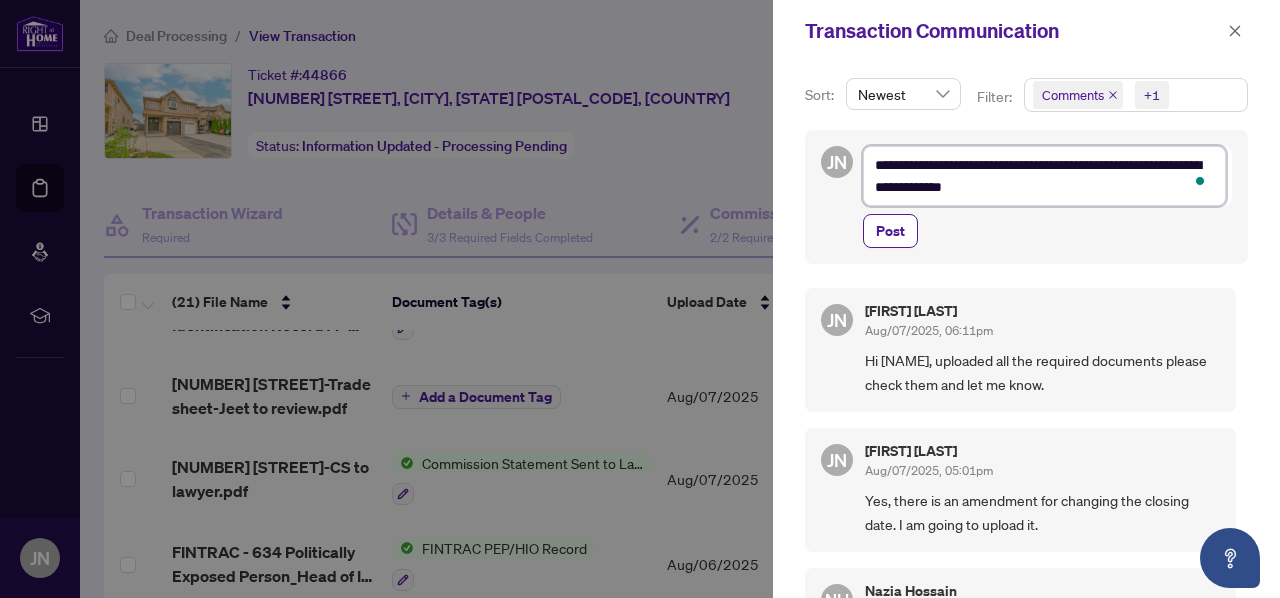type on "**********" 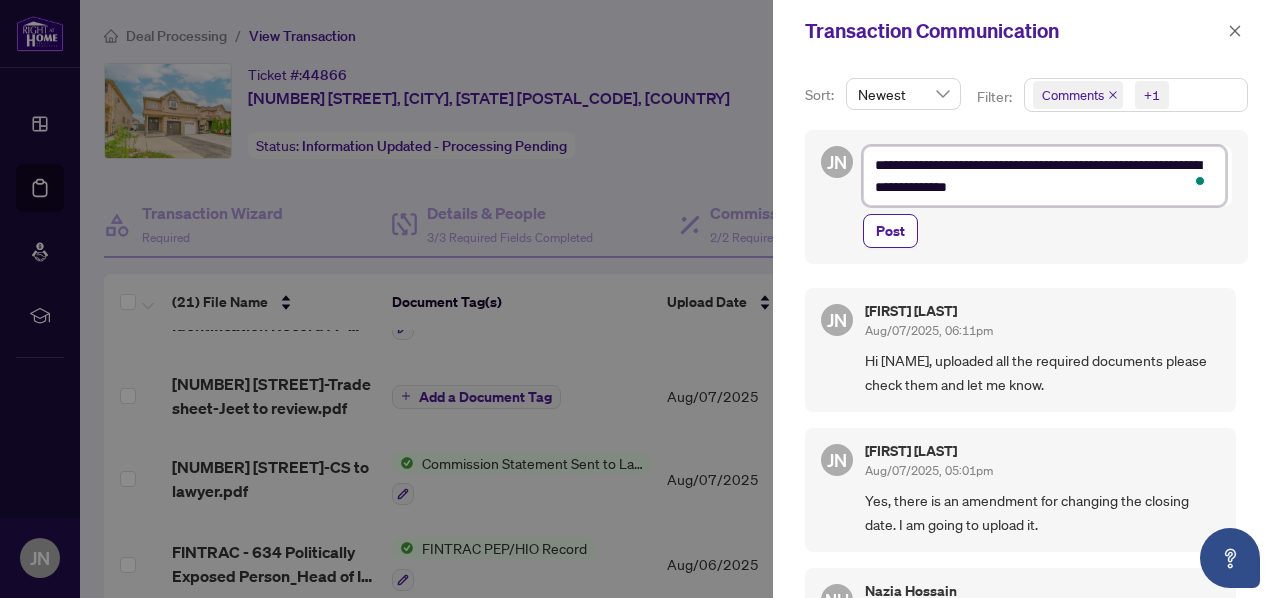 type on "**********" 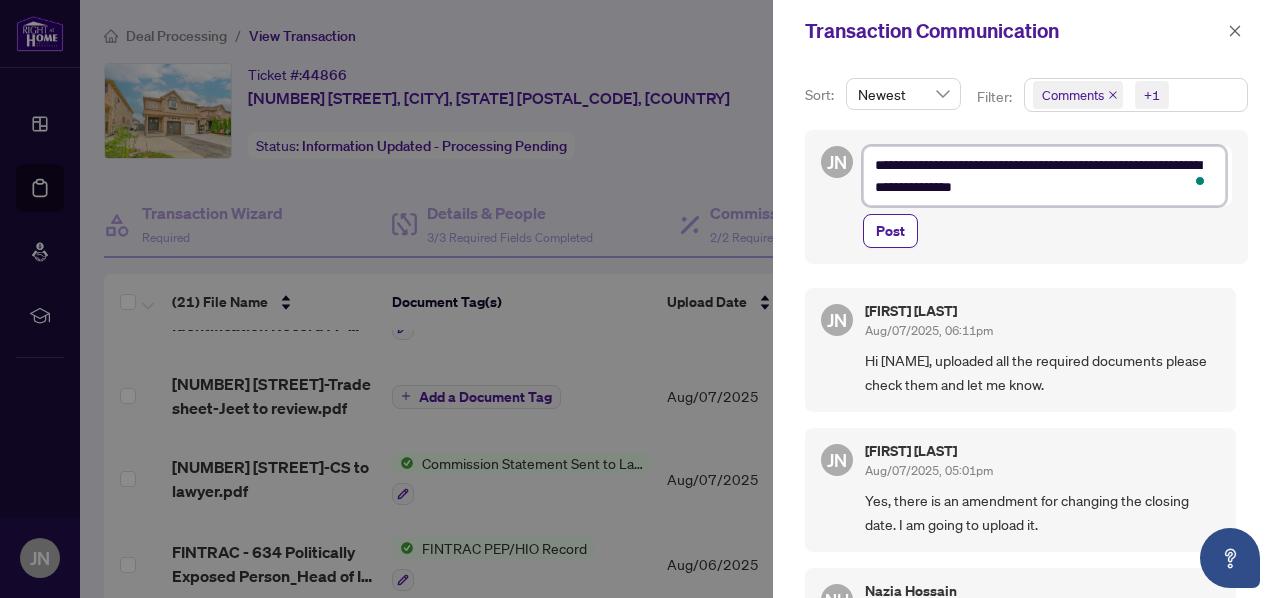 type on "**********" 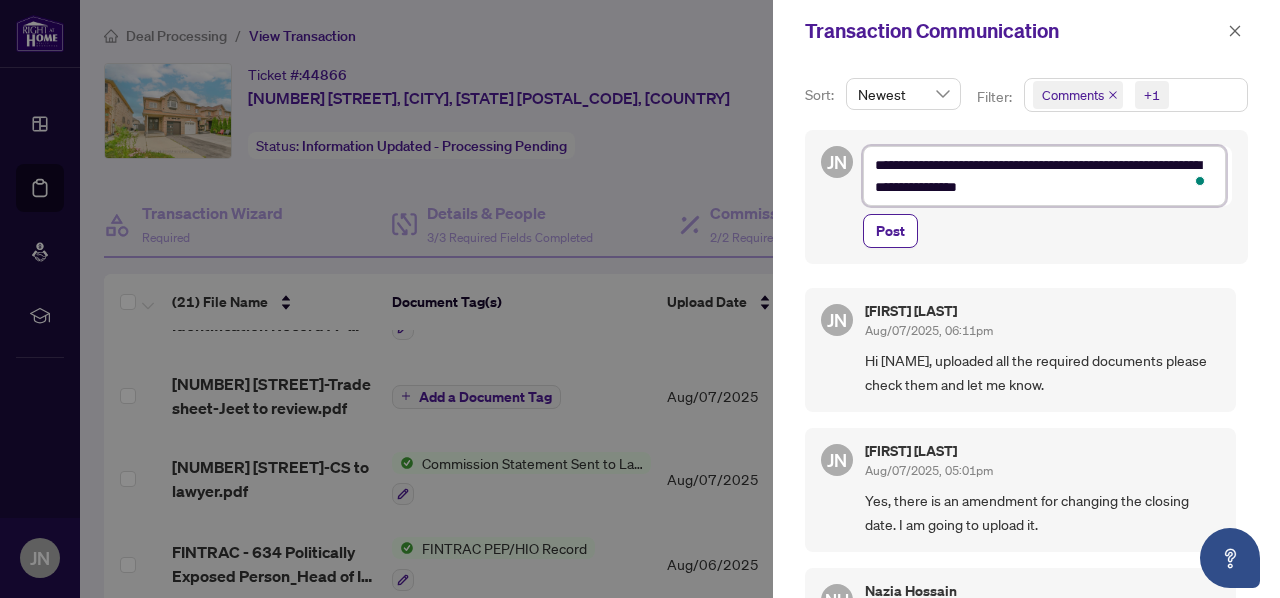 type 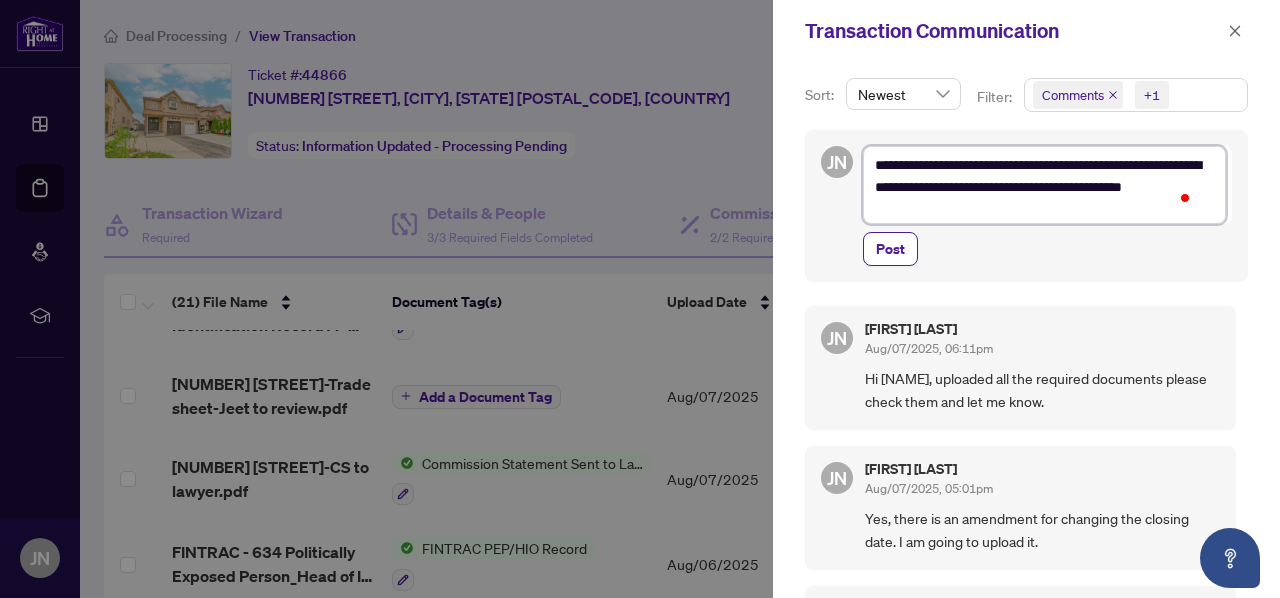 scroll, scrollTop: 0, scrollLeft: 0, axis: both 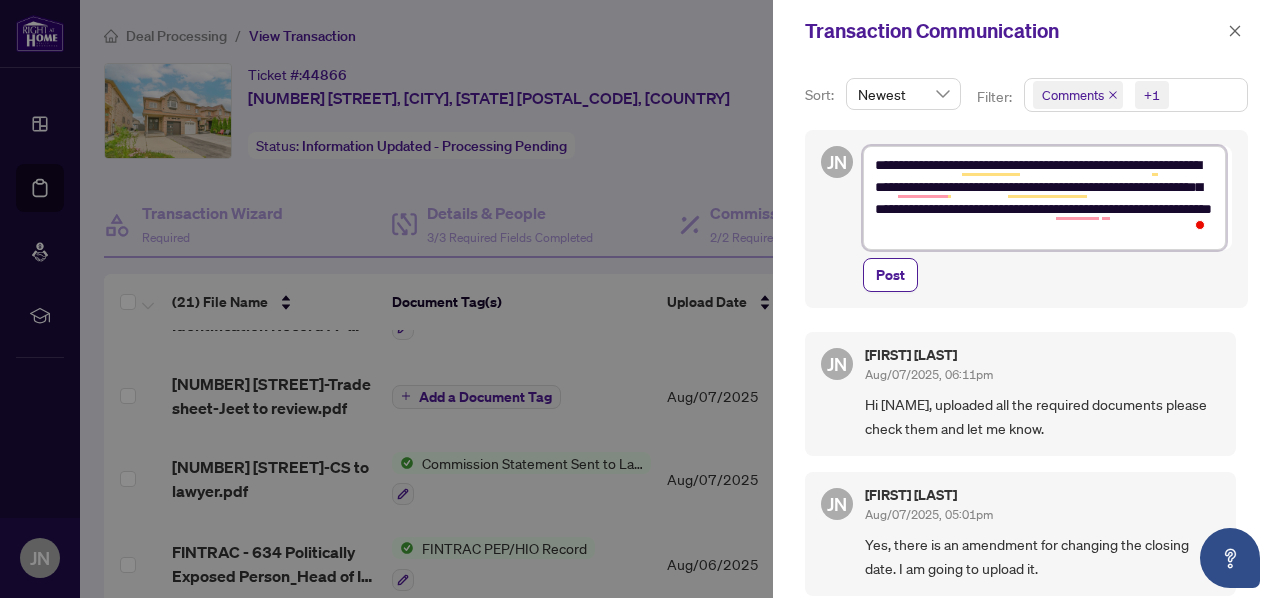 click on "**********" at bounding box center (1044, 198) 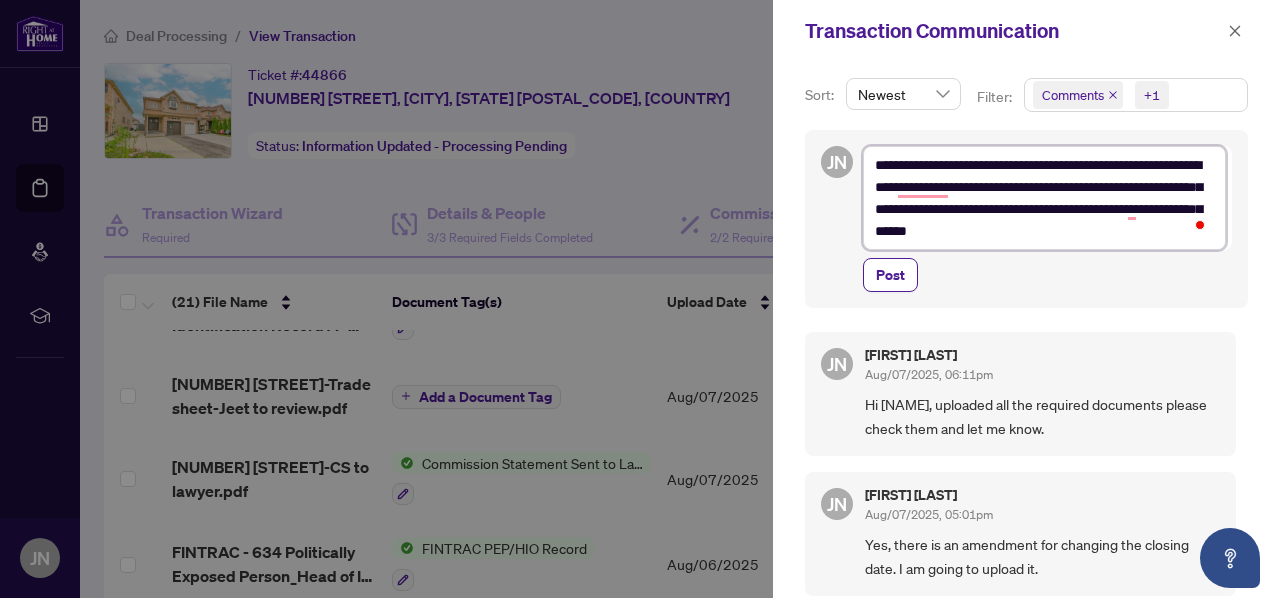 click on "**********" at bounding box center [1044, 198] 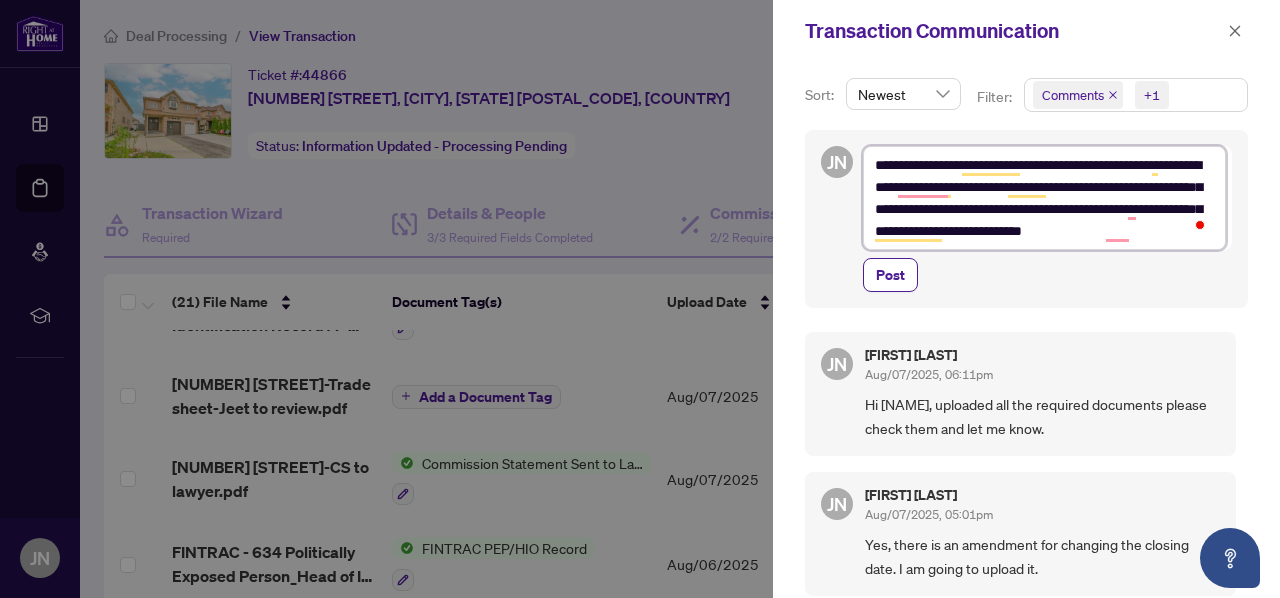 scroll, scrollTop: 7, scrollLeft: 0, axis: vertical 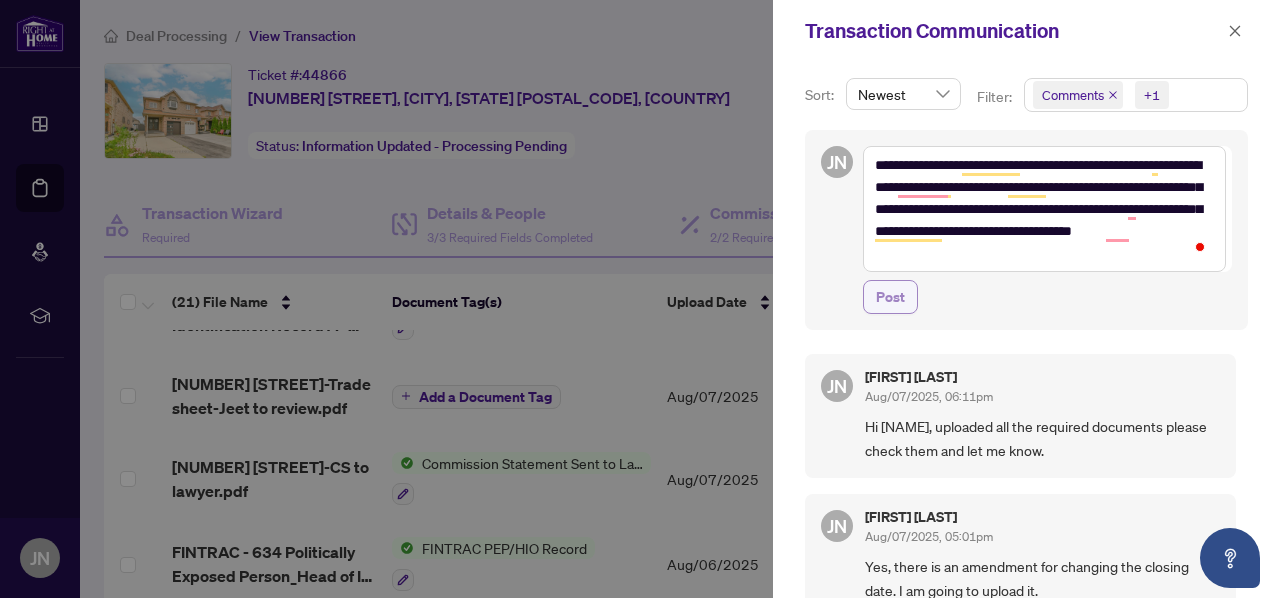 click on "Post" at bounding box center [890, 297] 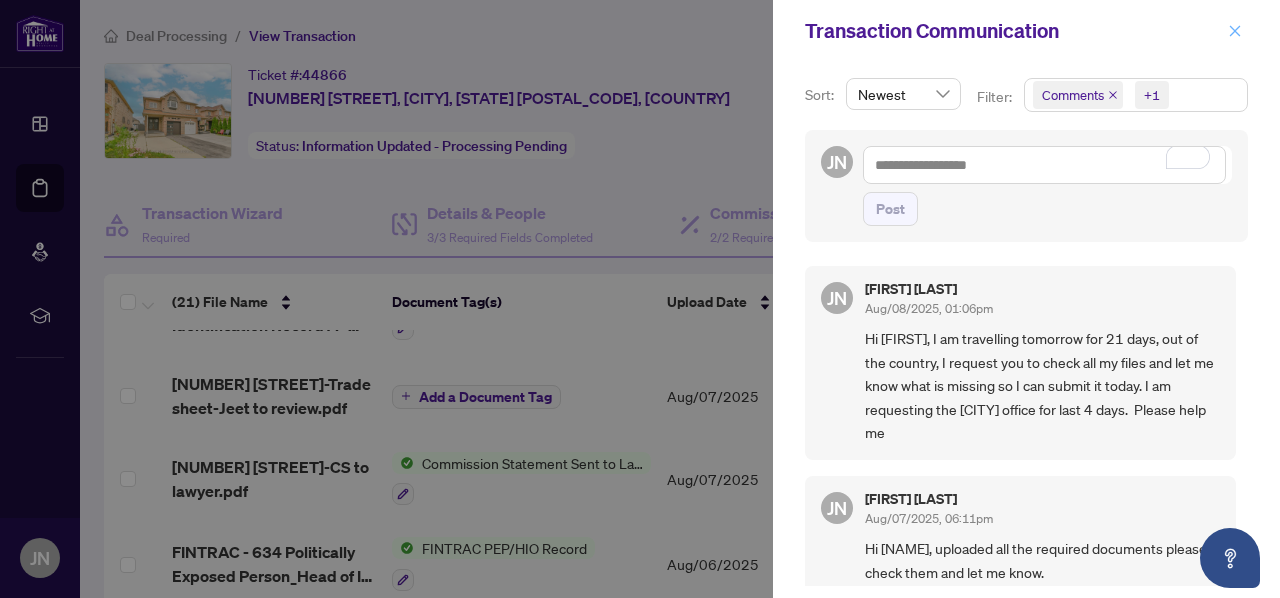 click at bounding box center [1235, 31] 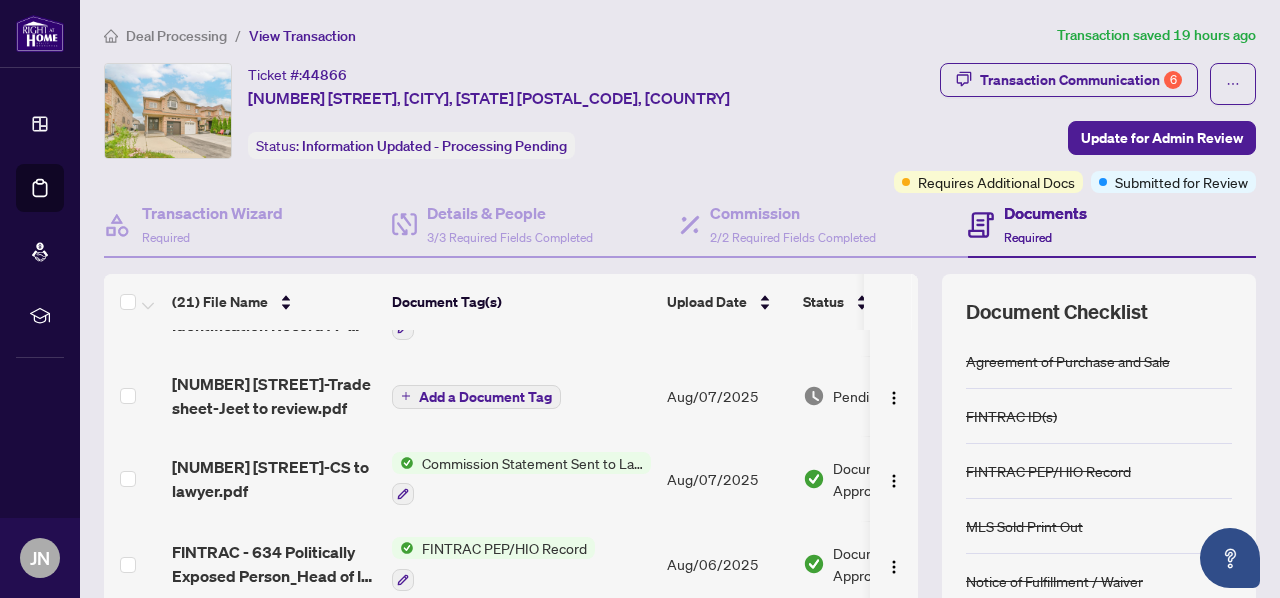click on "Deal Processing / View Transaction" at bounding box center [576, 35] 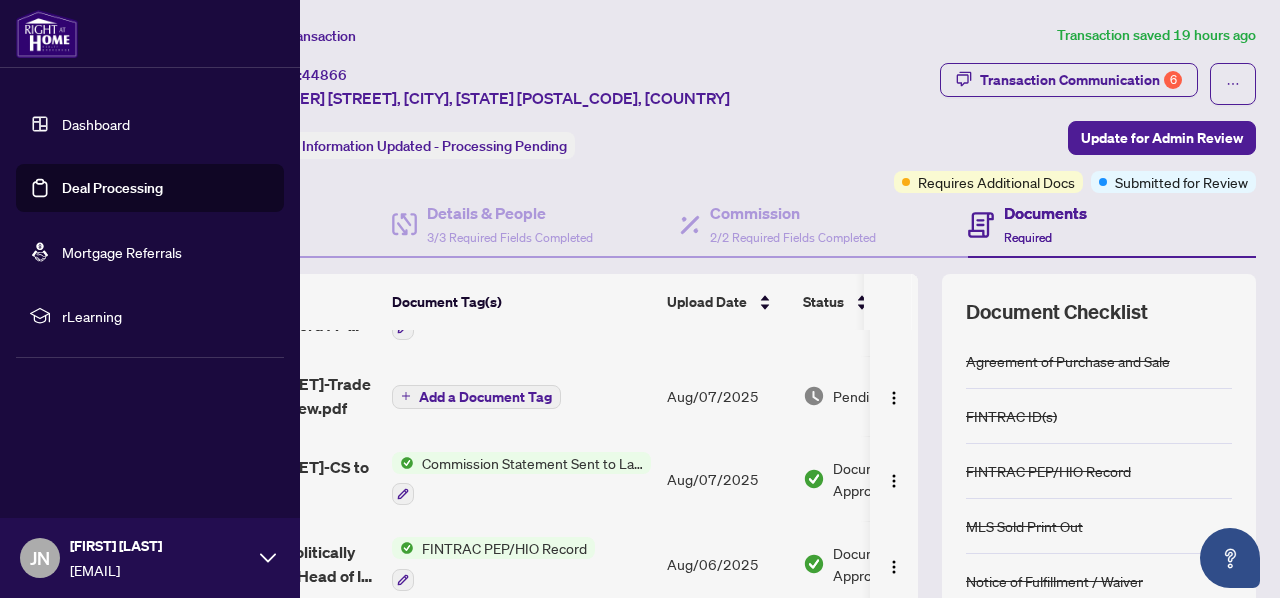 click on "Dashboard" at bounding box center [96, 124] 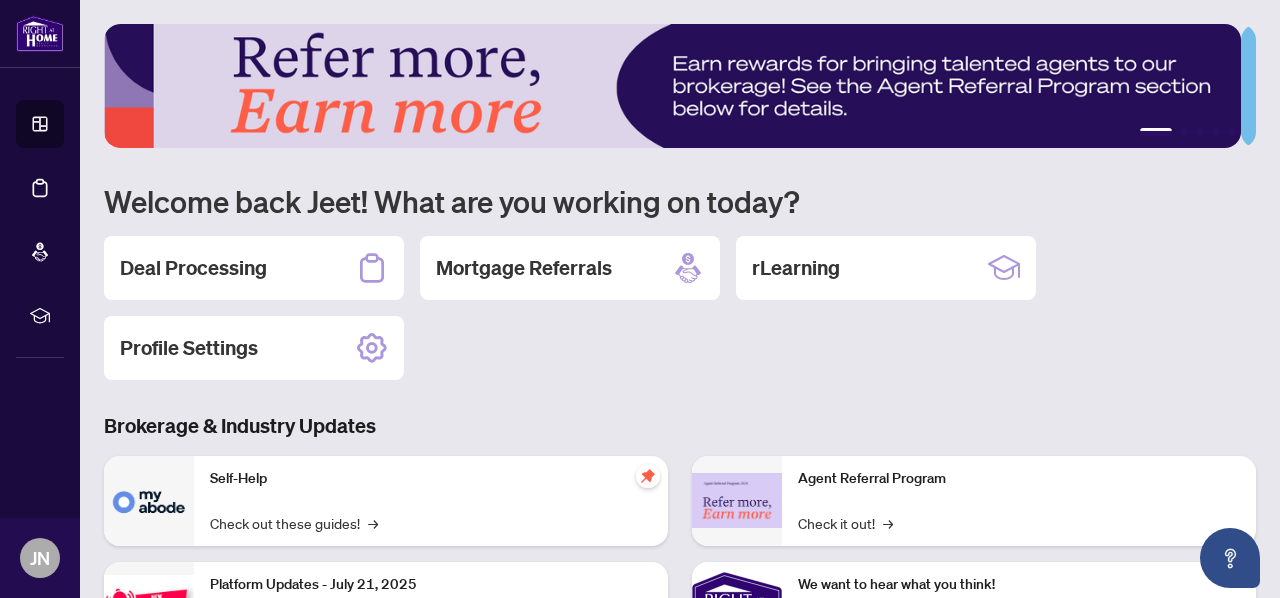 click on "Deal Processing Mortgage Referrals rLearning Profile Settings" at bounding box center [680, 308] 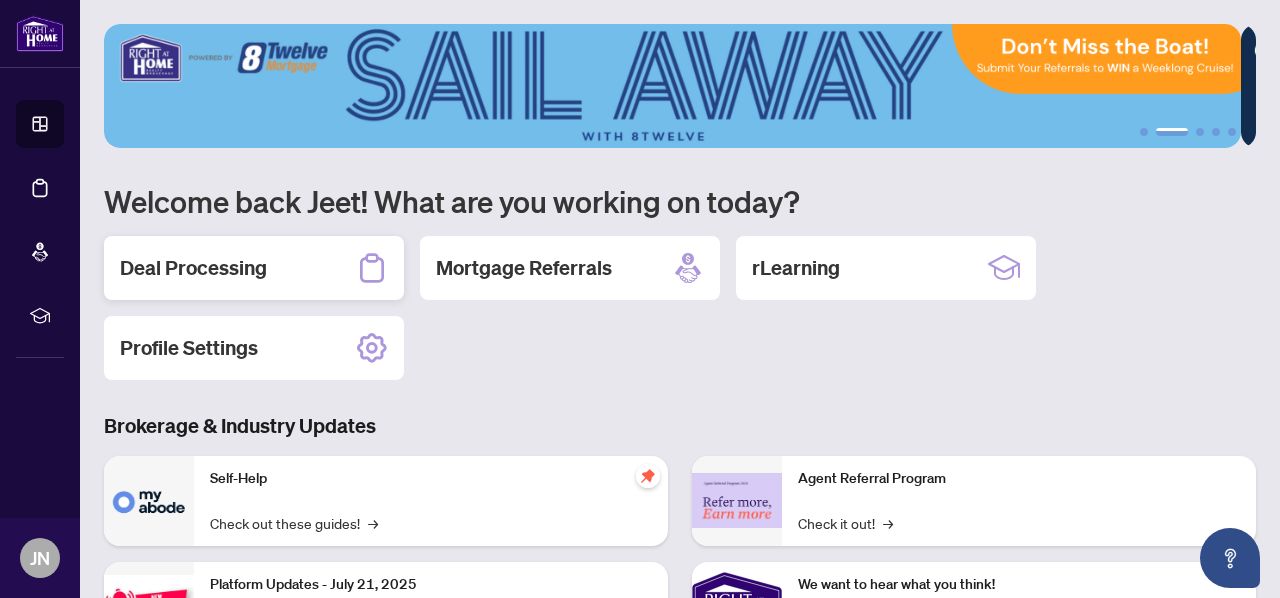 click on "Deal Processing" at bounding box center (193, 268) 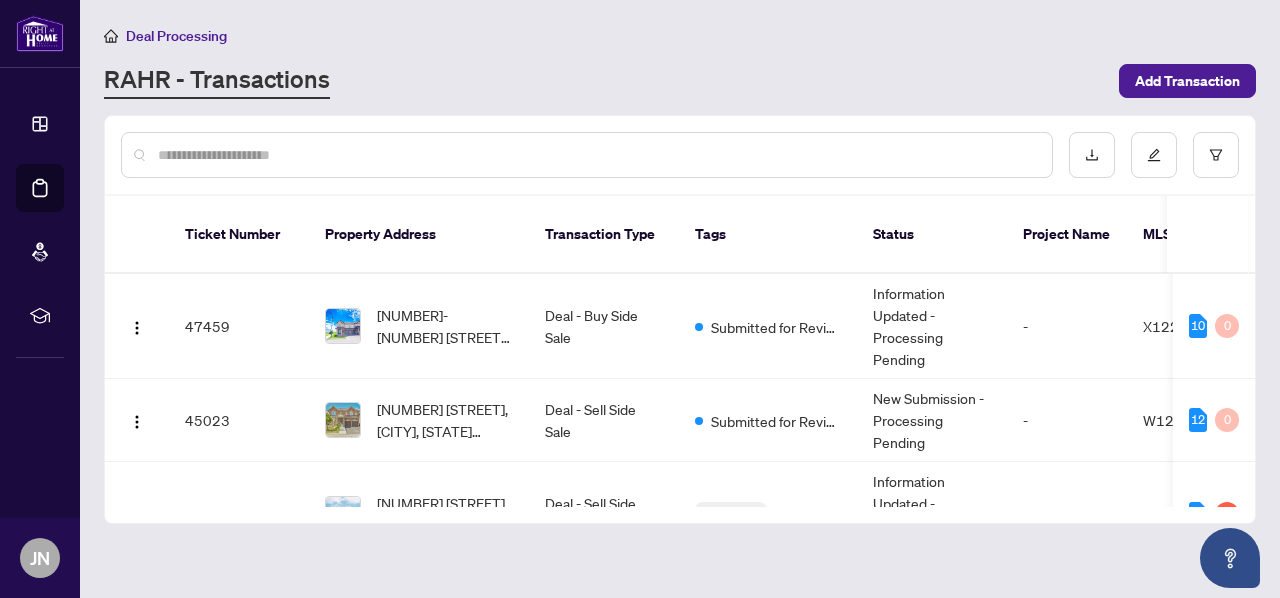 scroll, scrollTop: 0, scrollLeft: 83, axis: horizontal 